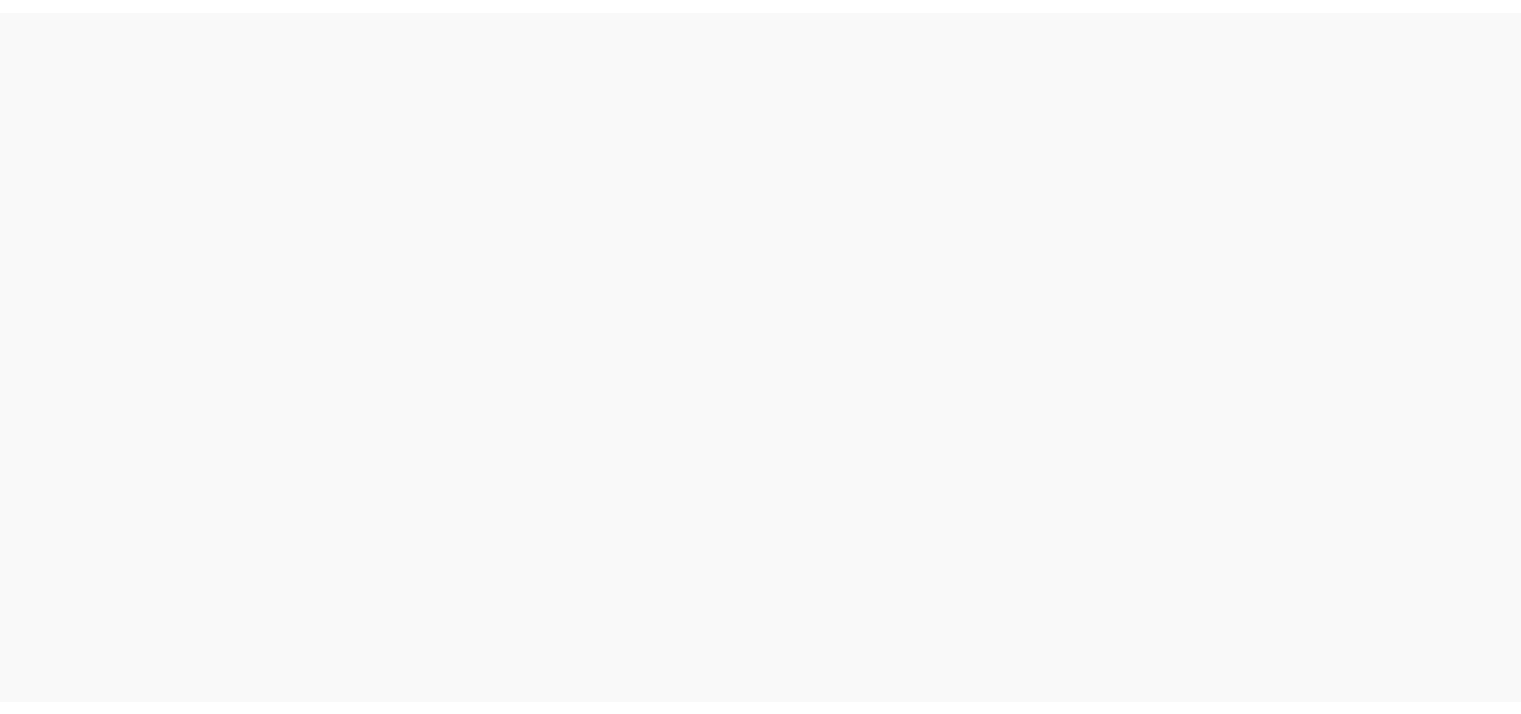 scroll, scrollTop: 0, scrollLeft: 0, axis: both 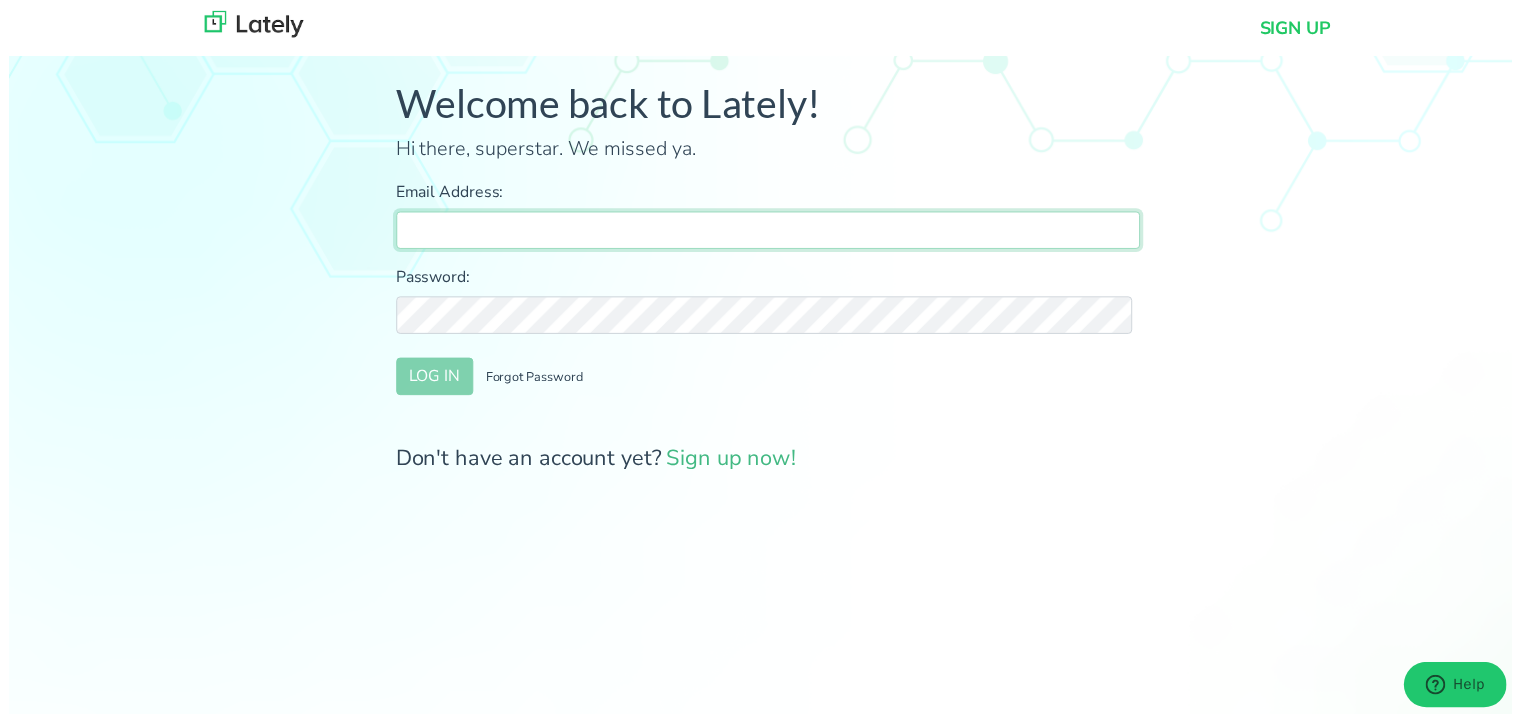 click on "Email Address:" at bounding box center (768, 233) 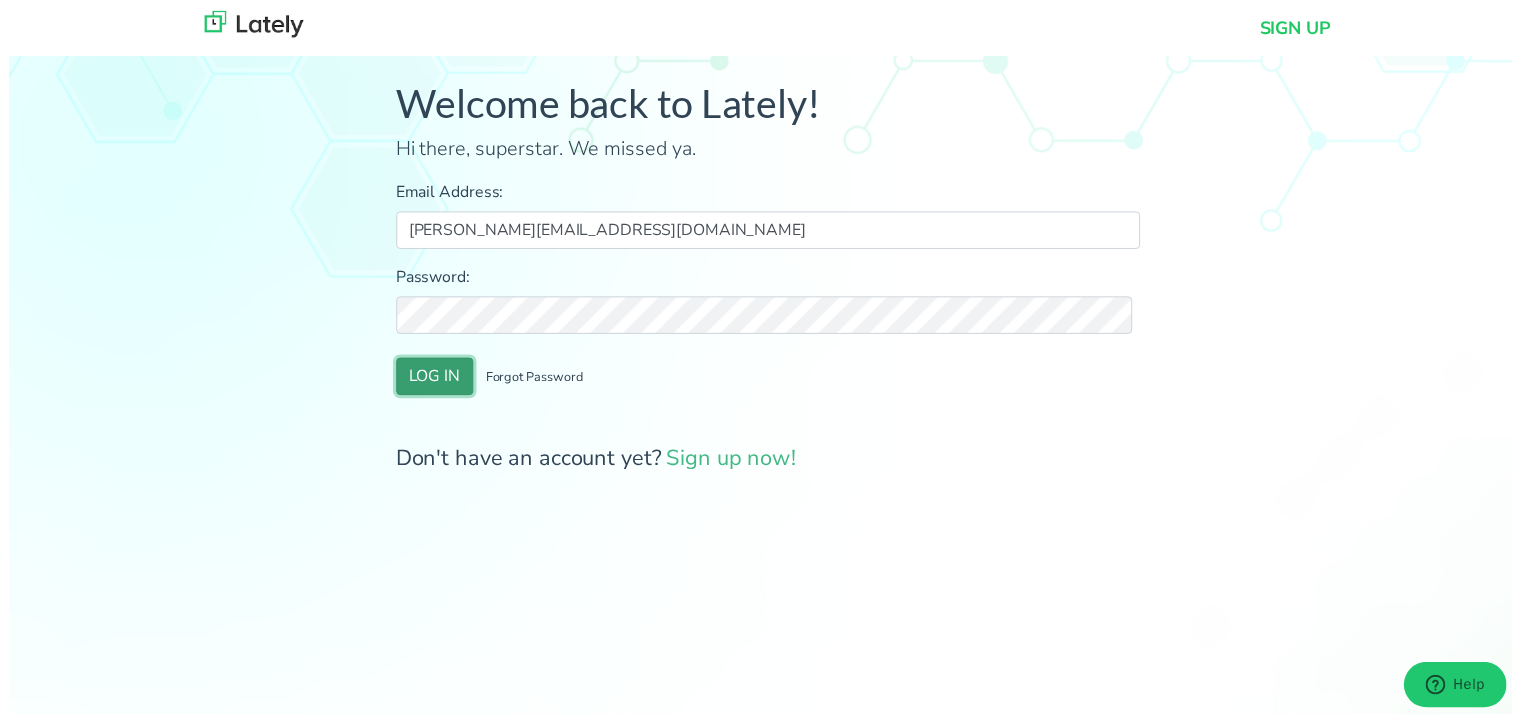click on "LOG IN" at bounding box center (431, 381) 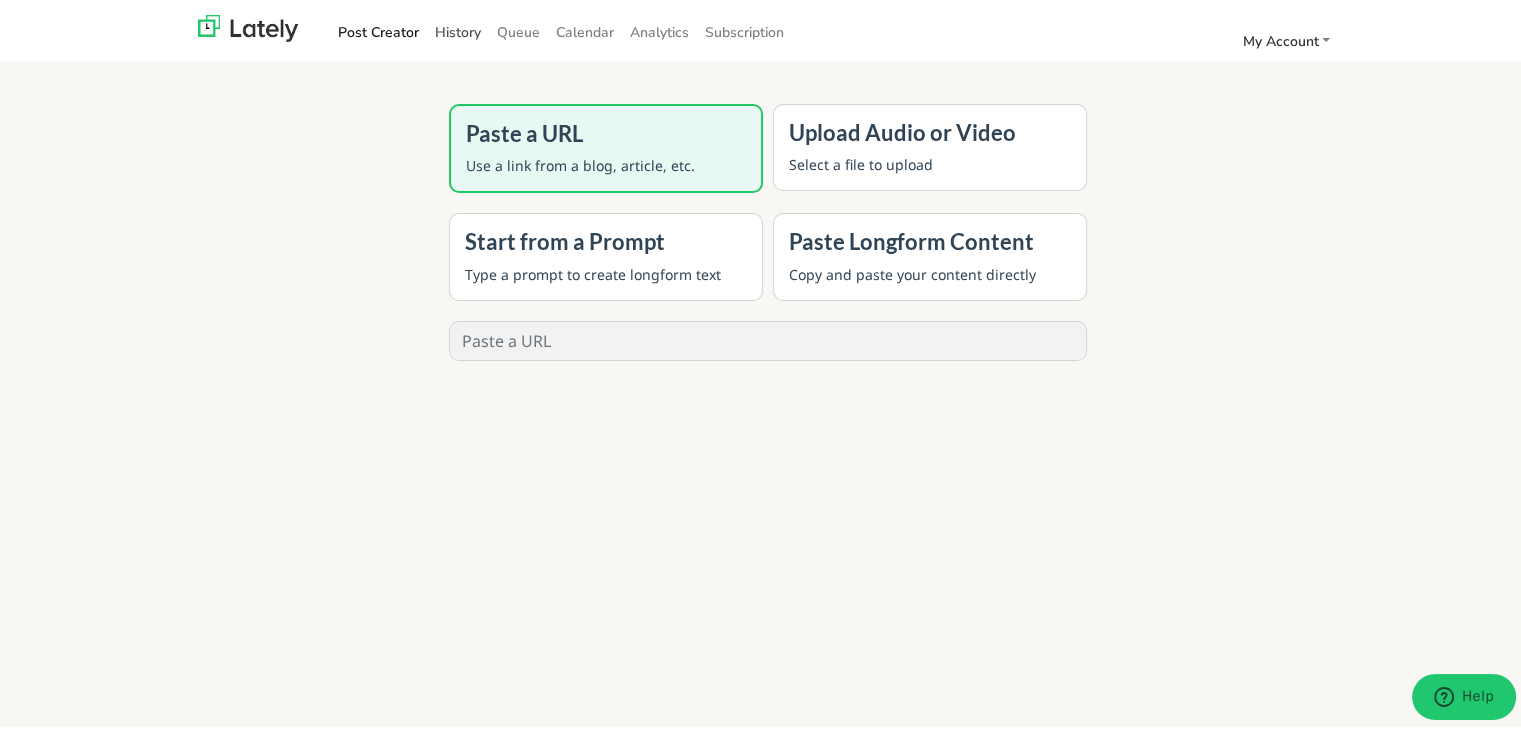 click on "History" at bounding box center [458, 28] 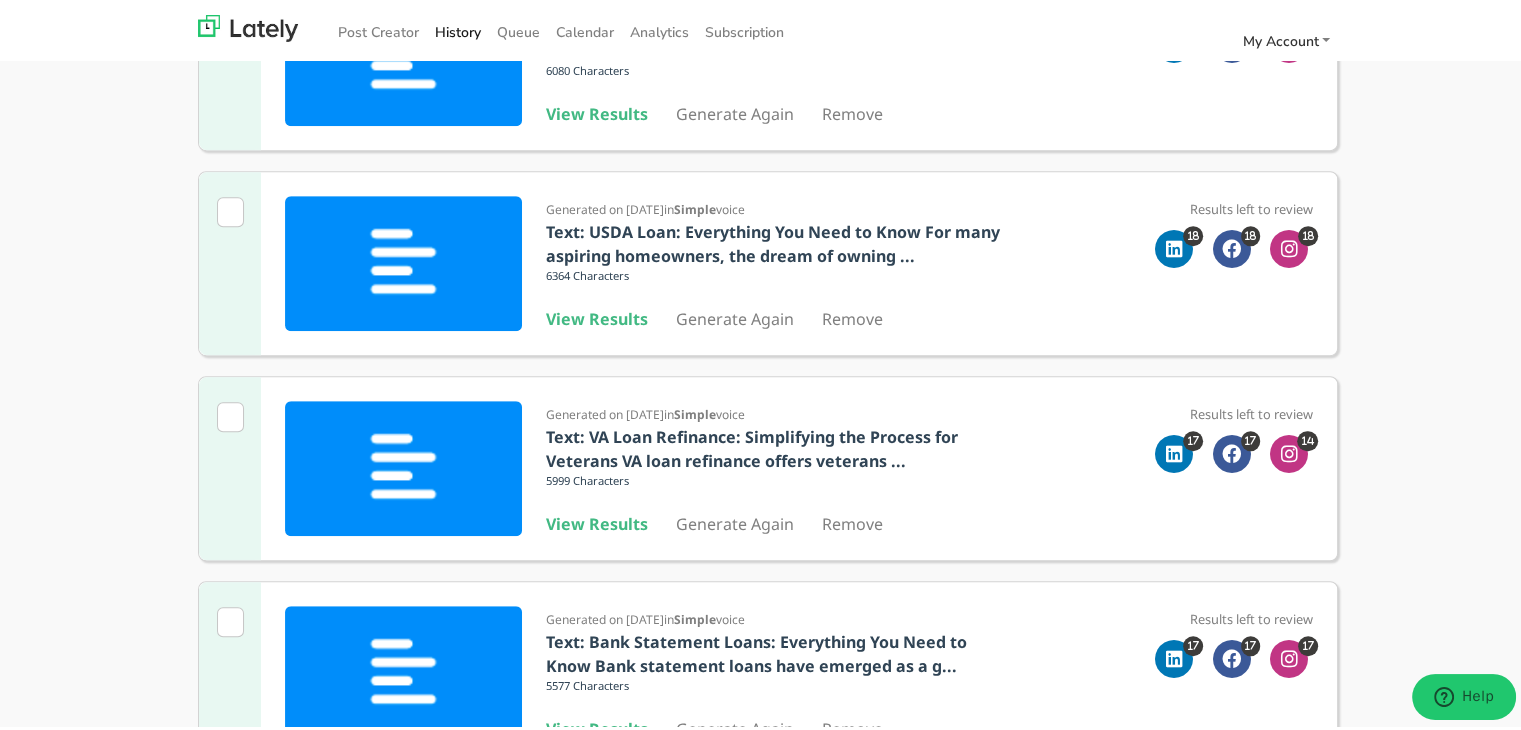 scroll, scrollTop: 1200, scrollLeft: 0, axis: vertical 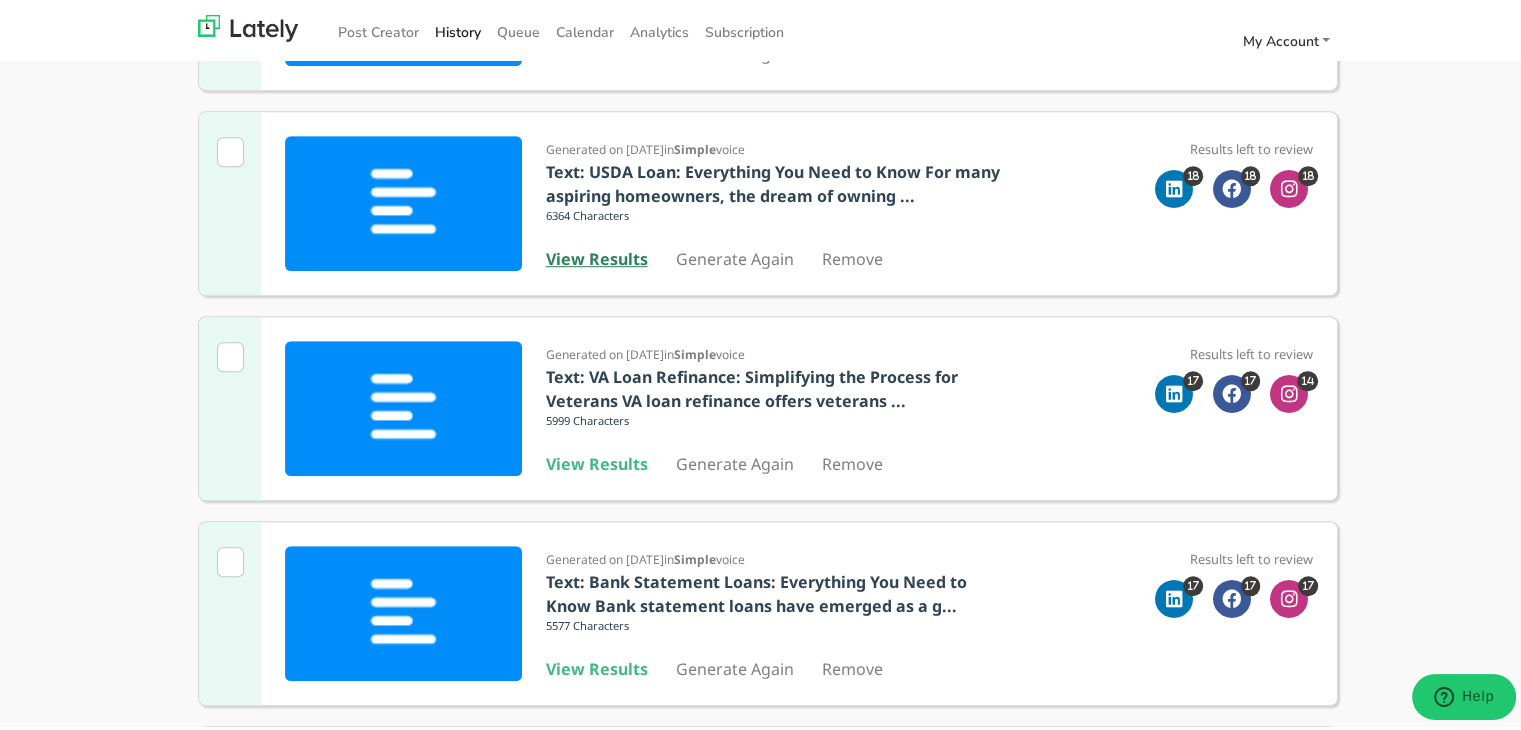 click on "View Results" at bounding box center [597, 255] 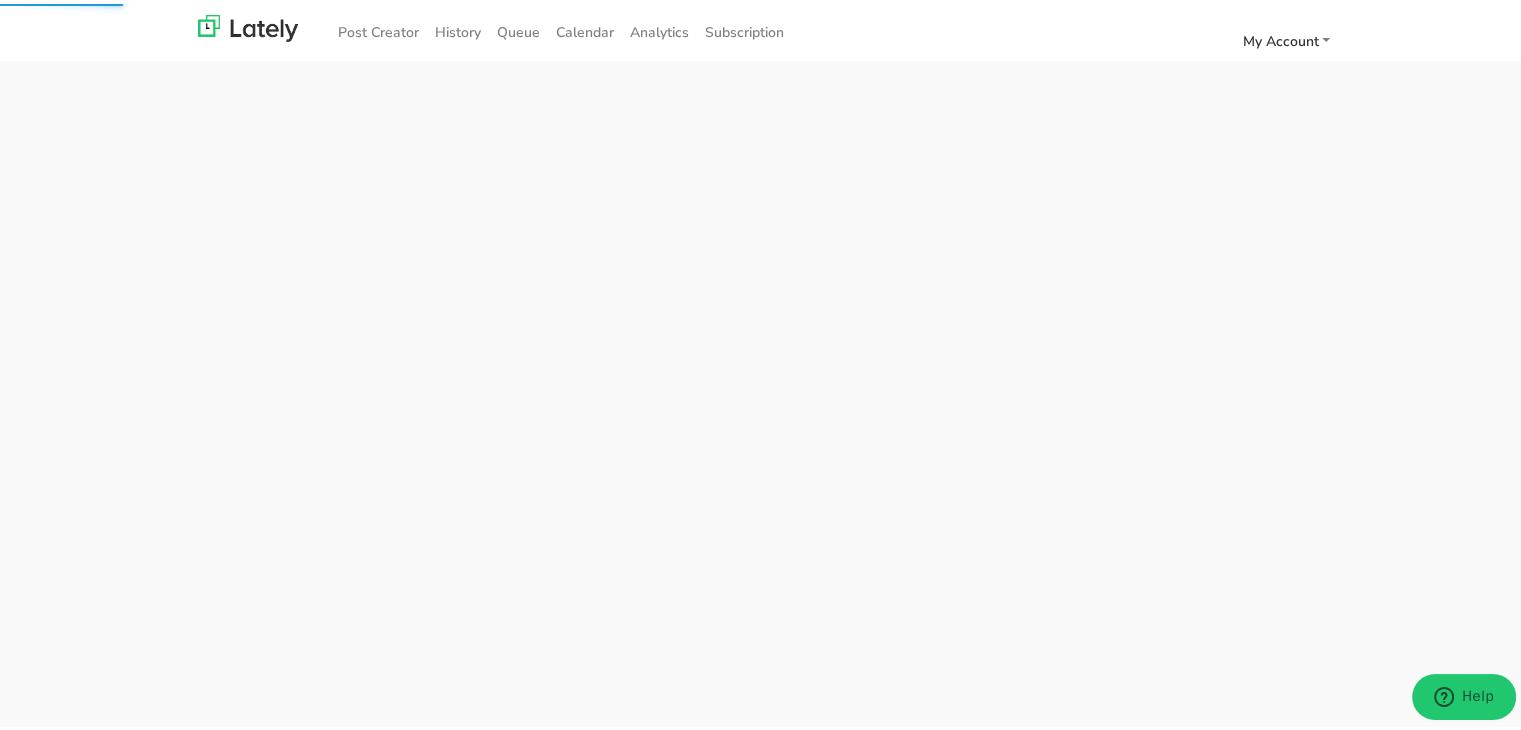 scroll, scrollTop: 0, scrollLeft: 0, axis: both 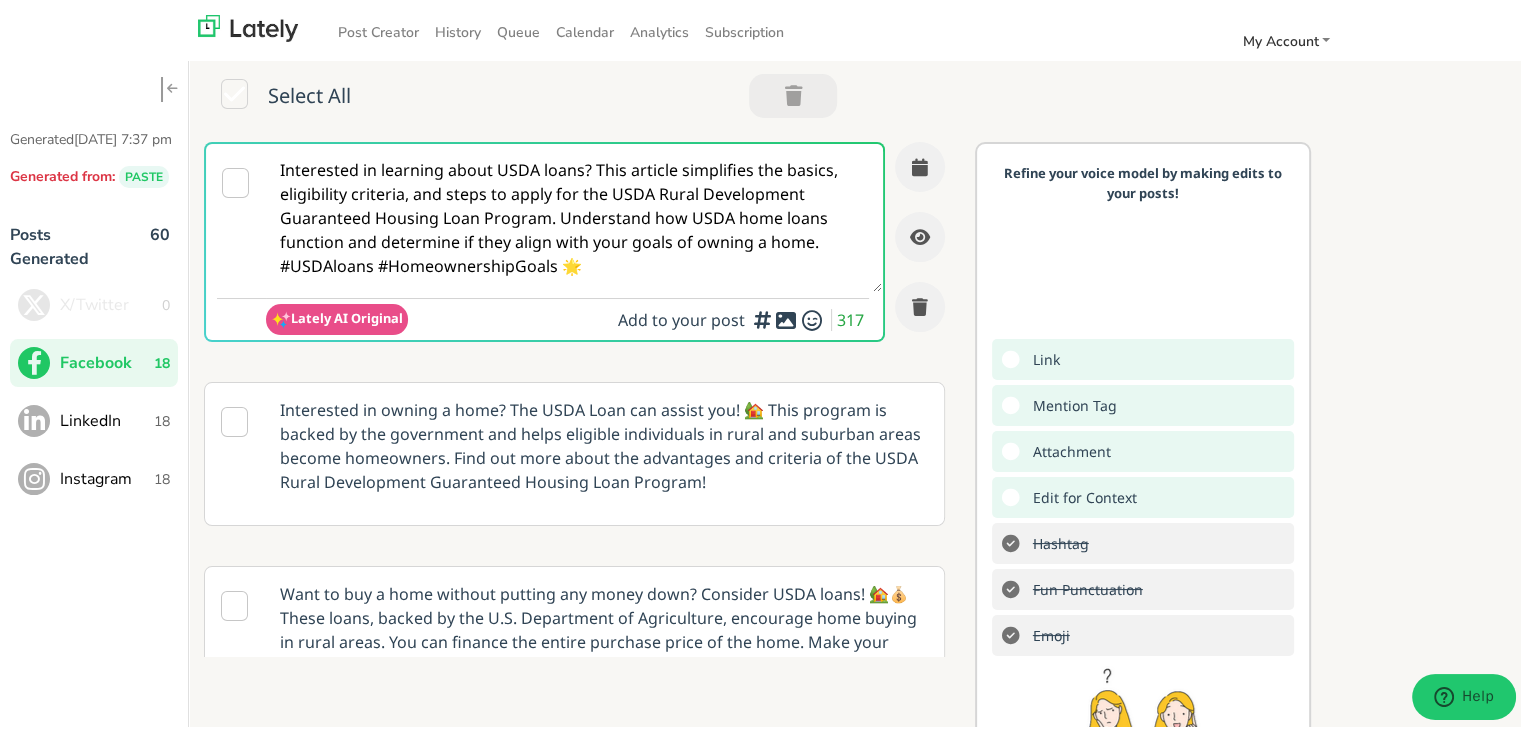 click on "Interested in learning about USDA loans? This article simplifies the basics, eligibility criteria, and steps to apply for the USDA Rural Development Guaranteed Housing Loan Program. Understand how USDA home loans function and determine if they align with your goals of owning a home. #USDAloans #HomeownershipGoals 🌟" at bounding box center [574, 214] 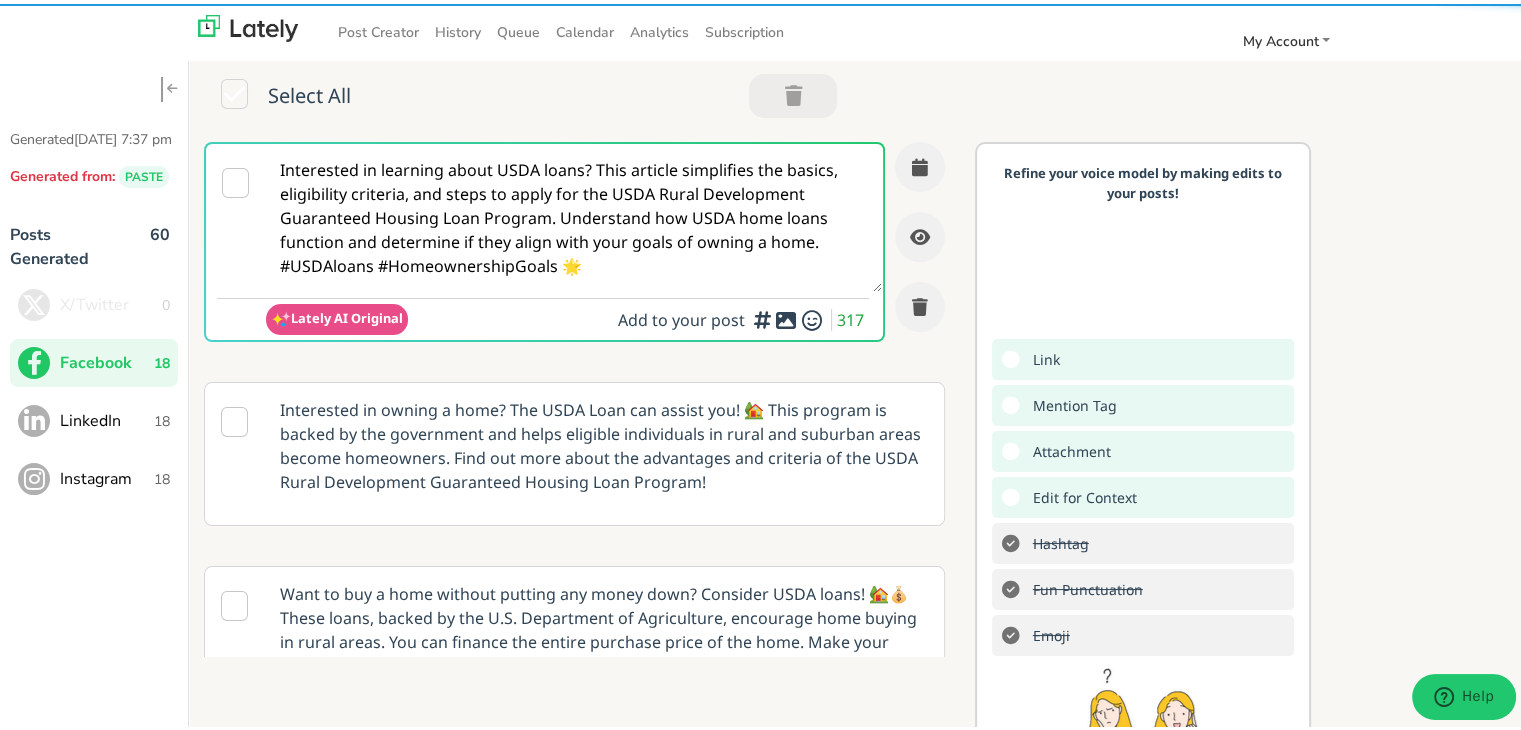 click on "LinkedIn 18" at bounding box center [94, 417] 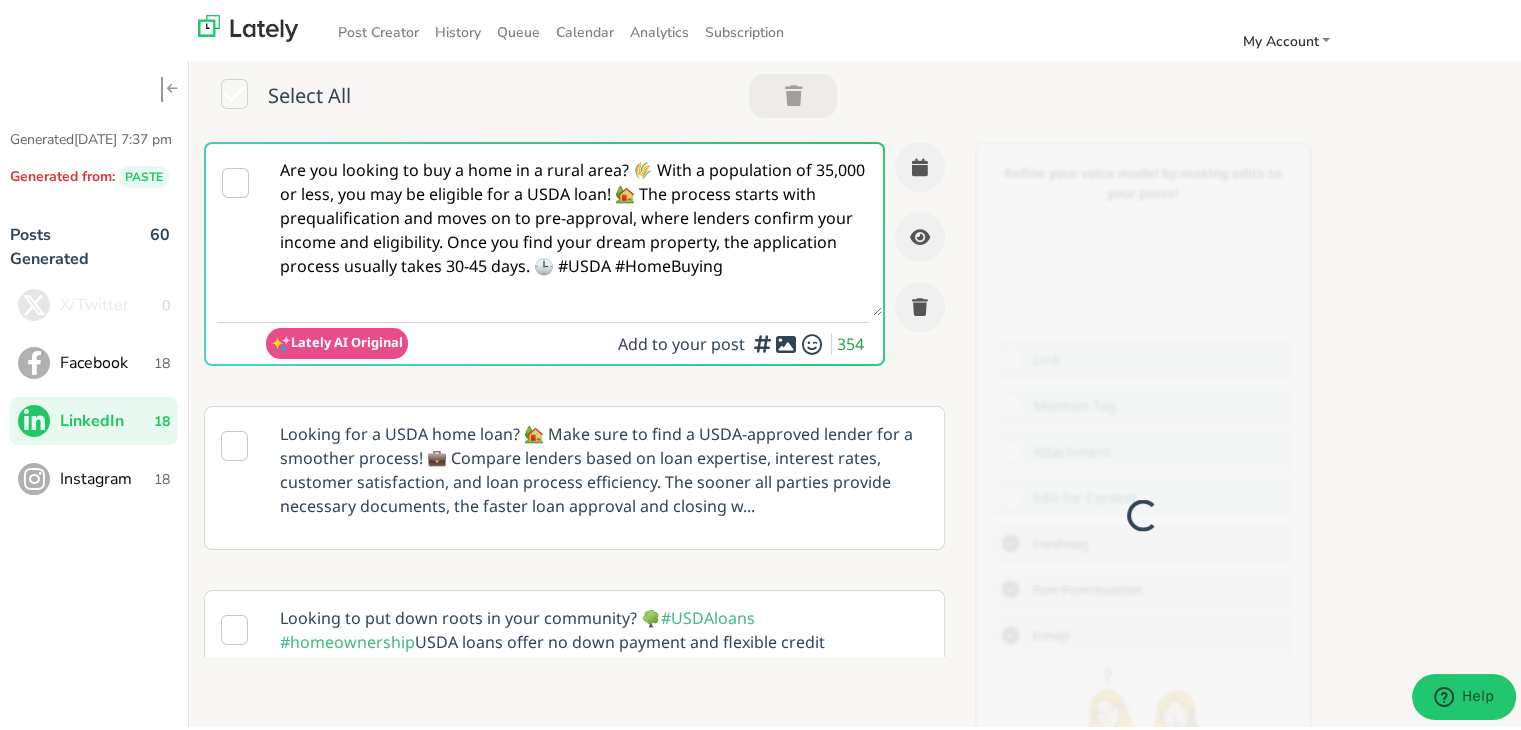 scroll, scrollTop: 0, scrollLeft: 0, axis: both 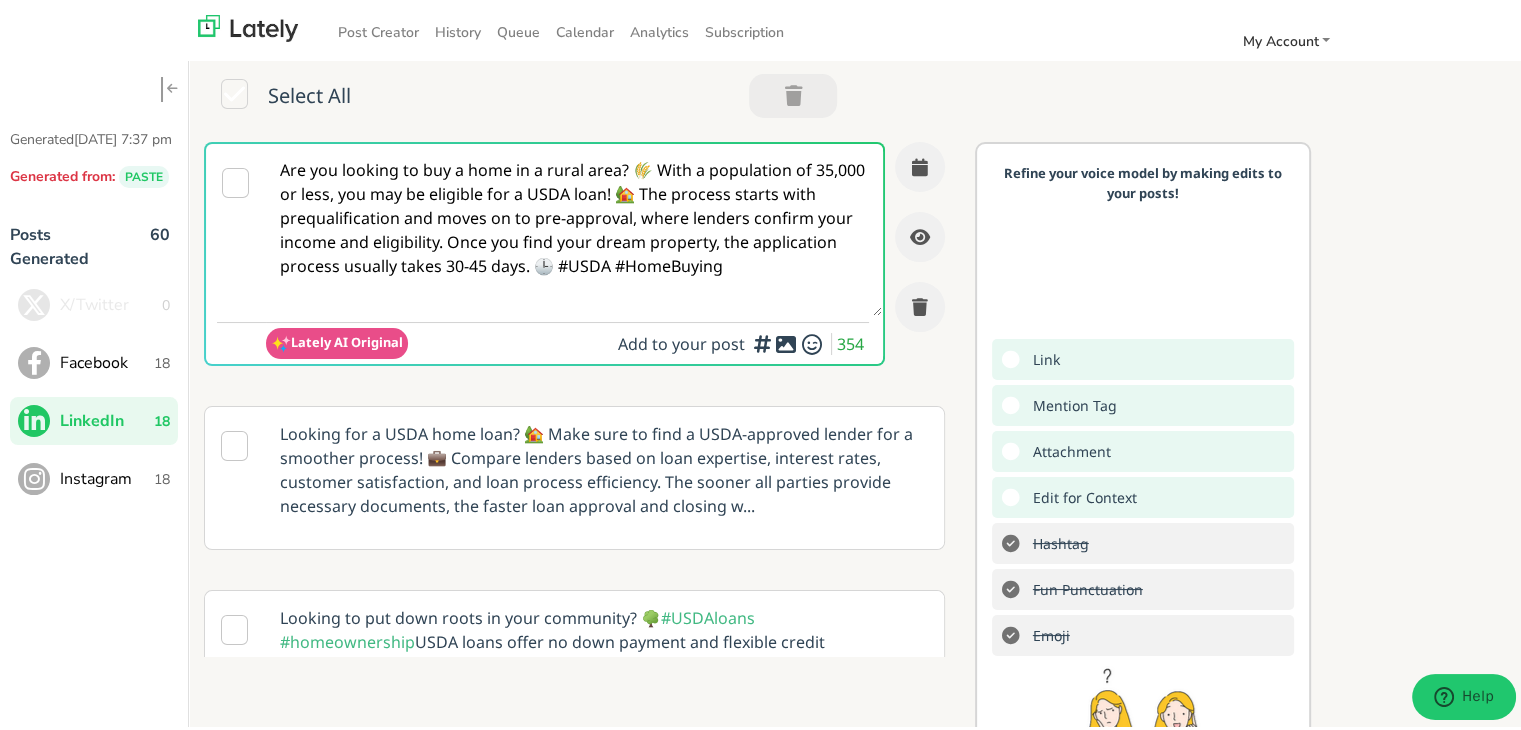 click on "Are you looking to buy a home in a rural area? 🌾 With a population of 35,000 or less, you may be eligible for a USDA loan! 🏡 The process starts with prequalification and moves on to pre-approval, where lenders confirm your income and eligibility. Once you find your dream property, the application process usually takes 30-45 days. 🕒 #USDA #HomeBuying" at bounding box center [574, 226] 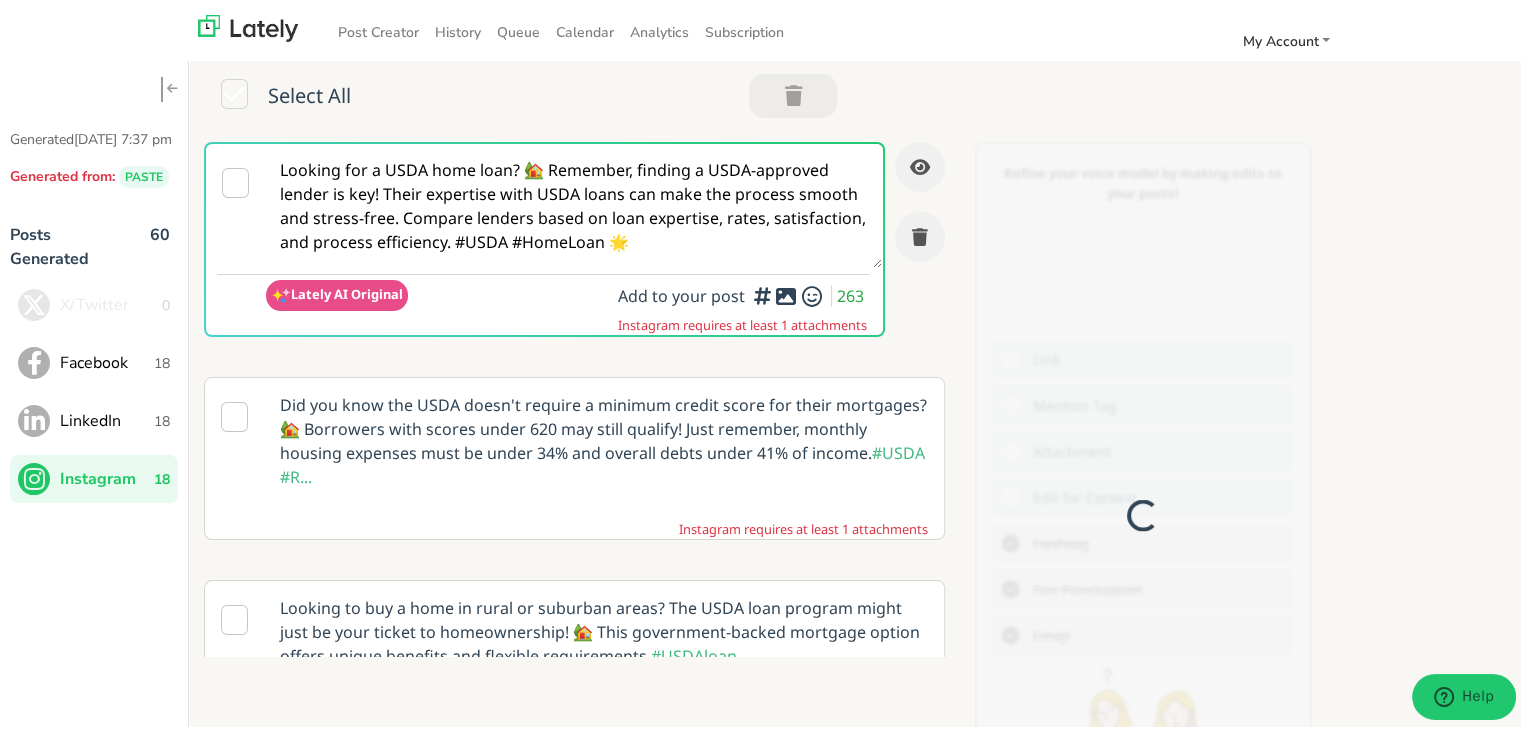scroll, scrollTop: 0, scrollLeft: 0, axis: both 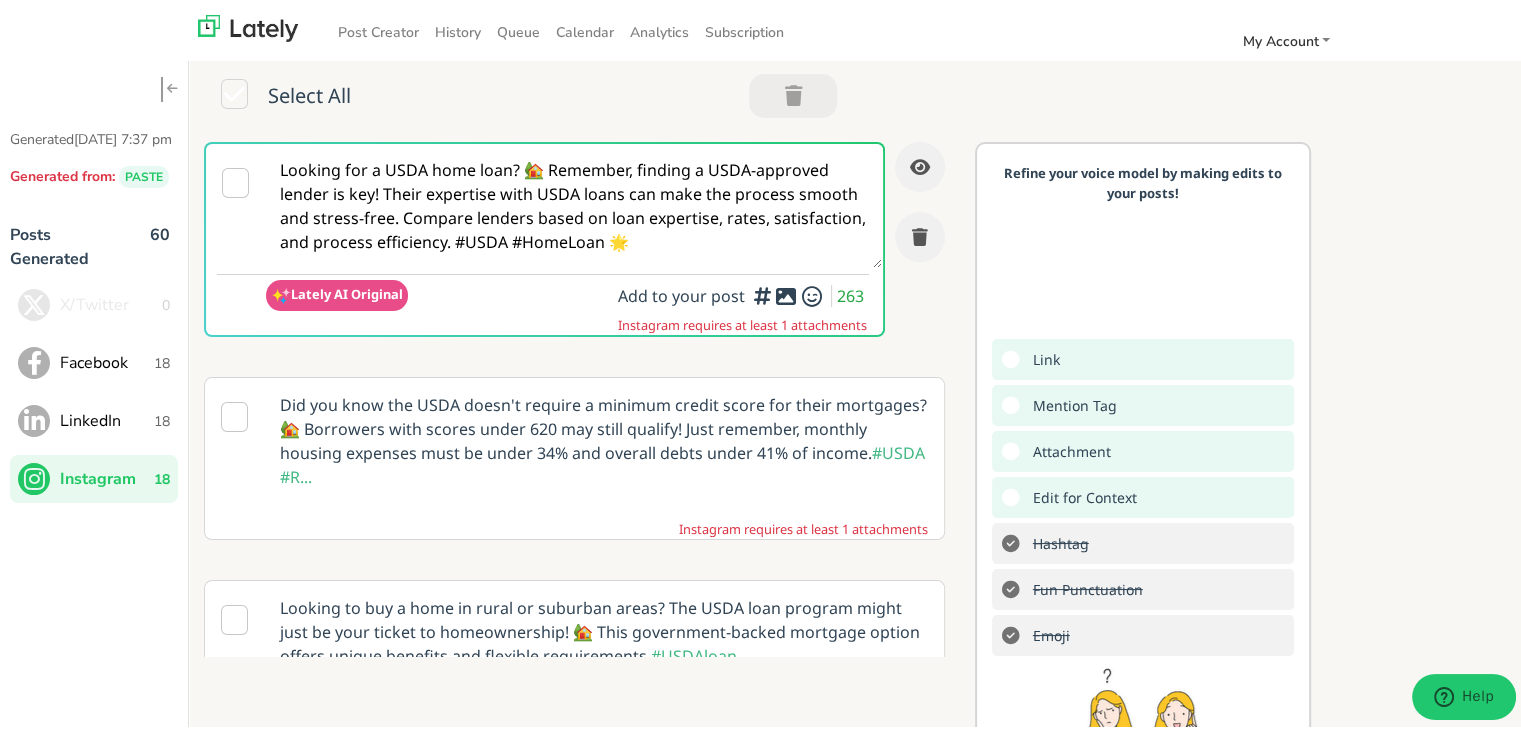 click on "Looking for a USDA home loan? 🏡 Remember, finding a USDA-approved lender is key! Their expertise with USDA loans can make the process smooth and stress-free. Compare lenders based on loan expertise, rates, satisfaction, and process efficiency. #USDA #HomeLoan 🌟" at bounding box center (574, 202) 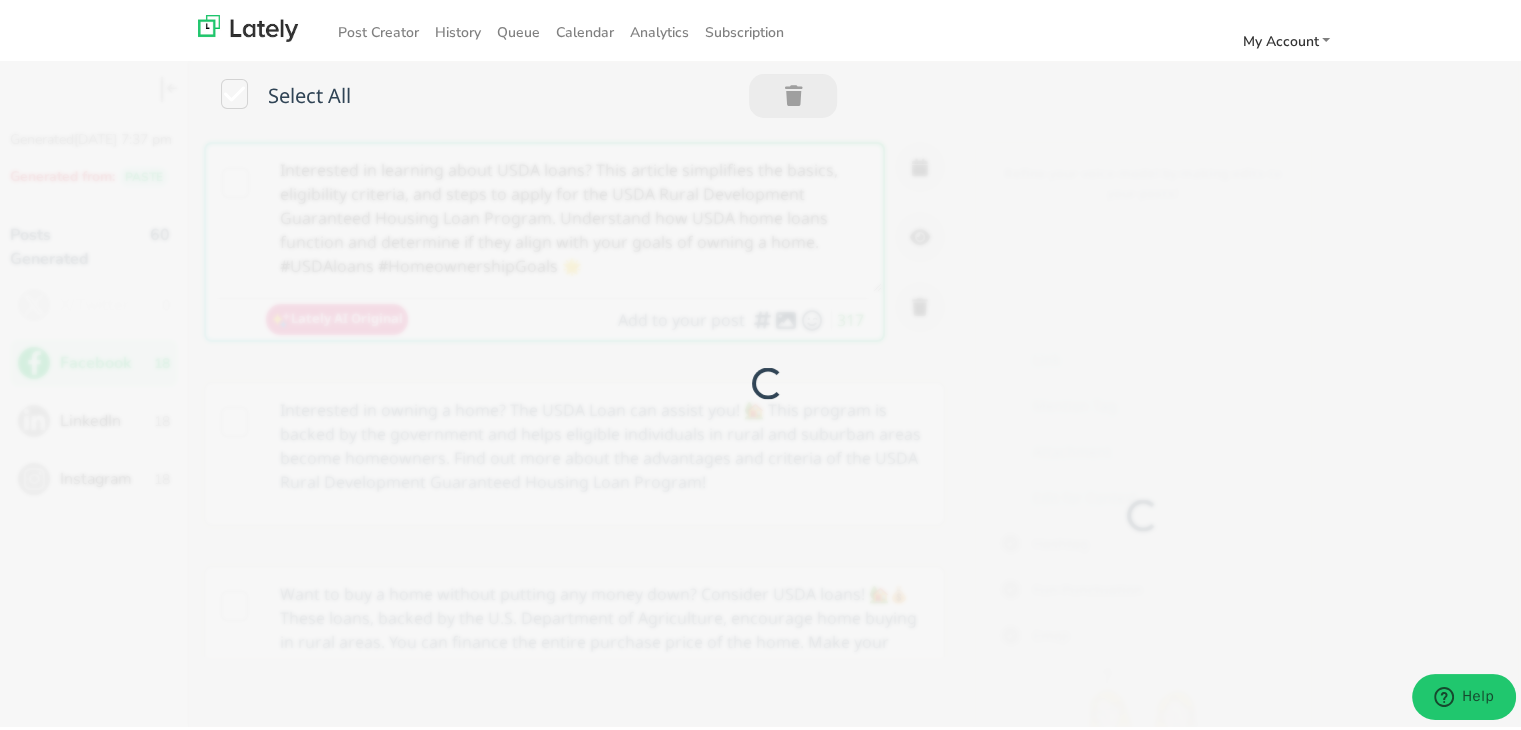 scroll, scrollTop: 0, scrollLeft: 0, axis: both 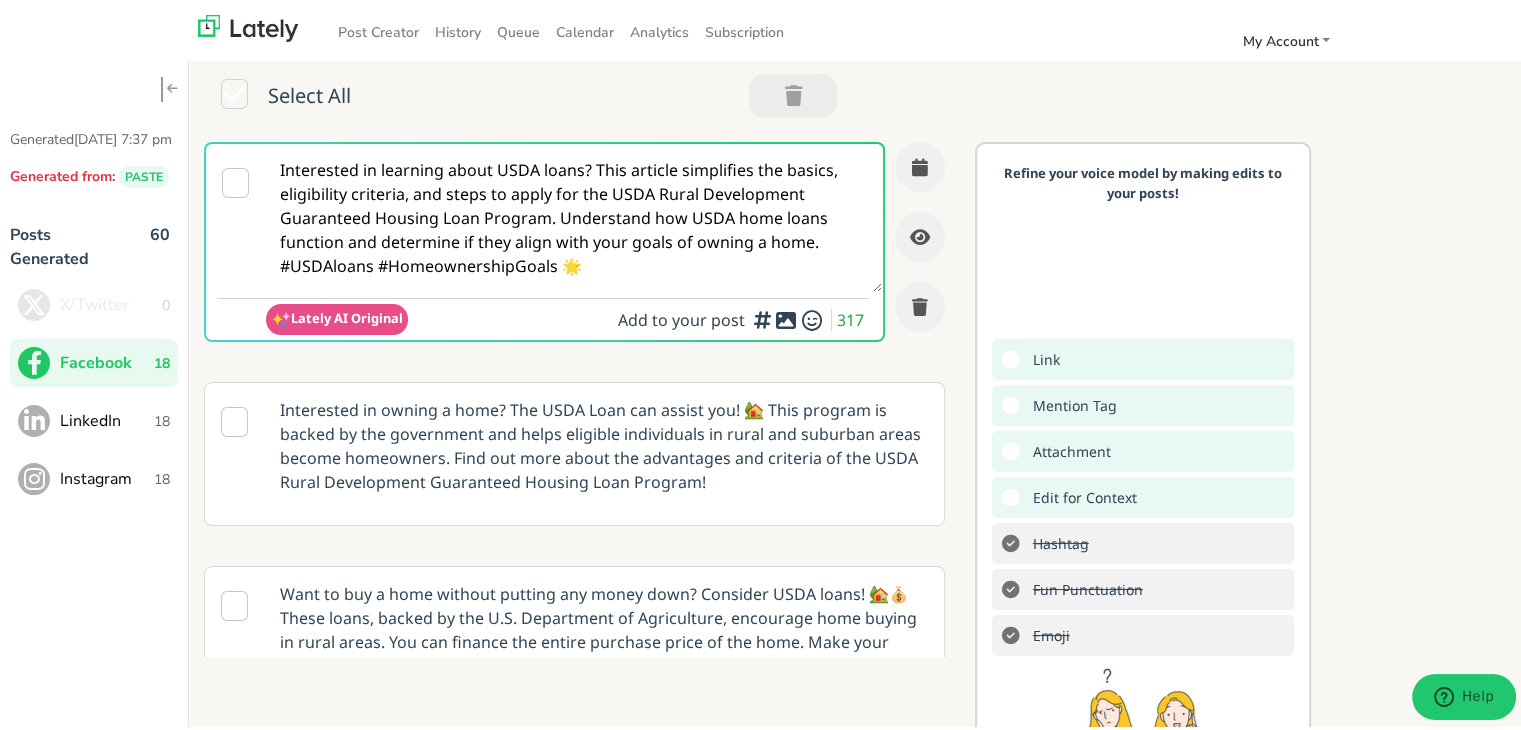 click on "Interested in learning about USDA loans? This article simplifies the basics, eligibility criteria, and steps to apply for the USDA Rural Development Guaranteed Housing Loan Program. Understand how USDA home loans function and determine if they align with your goals of owning a home. #USDAloans #HomeownershipGoals 🌟" at bounding box center (574, 214) 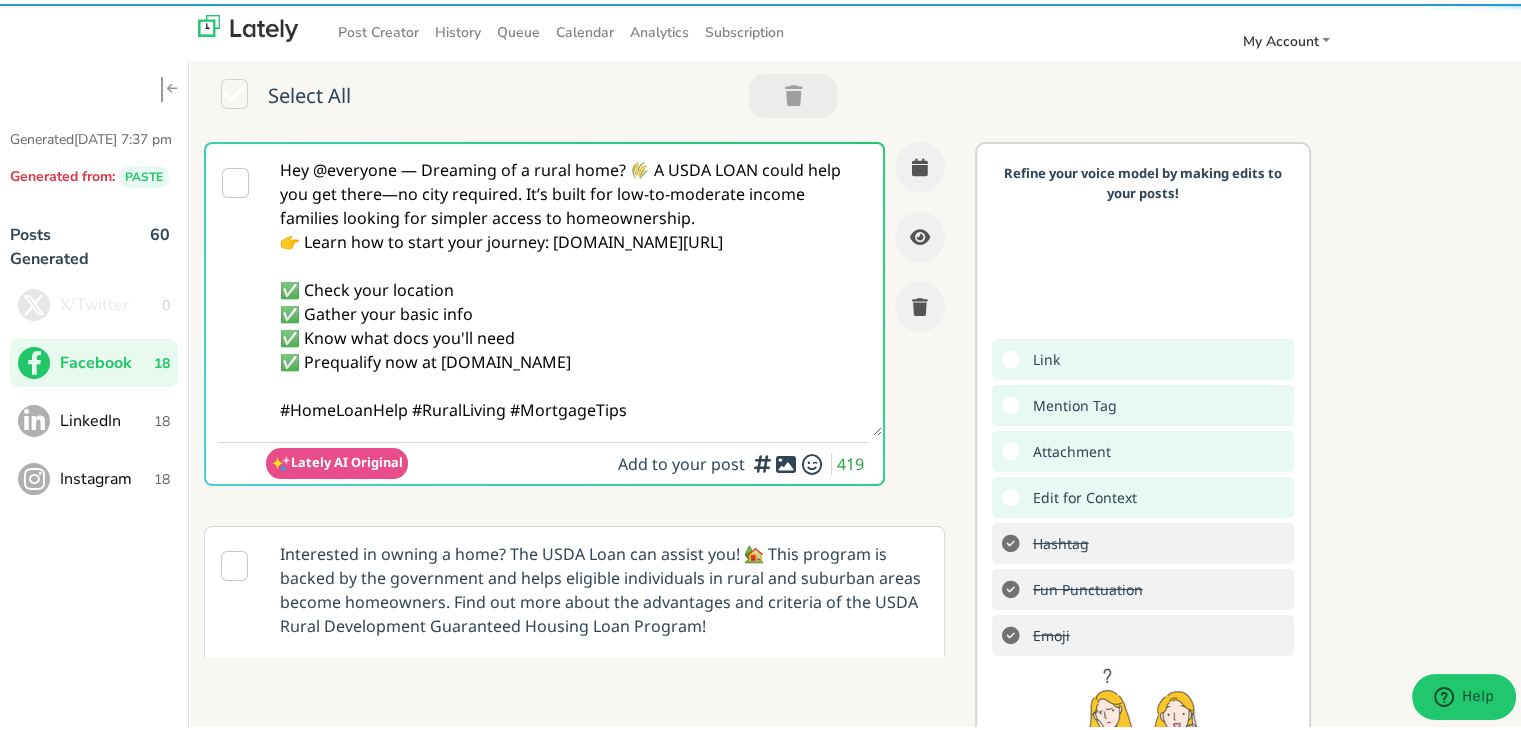 click on "Hey @everyone — Dreaming of a rural home? 🌾 A USDA LOAN could help you get there—no city required. It’s built for low-to-moderate income families looking for simpler access to homeownership.
👉 Learn how to start your journey: [DOMAIN_NAME][URL]
✅ Check your location
✅ Gather your basic info
✅ Know what docs you'll need
✅ Prequalify now at [DOMAIN_NAME]
#HomeLoanHelp #RuralLiving #MortgageTips" at bounding box center [574, 286] 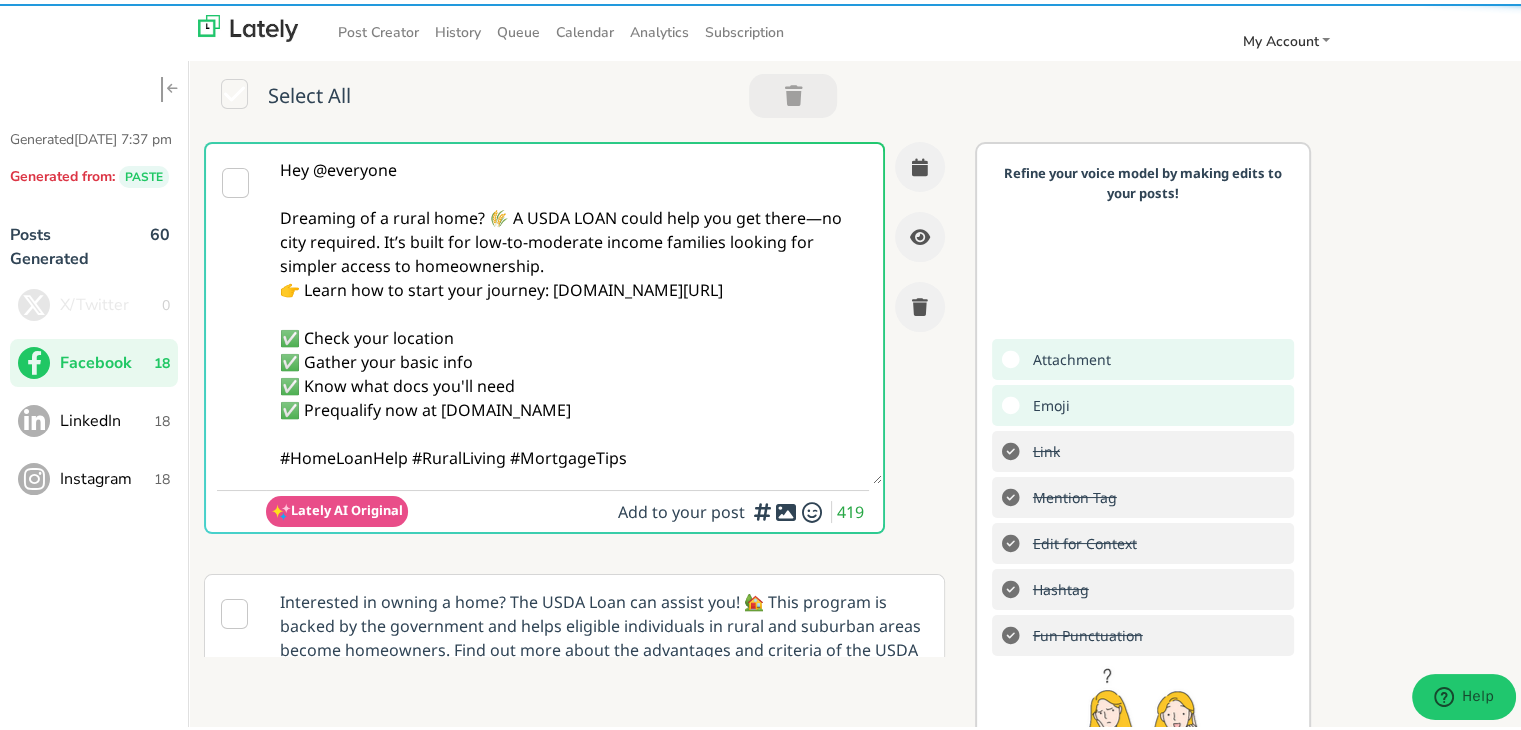 click on "Hey @everyone
Dreaming of a rural home? 🌾 A USDA LOAN could help you get there—no city required. It’s built for low-to-moderate income families looking for simpler access to homeownership.
👉 Learn how to start your journey: [DOMAIN_NAME][URL]
✅ Check your location
✅ Gather your basic info
✅ Know what docs you'll need
✅ Prequalify now at [DOMAIN_NAME]
#HomeLoanHelp #RuralLiving #MortgageTips" at bounding box center [574, 310] 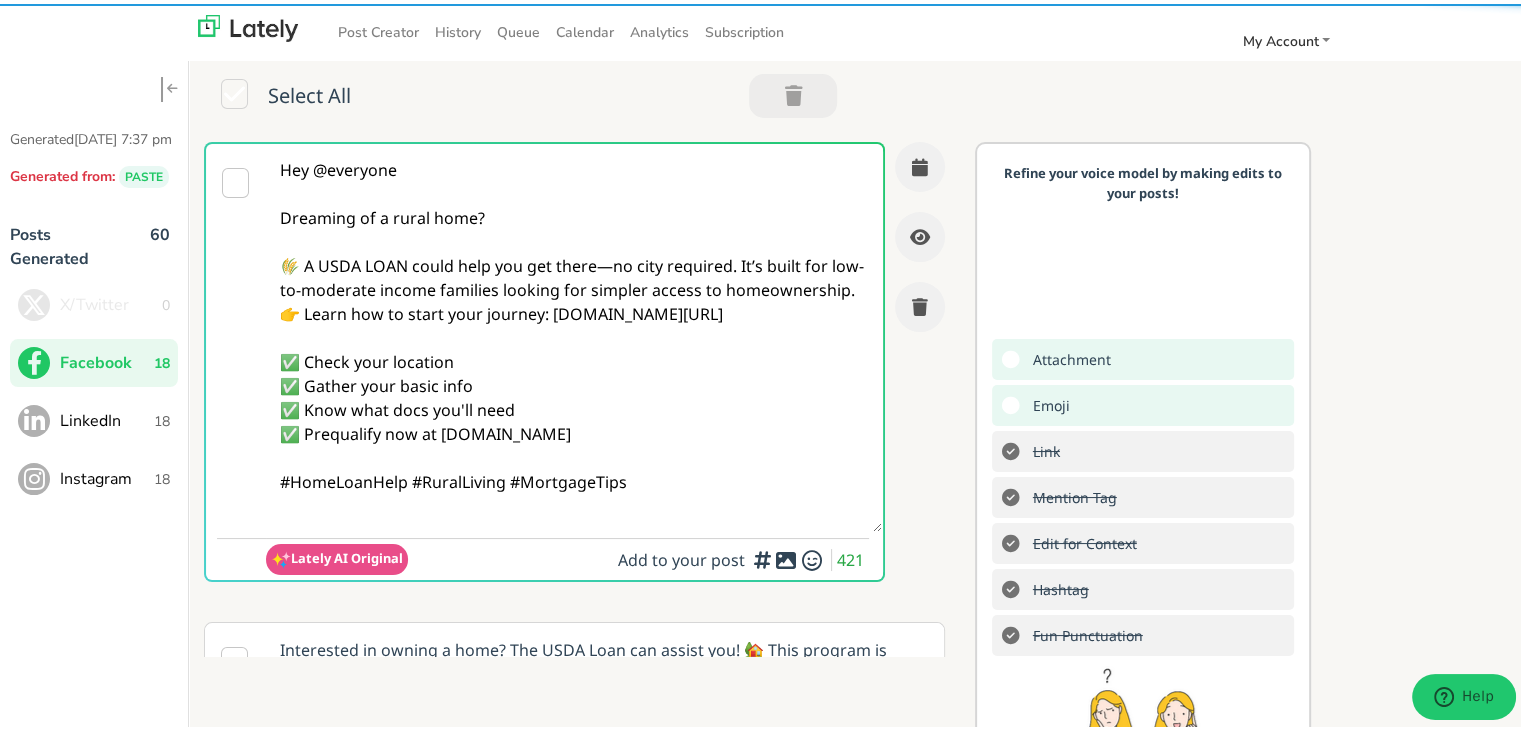 click on "Hey @everyone
Dreaming of a rural home?
🌾 A USDA LOAN could help you get there—no city required. It’s built for low-to-moderate income families looking for simpler access to homeownership.
👉 Learn how to start your journey: [DOMAIN_NAME][URL]
✅ Check your location
✅ Gather your basic info
✅ Know what docs you'll need
✅ Prequalify now at [DOMAIN_NAME]
#HomeLoanHelp #RuralLiving #MortgageTips" at bounding box center (574, 334) 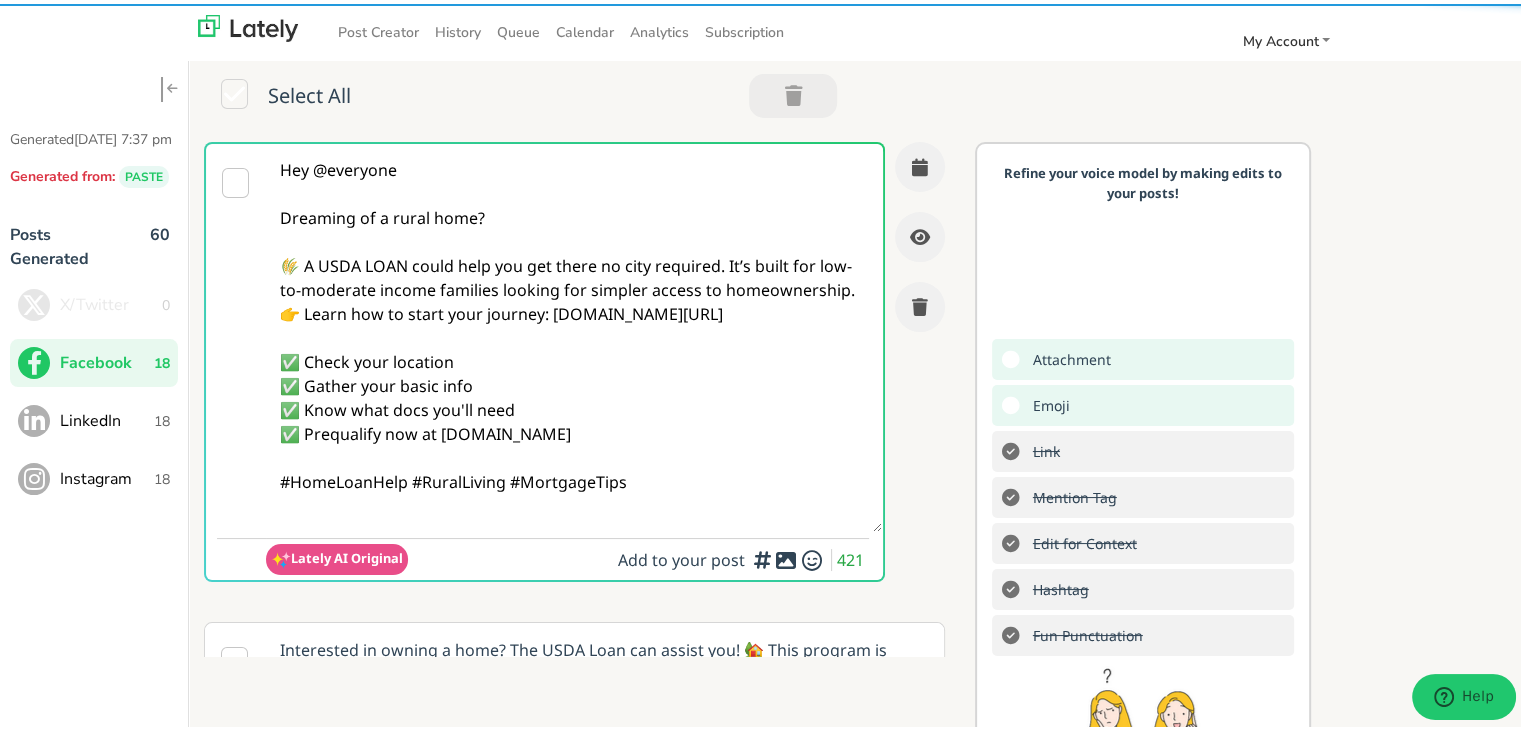 click on "Hey @everyone
Dreaming of a rural home?
🌾 A USDA LOAN could help you get there no city required. It’s built for low-to-moderate income families looking for simpler access to homeownership.
👉 Learn how to start your journey: [DOMAIN_NAME][URL]
✅ Check your location
✅ Gather your basic info
✅ Know what docs you'll need
✅ Prequalify now at [DOMAIN_NAME]
#HomeLoanHelp #RuralLiving #MortgageTips" at bounding box center [574, 334] 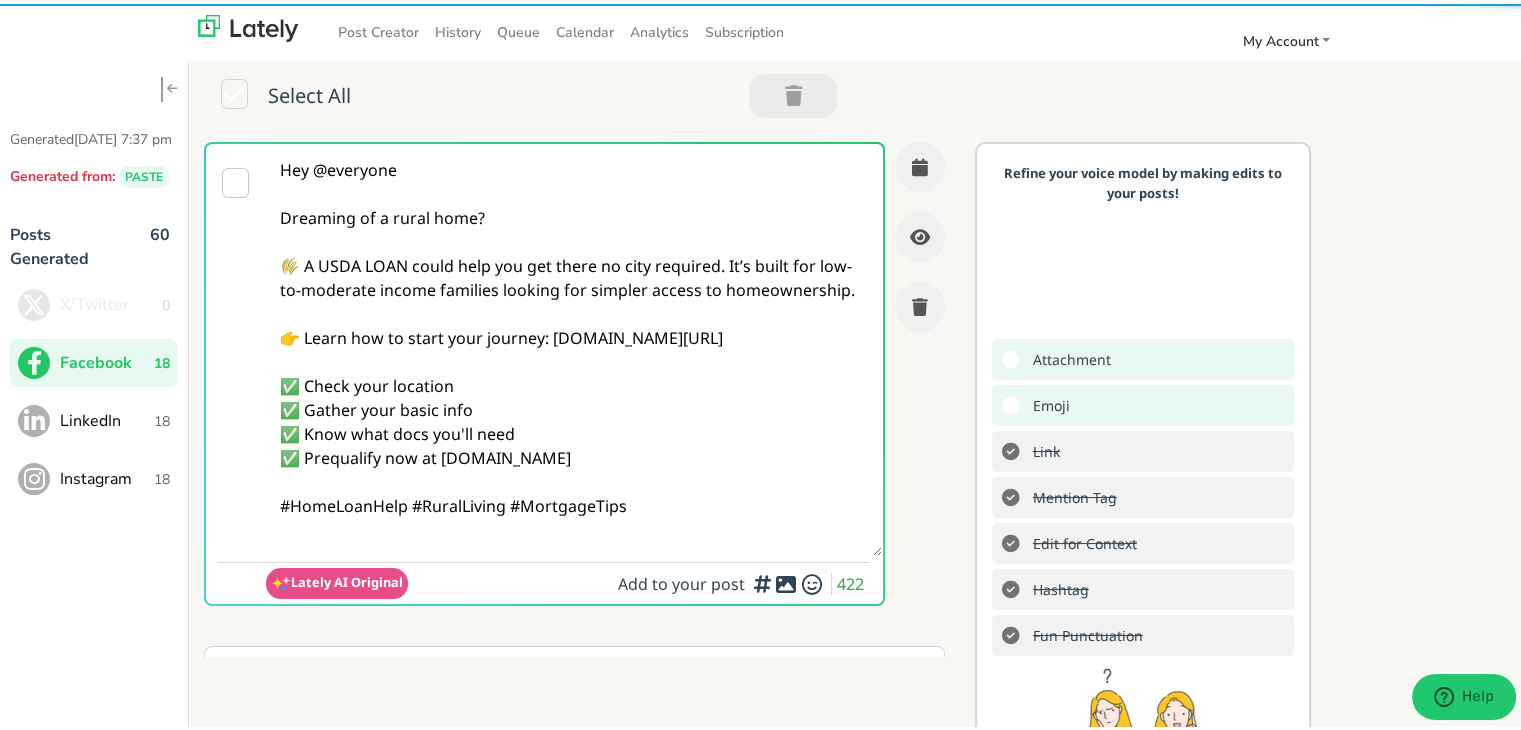 scroll, scrollTop: 100, scrollLeft: 0, axis: vertical 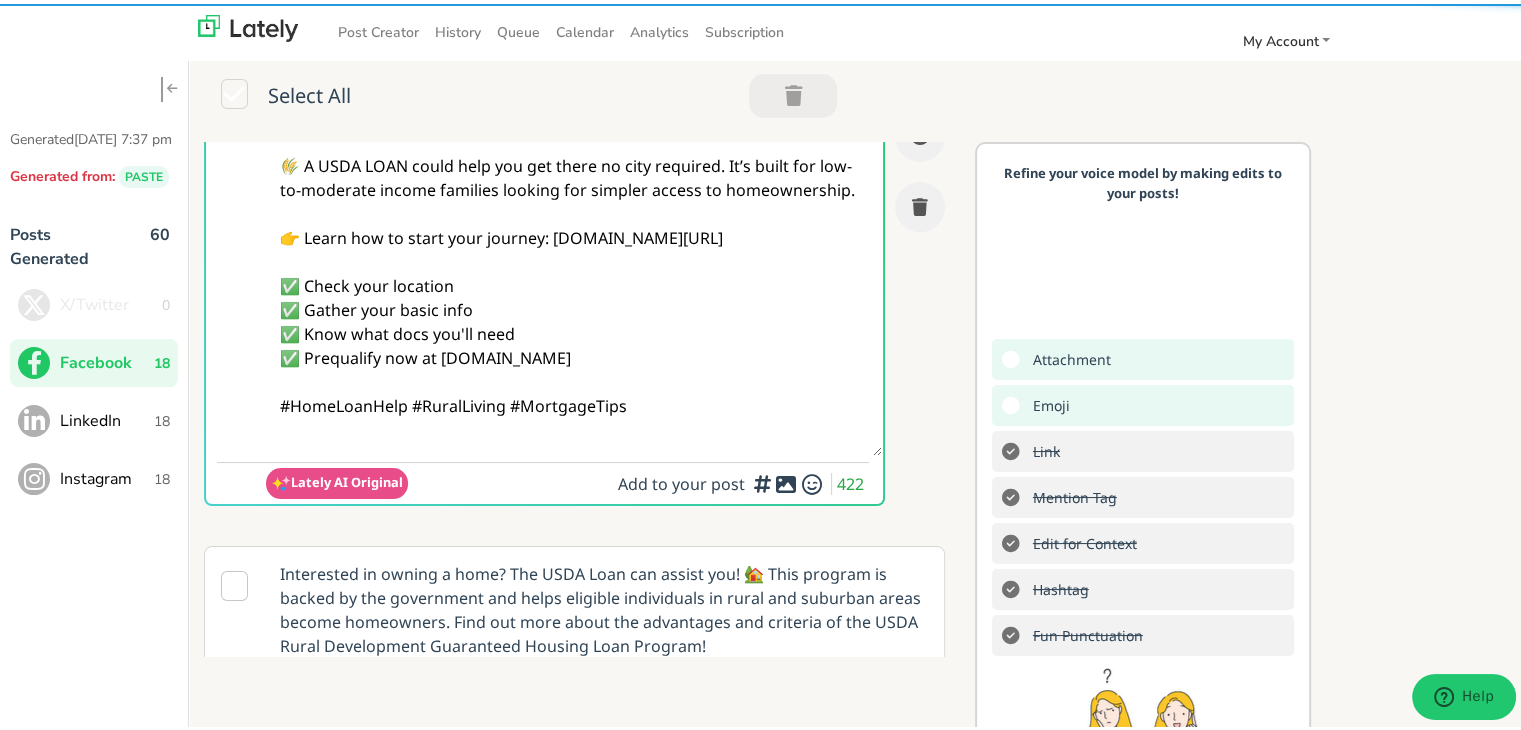click on "Hey @everyone
Dreaming of a rural home?
🌾 A USDA LOAN could help you get there no city required. It’s built for low-to-moderate income families looking for simpler access to homeownership.
👉 Learn how to start your journey: [DOMAIN_NAME][URL]
✅ Check your location
✅ Gather your basic info
✅ Know what docs you'll need
✅ Prequalify now at [DOMAIN_NAME]
#HomeLoanHelp #RuralLiving #MortgageTips" at bounding box center [574, 246] 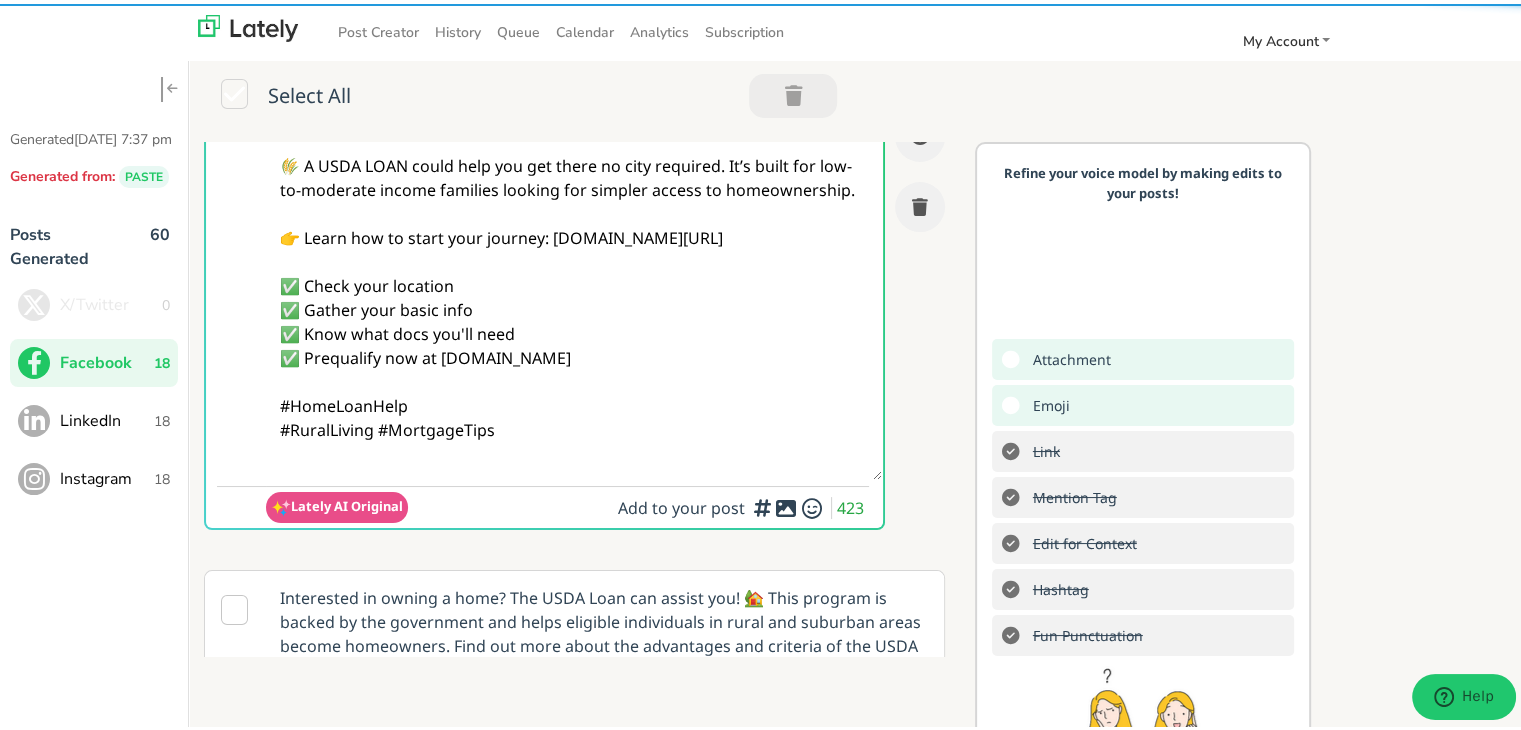 click on "Hey @everyone
Dreaming of a rural home?
🌾 A USDA LOAN could help you get there no city required. It’s built for low-to-moderate income families looking for simpler access to homeownership.
👉 Learn how to start your journey: [DOMAIN_NAME][URL]
✅ Check your location
✅ Gather your basic info
✅ Know what docs you'll need
✅ Prequalify now at [DOMAIN_NAME]
#HomeLoanHelp
#RuralLiving #MortgageTips" at bounding box center (574, 258) 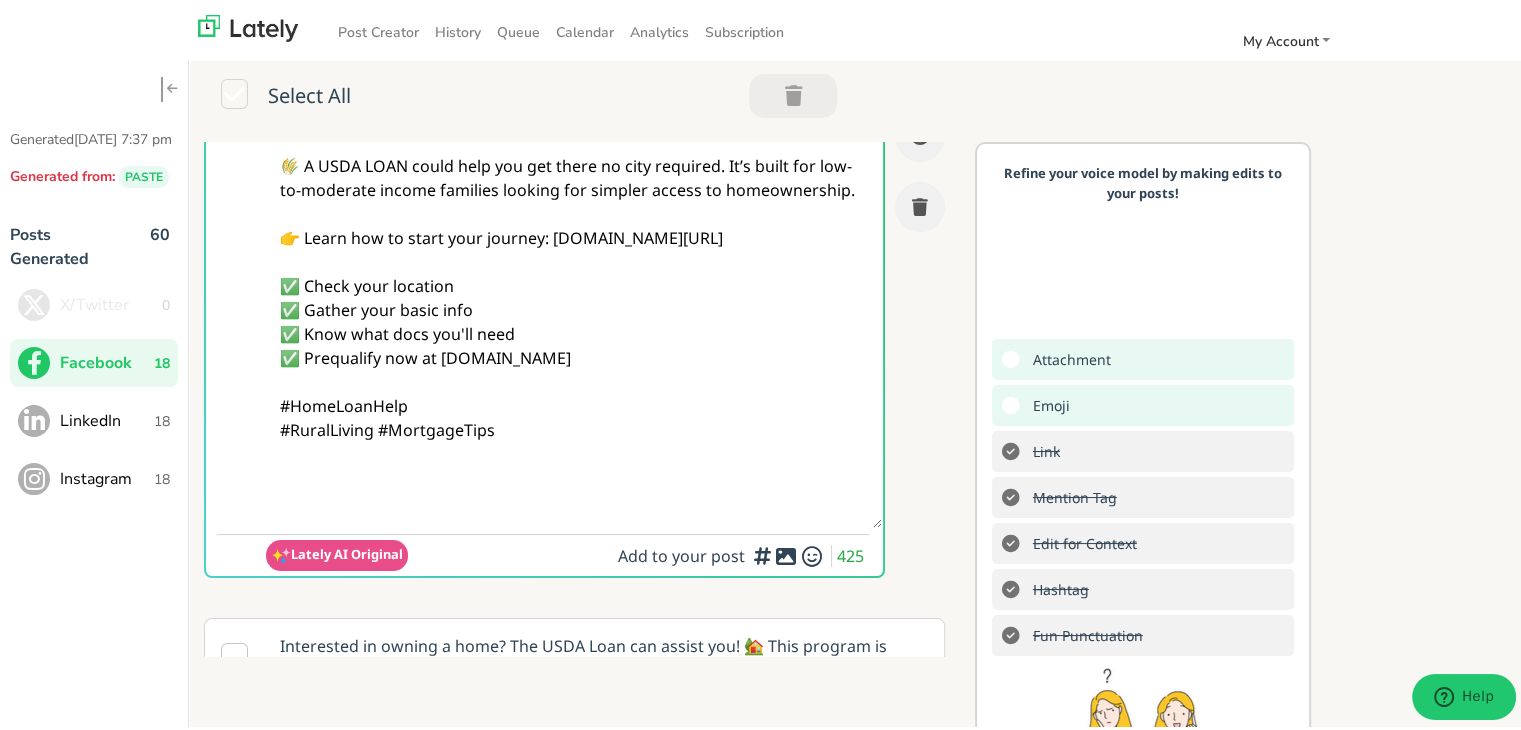 paste on "Follow Us On Our Social Media Platforms!
Facebook: [URL][DOMAIN_NAME]
LinkedIn: [URL][DOMAIN_NAME]
Instagram: [URL][DOMAIN_NAME][DOMAIN_NAME]" 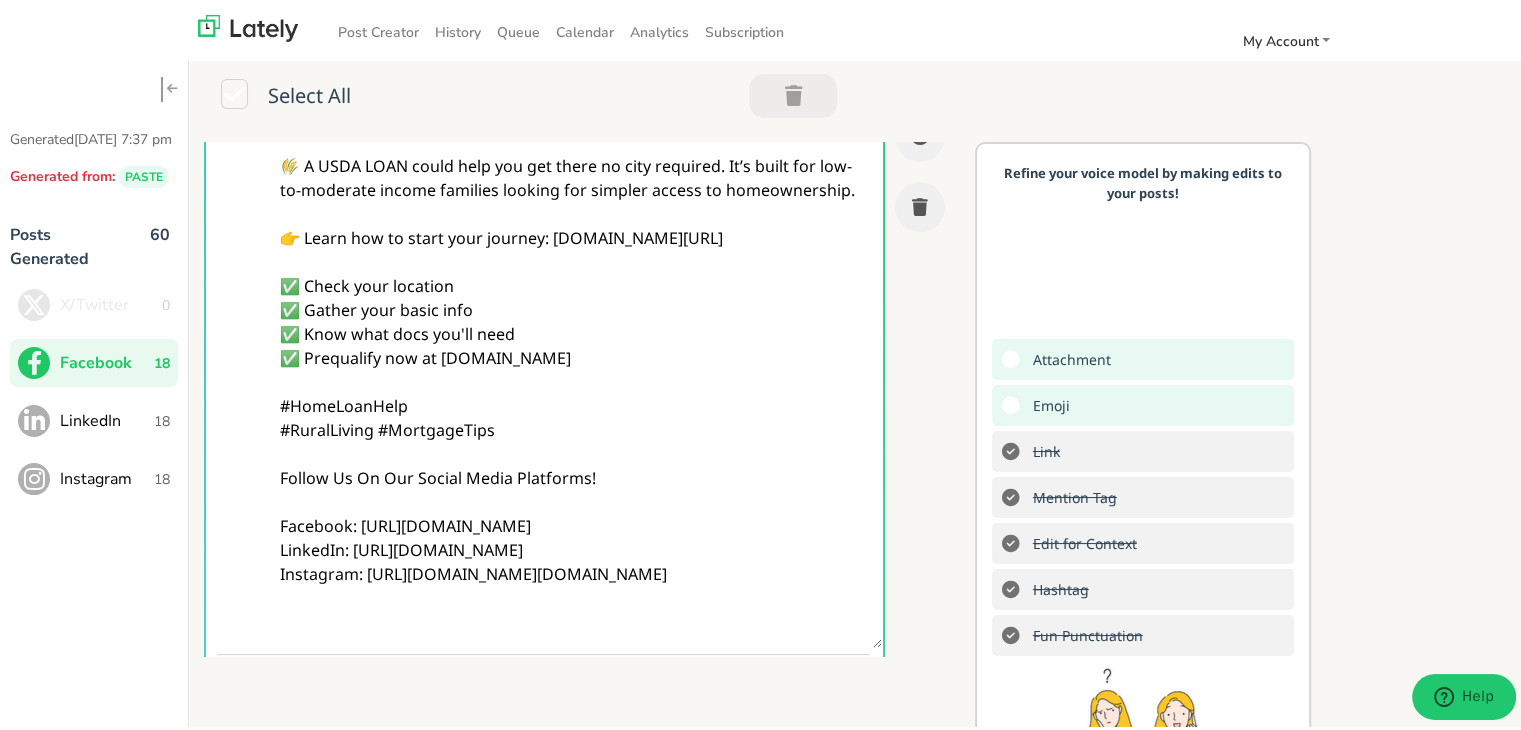 click on "Hey @everyone
Dreaming of a rural home?
🌾 A USDA LOAN could help you get there no city required. It’s built for low-to-moderate income families looking for simpler access to homeownership.
👉 Learn how to start your journey: [DOMAIN_NAME][URL]
✅ Check your location
✅ Gather your basic info
✅ Know what docs you'll need
✅ Prequalify now at [DOMAIN_NAME]
#HomeLoanHelp
#RuralLiving #MortgageTips
Follow Us On Our Social Media Platforms!
Facebook: [URL][DOMAIN_NAME]
LinkedIn: [URL][DOMAIN_NAME]
Instagram: [URL][DOMAIN_NAME][DOMAIN_NAME]" at bounding box center (574, 342) 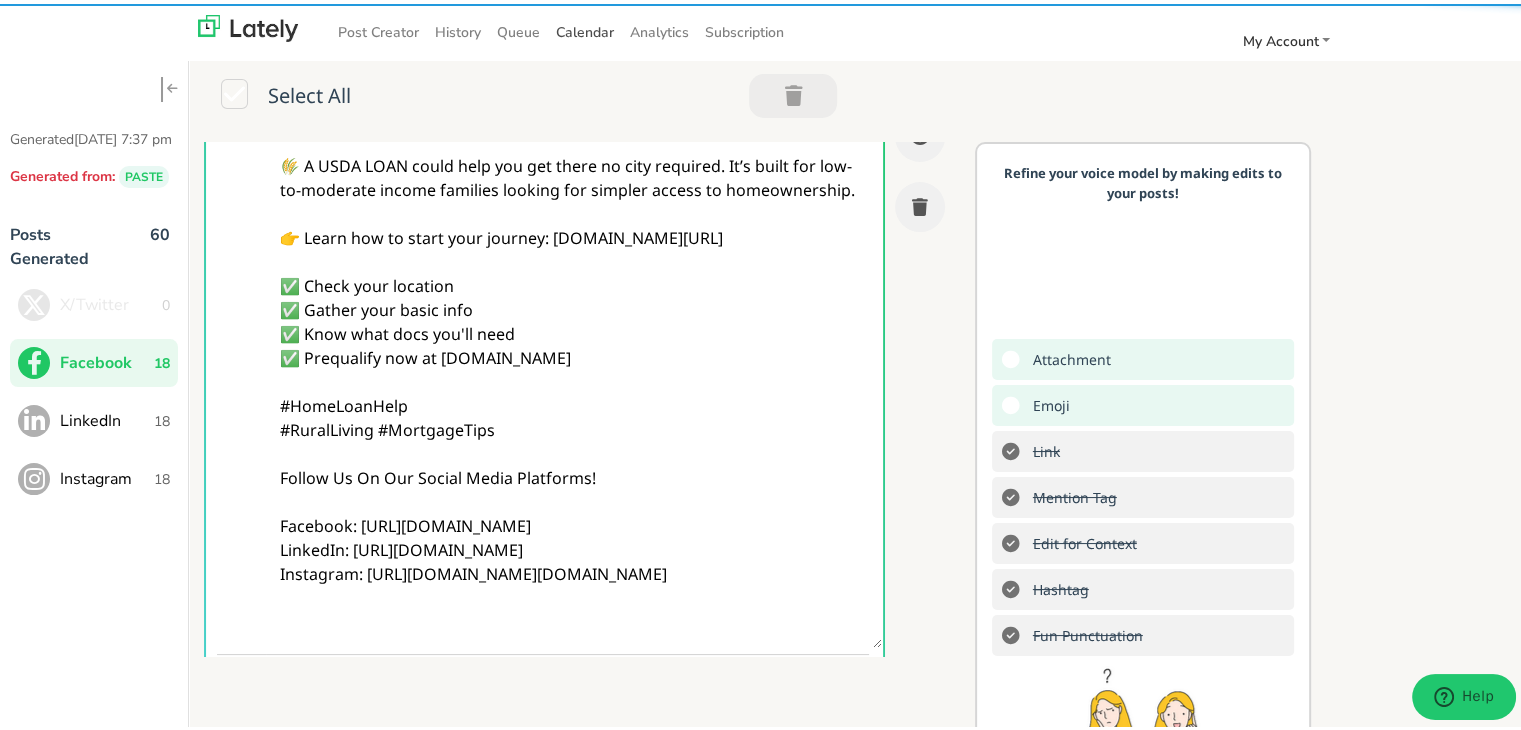 type on "Hey @everyone
Dreaming of a rural home?
🌾 A USDA LOAN could help you get there no city required. It’s built for low-to-moderate income families looking for simpler access to homeownership.
👉 Learn how to start your journey: [DOMAIN_NAME][URL]
✅ Check your location
✅ Gather your basic info
✅ Know what docs you'll need
✅ Prequalify now at [DOMAIN_NAME]
#HomeLoanHelp
#RuralLiving #MortgageTips
Follow Us On Our Social Media Platforms!
Facebook: [URL][DOMAIN_NAME]
LinkedIn: [URL][DOMAIN_NAME]
Instagram: [URL][DOMAIN_NAME][DOMAIN_NAME]" 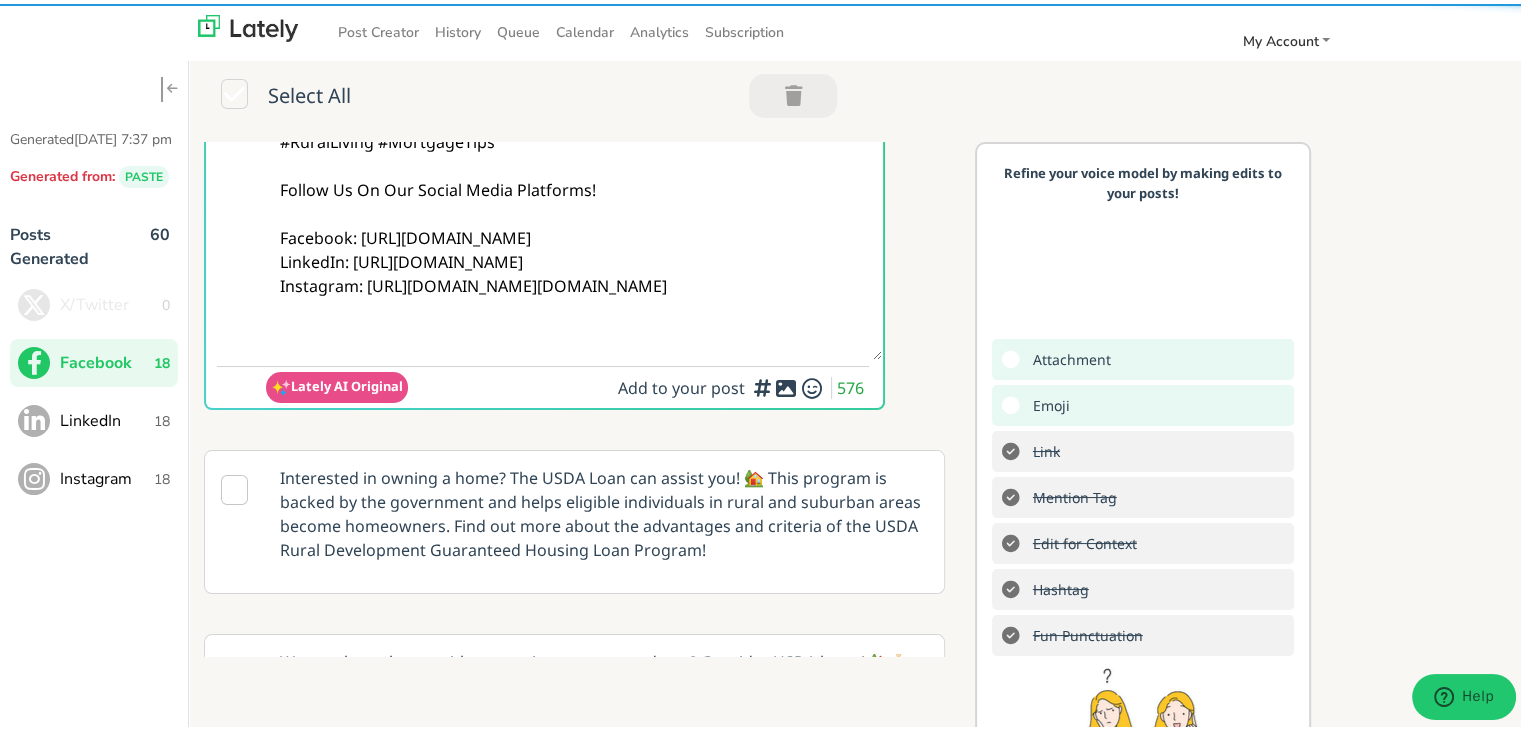 scroll, scrollTop: 400, scrollLeft: 0, axis: vertical 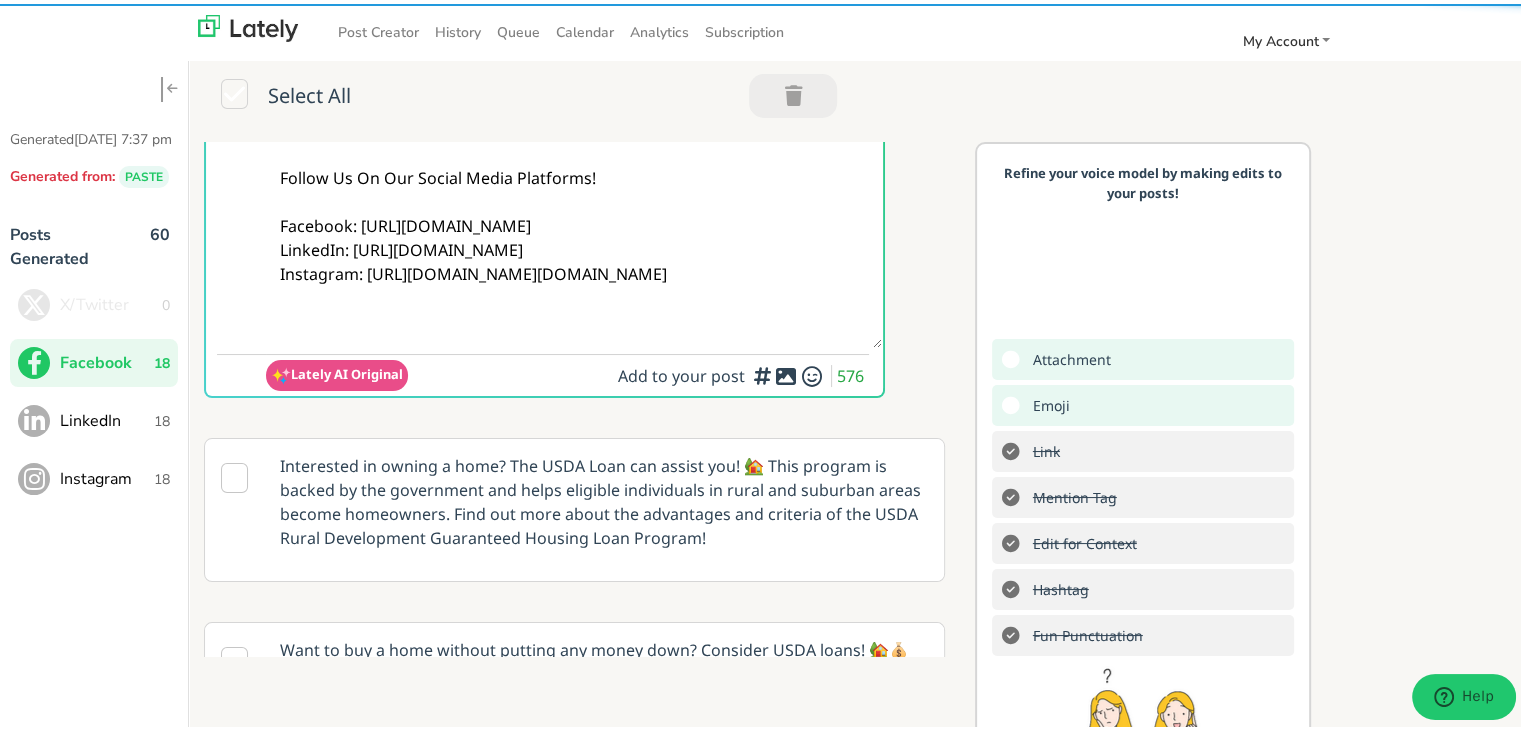 click on "Hey @everyone
Dreaming of a rural home?
🌾 A USDA LOAN could help you get there no city required. It’s built for low-to-moderate income families looking for simpler access to homeownership.
👉 Learn how to start your journey: [DOMAIN_NAME][URL]
✅ Check your location
✅ Gather your basic info
✅ Know what docs you'll need
✅ Prequalify now at [DOMAIN_NAME]
#HomeLoanHelp
#RuralLiving #MortgageTips
Follow Us On Our Social Media Platforms!
Facebook: [URL][DOMAIN_NAME]
LinkedIn: [URL][DOMAIN_NAME]
Instagram: [URL][DOMAIN_NAME][DOMAIN_NAME]" at bounding box center (574, 42) 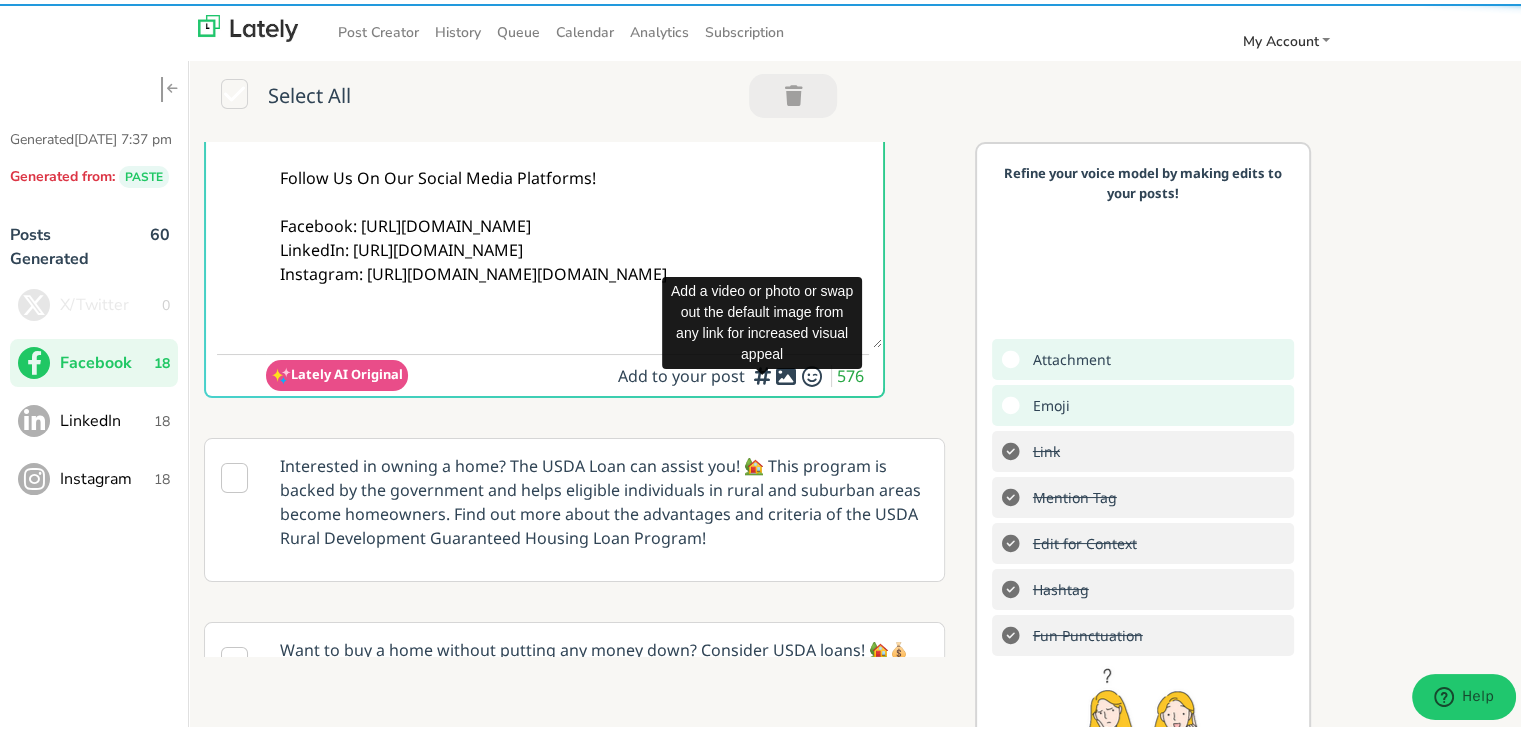 click at bounding box center (786, 372) 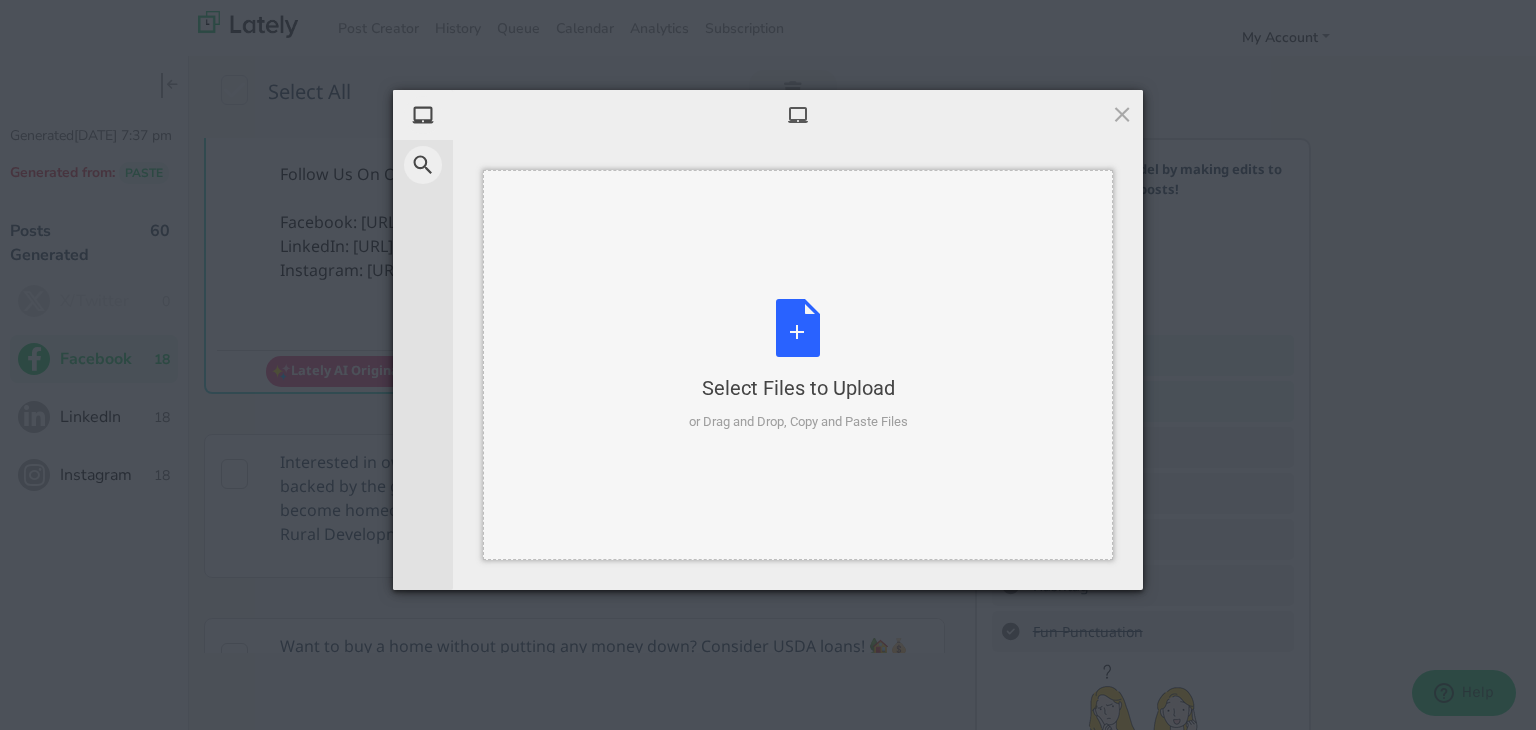 click on "Select Files to Upload
or Drag and Drop, Copy and Paste Files" at bounding box center (798, 365) 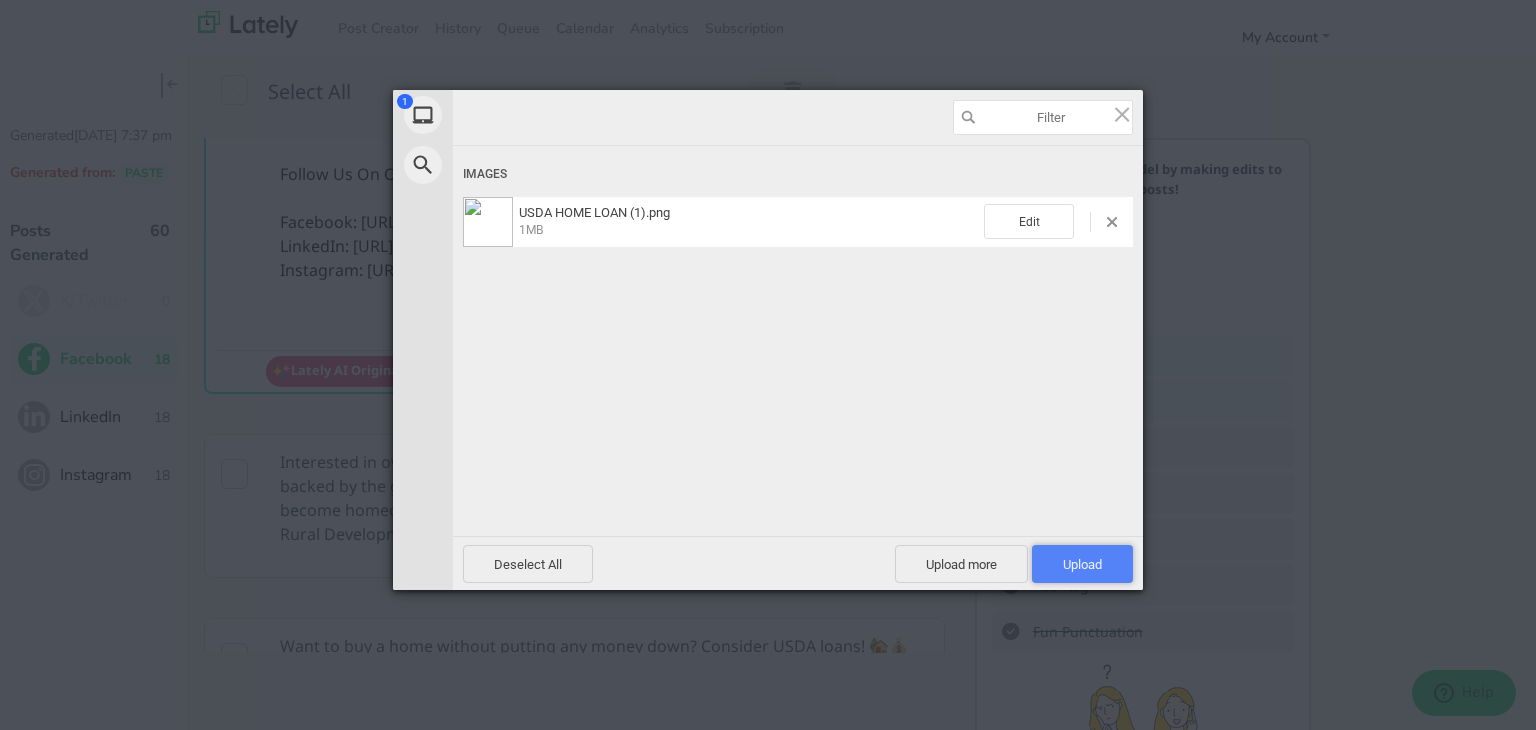 click on "Upload
1" at bounding box center (1082, 564) 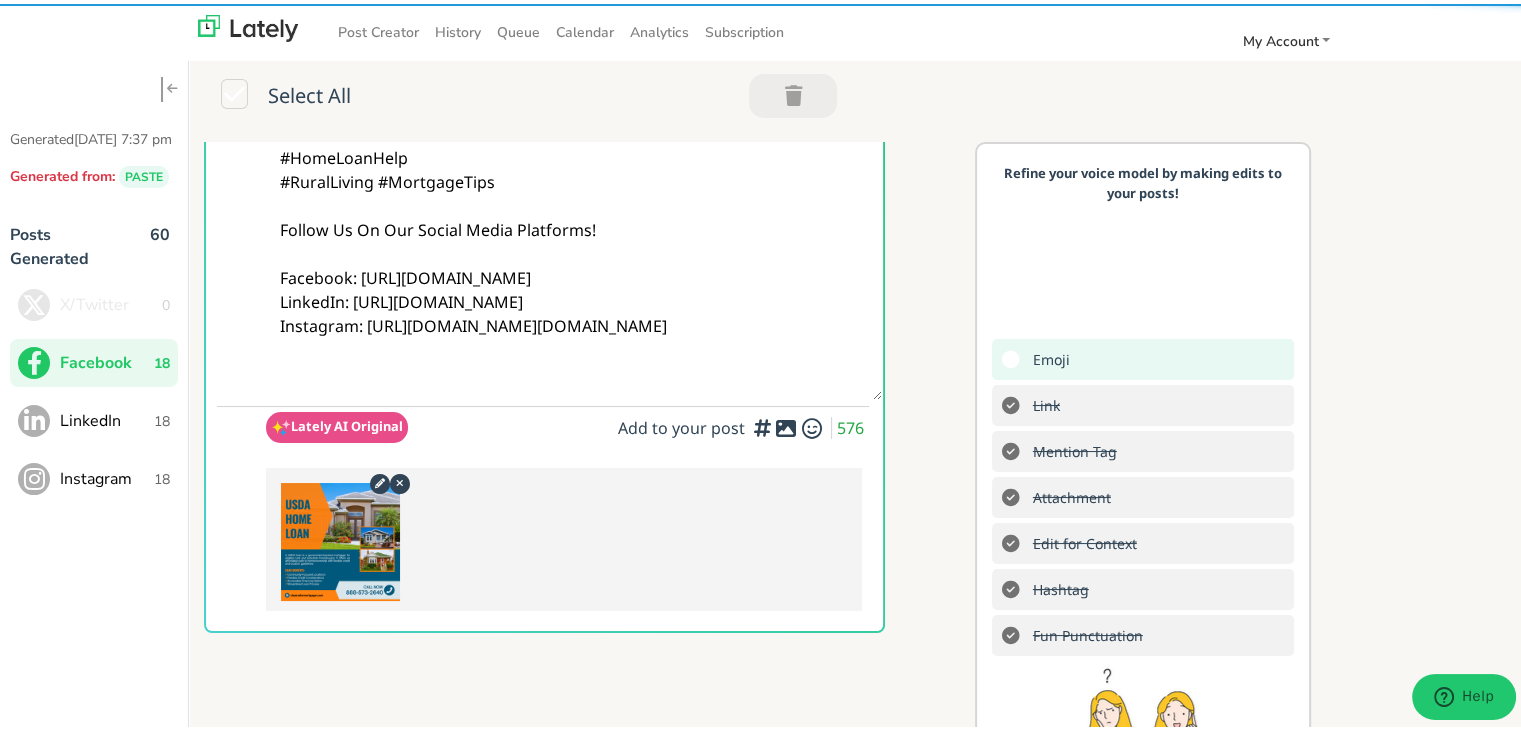 scroll, scrollTop: 500, scrollLeft: 0, axis: vertical 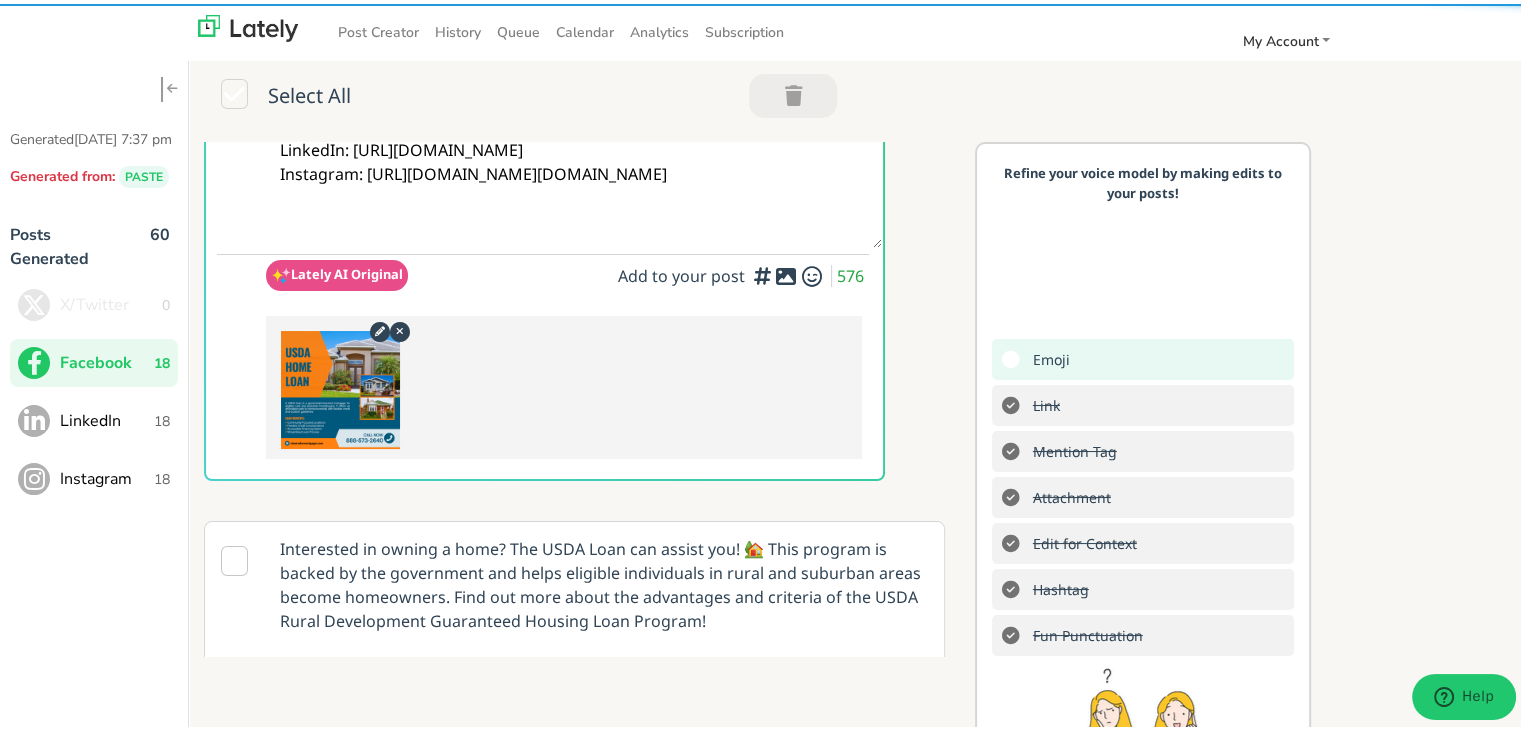 click on "LinkedIn" at bounding box center [107, 417] 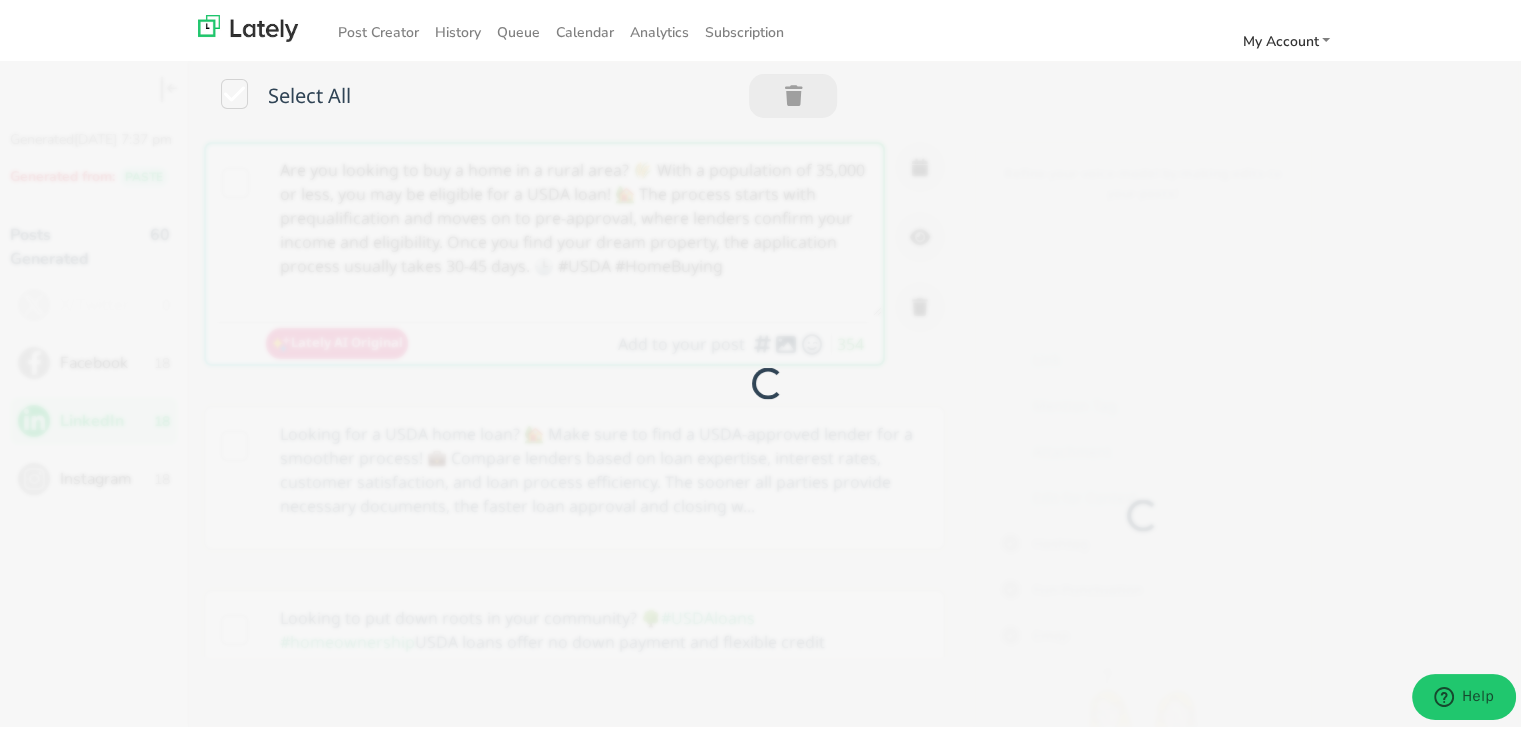 scroll, scrollTop: 0, scrollLeft: 0, axis: both 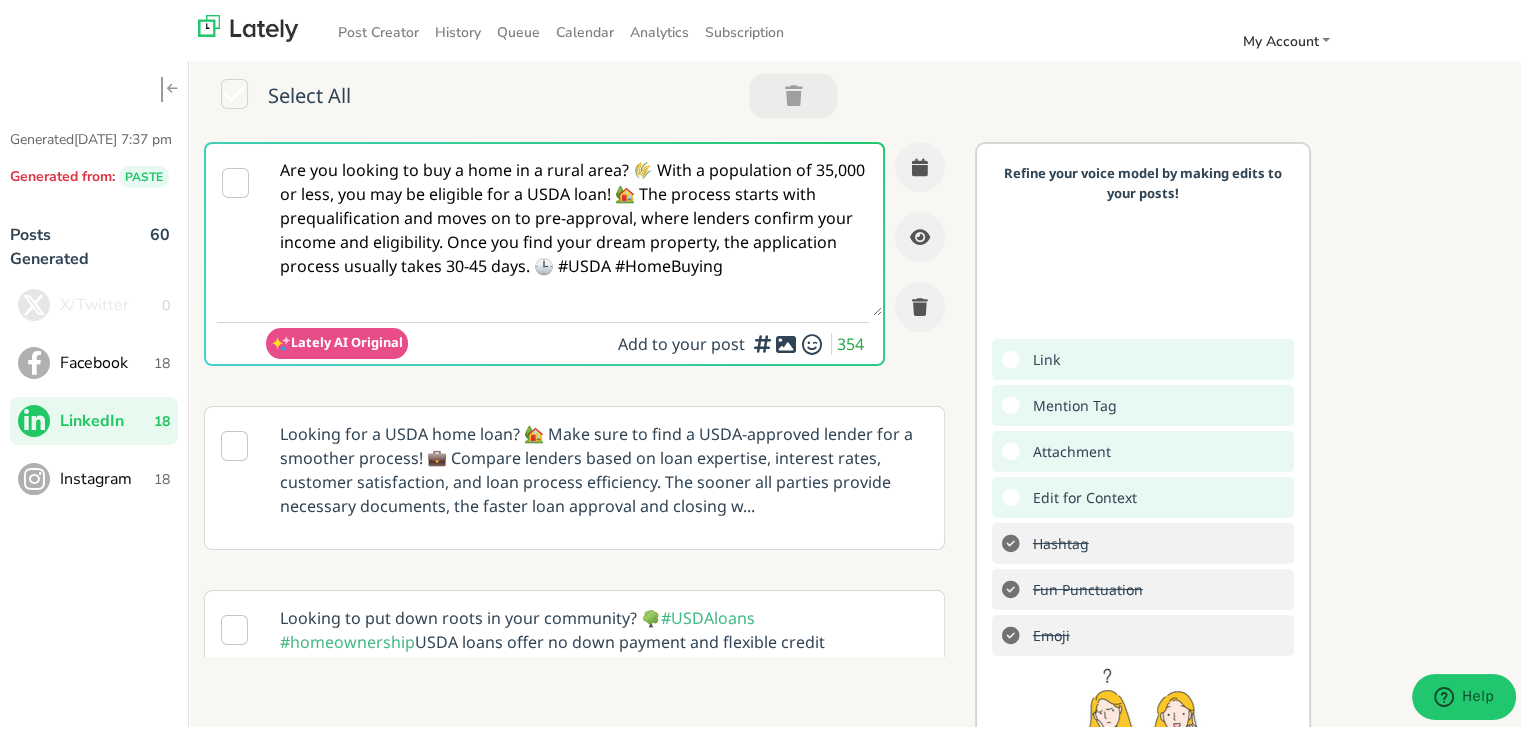 click on "Are you looking to buy a home in a rural area? 🌾 With a population of 35,000 or less, you may be eligible for a USDA loan! 🏡 The process starts with prequalification and moves on to pre-approval, where lenders confirm your income and eligibility. Once you find your dream property, the application process usually takes 30-45 days. 🕒 #USDA #HomeBuying" at bounding box center (574, 226) 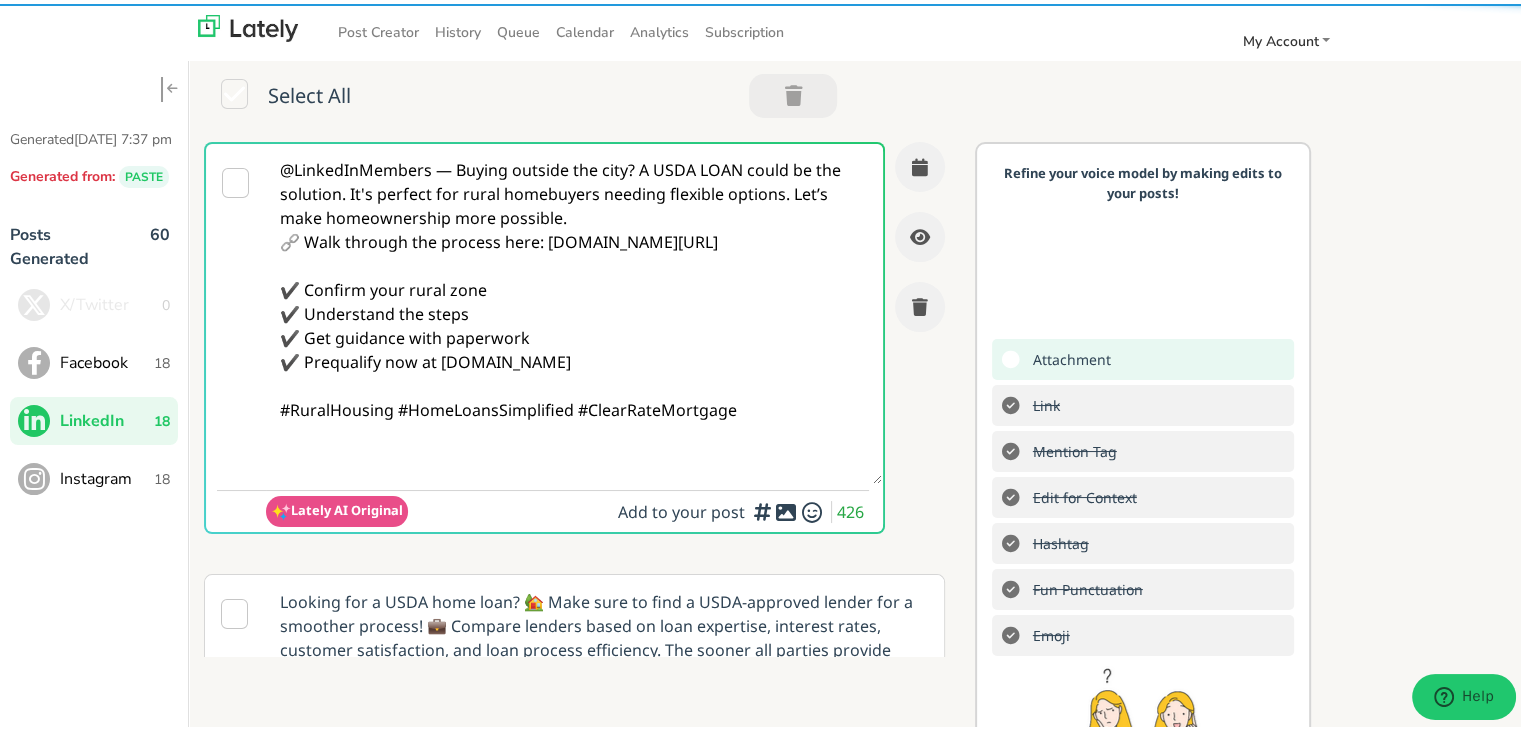click on "@LinkedInMembers — Buying outside the city? A USDA LOAN could be the solution. It's perfect for rural homebuyers needing flexible options. Let’s make homeownership more possible.
🔗 Walk through the process here: [DOMAIN_NAME][URL]
✔️ Confirm your rural zone
✔️ Understand the steps
✔️ Get guidance with paperwork
✔️ Prequalify now at [DOMAIN_NAME]
#RuralHousing #HomeLoansSimplified #ClearRateMortgage" at bounding box center (574, 310) 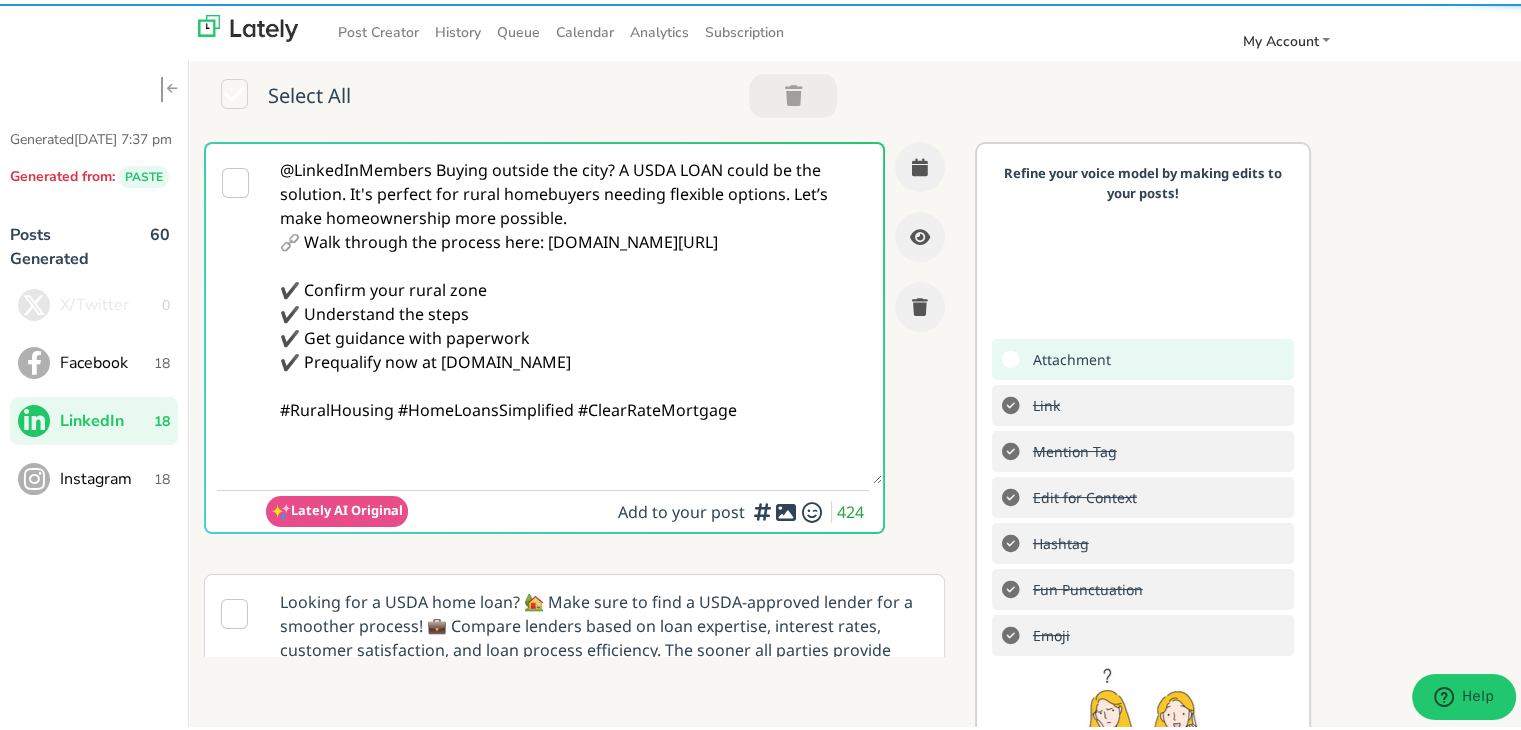 click on "@LinkedInMembers Buying outside the city? A USDA LOAN could be the solution. It's perfect for rural homebuyers needing flexible options. Let’s make homeownership more possible.
🔗 Walk through the process here: [DOMAIN_NAME][URL]
✔️ Confirm your rural zone
✔️ Understand the steps
✔️ Get guidance with paperwork
✔️ Prequalify now at [DOMAIN_NAME]
#RuralHousing #HomeLoansSimplified #ClearRateMortgage" at bounding box center (574, 310) 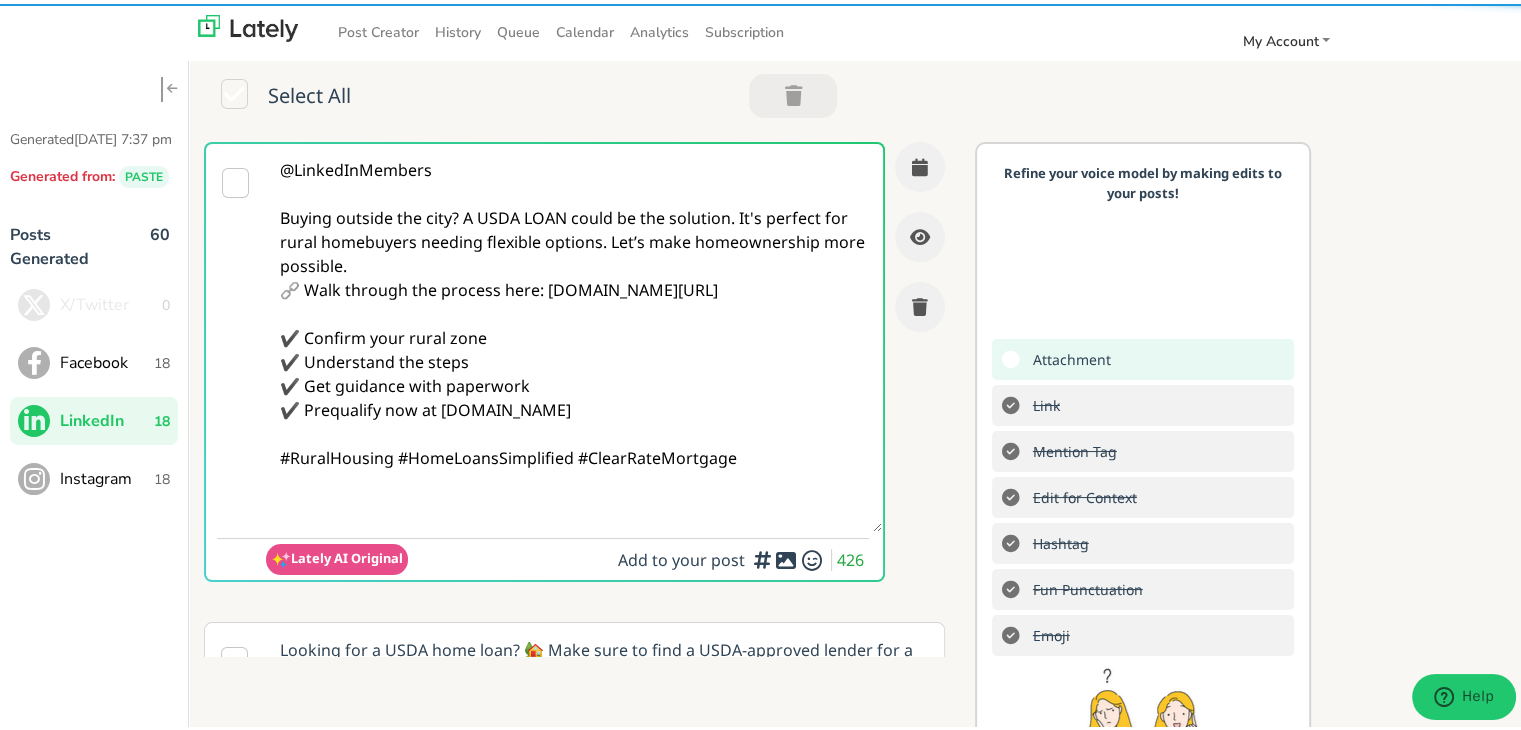 click on "@LinkedInMembers
Buying outside the city? A USDA LOAN could be the solution. It's perfect for rural homebuyers needing flexible options. Let’s make homeownership more possible.
🔗 Walk through the process here: [DOMAIN_NAME][URL]
✔️ Confirm your rural zone
✔️ Understand the steps
✔️ Get guidance with paperwork
✔️ Prequalify now at [DOMAIN_NAME]
#RuralHousing #HomeLoansSimplified #ClearRateMortgage" at bounding box center [574, 334] 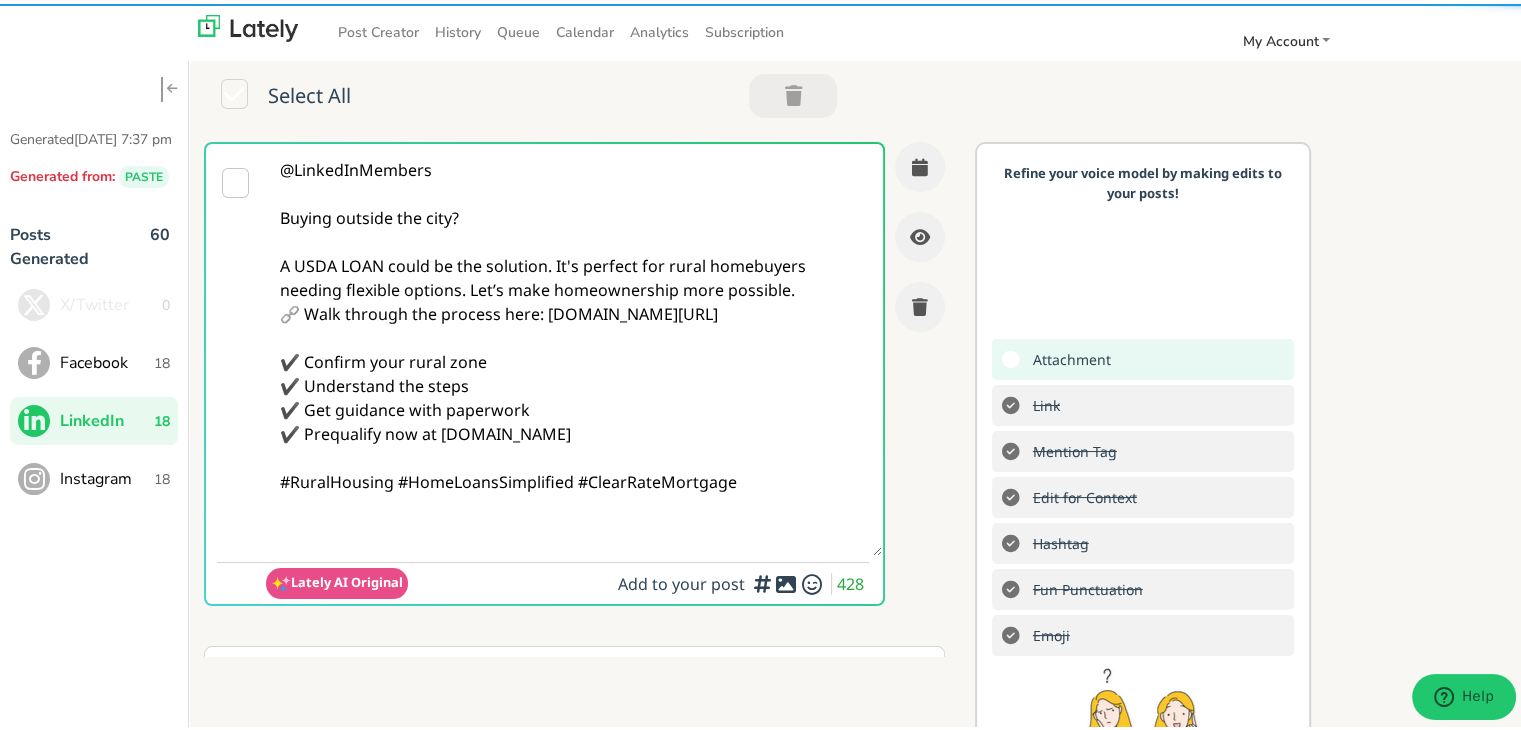 click on "@LinkedInMembers
Buying outside the city?
A USDA LOAN could be the solution. It's perfect for rural homebuyers needing flexible options. Let’s make homeownership more possible.
🔗 Walk through the process here: [DOMAIN_NAME][URL]
✔️ Confirm your rural zone
✔️ Understand the steps
✔️ Get guidance with paperwork
✔️ Prequalify now at [DOMAIN_NAME]
#RuralHousing #HomeLoansSimplified #ClearRateMortgage" at bounding box center [574, 346] 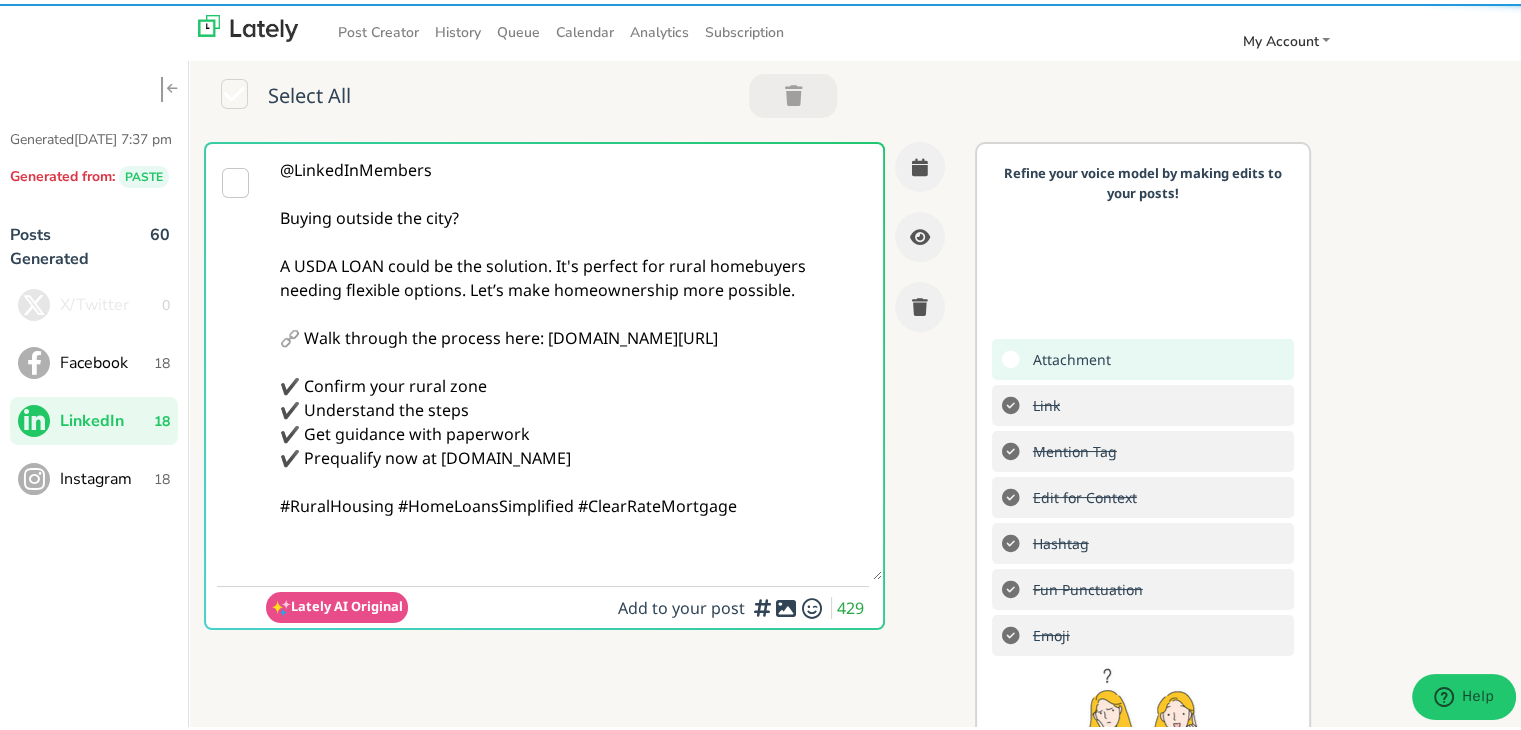 click on "@LinkedInMembers
Buying outside the city?
A USDA LOAN could be the solution. It's perfect for rural homebuyers needing flexible options. Let’s make homeownership more possible.
🔗 Walk through the process here: [DOMAIN_NAME][URL]
✔️ Confirm your rural zone
✔️ Understand the steps
✔️ Get guidance with paperwork
✔️ Prequalify now at [DOMAIN_NAME]
#RuralHousing #HomeLoansSimplified #ClearRateMortgage" at bounding box center (574, 358) 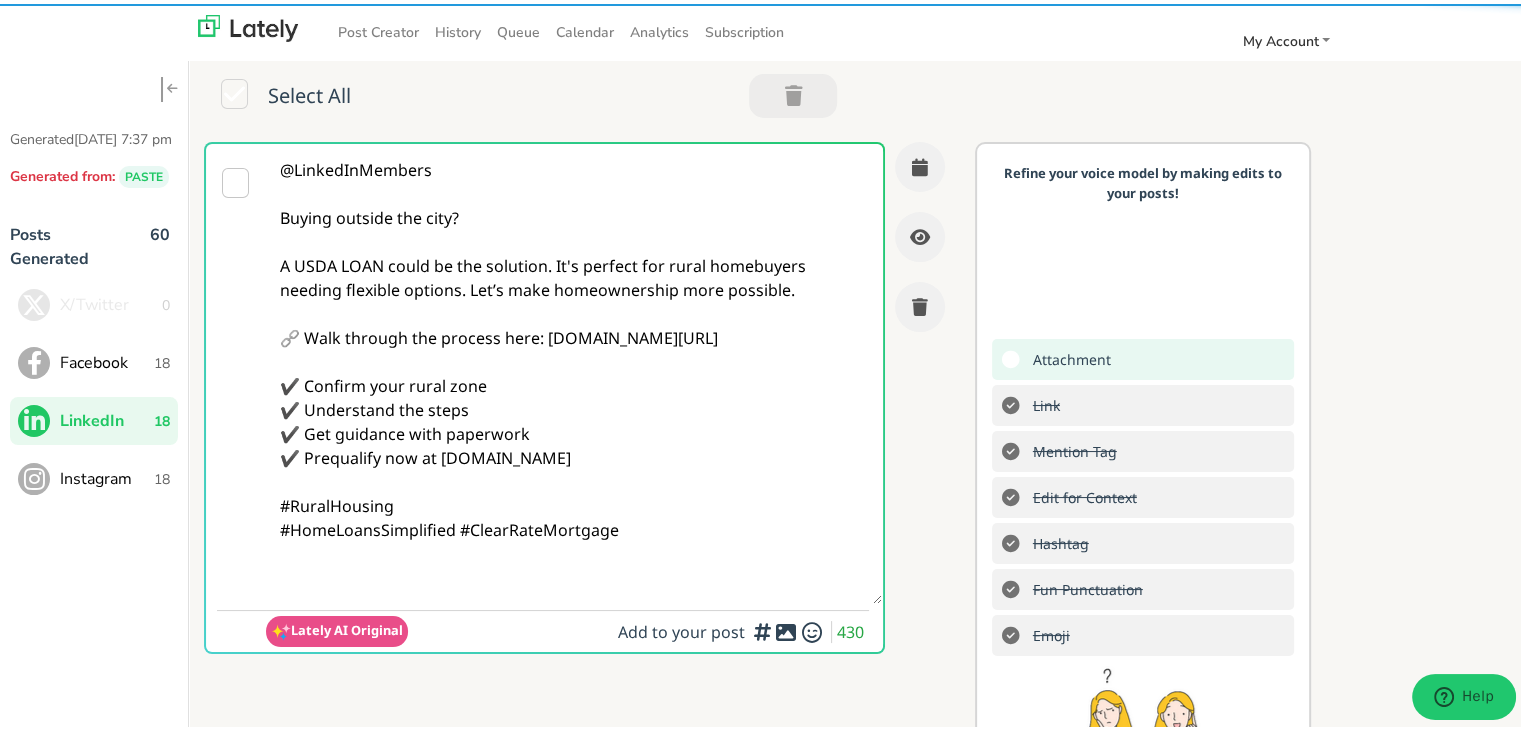 click on "@LinkedInMembers
Buying outside the city?
A USDA LOAN could be the solution. It's perfect for rural homebuyers needing flexible options. Let’s make homeownership more possible.
🔗 Walk through the process here: [DOMAIN_NAME][URL]
✔️ Confirm your rural zone
✔️ Understand the steps
✔️ Get guidance with paperwork
✔️ Prequalify now at [DOMAIN_NAME]
#RuralHousing
#HomeLoansSimplified #ClearRateMortgage" at bounding box center [574, 370] 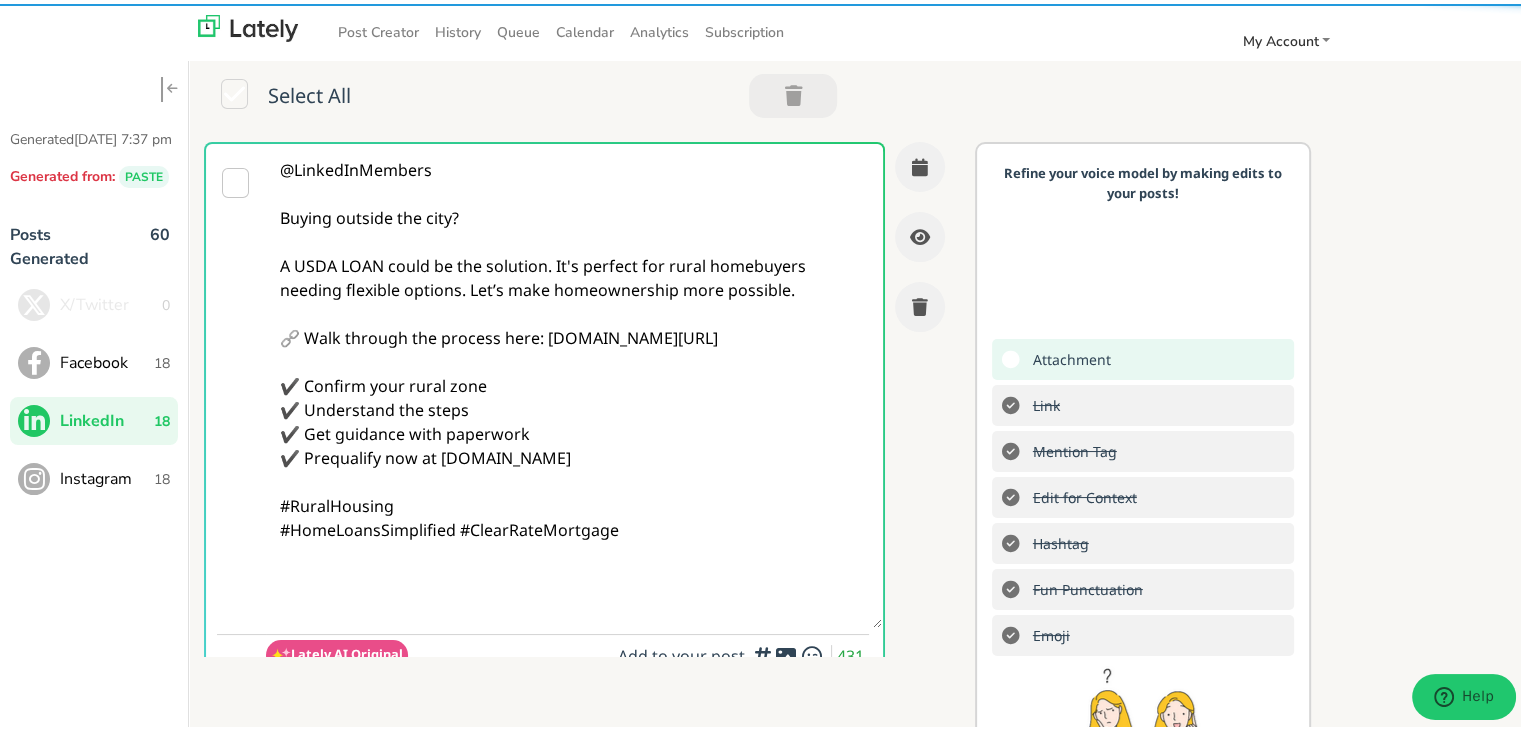 paste on "Follow Us On Our Social Media Platforms!
Facebook: [URL][DOMAIN_NAME]
LinkedIn: [URL][DOMAIN_NAME]
Instagram: [URL][DOMAIN_NAME][DOMAIN_NAME]" 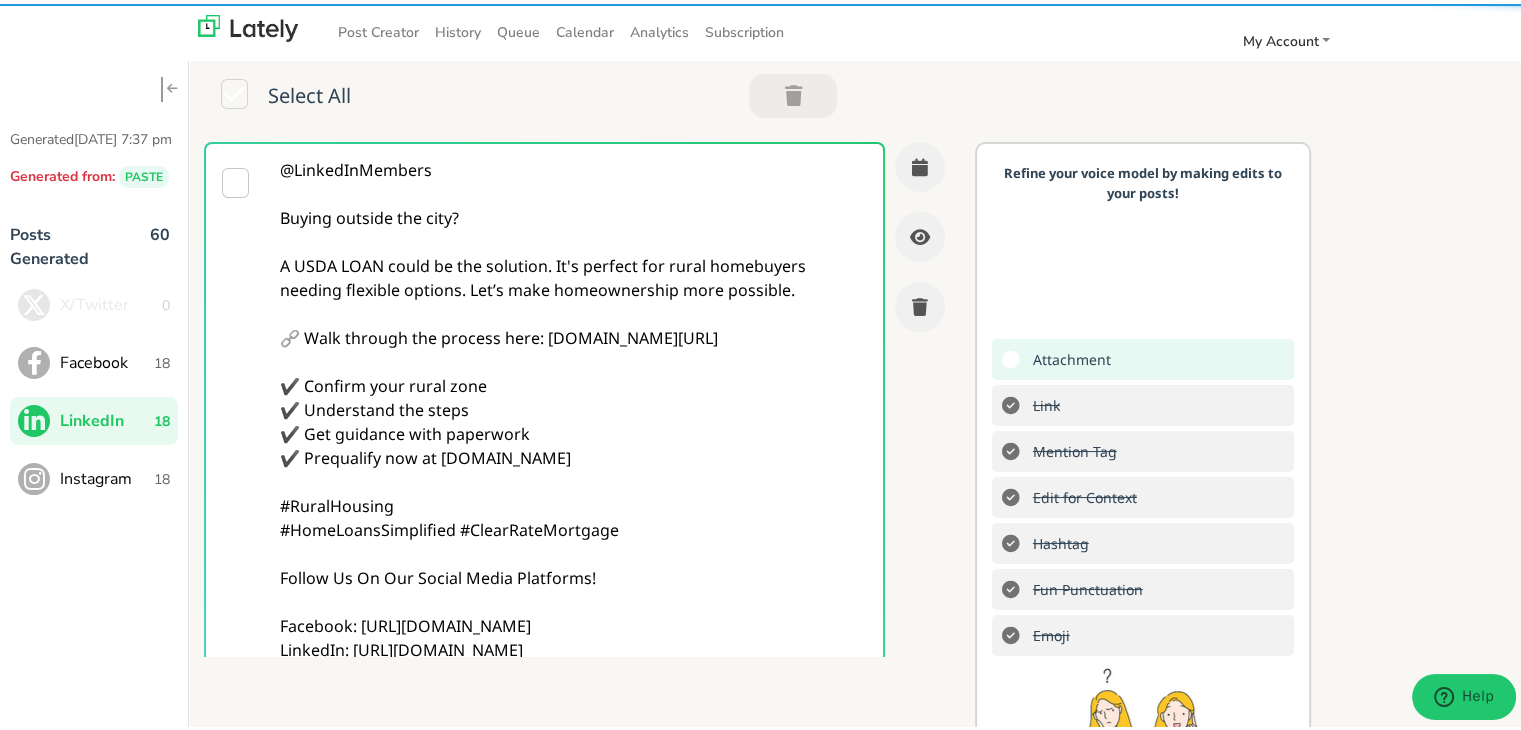 scroll, scrollTop: 51, scrollLeft: 0, axis: vertical 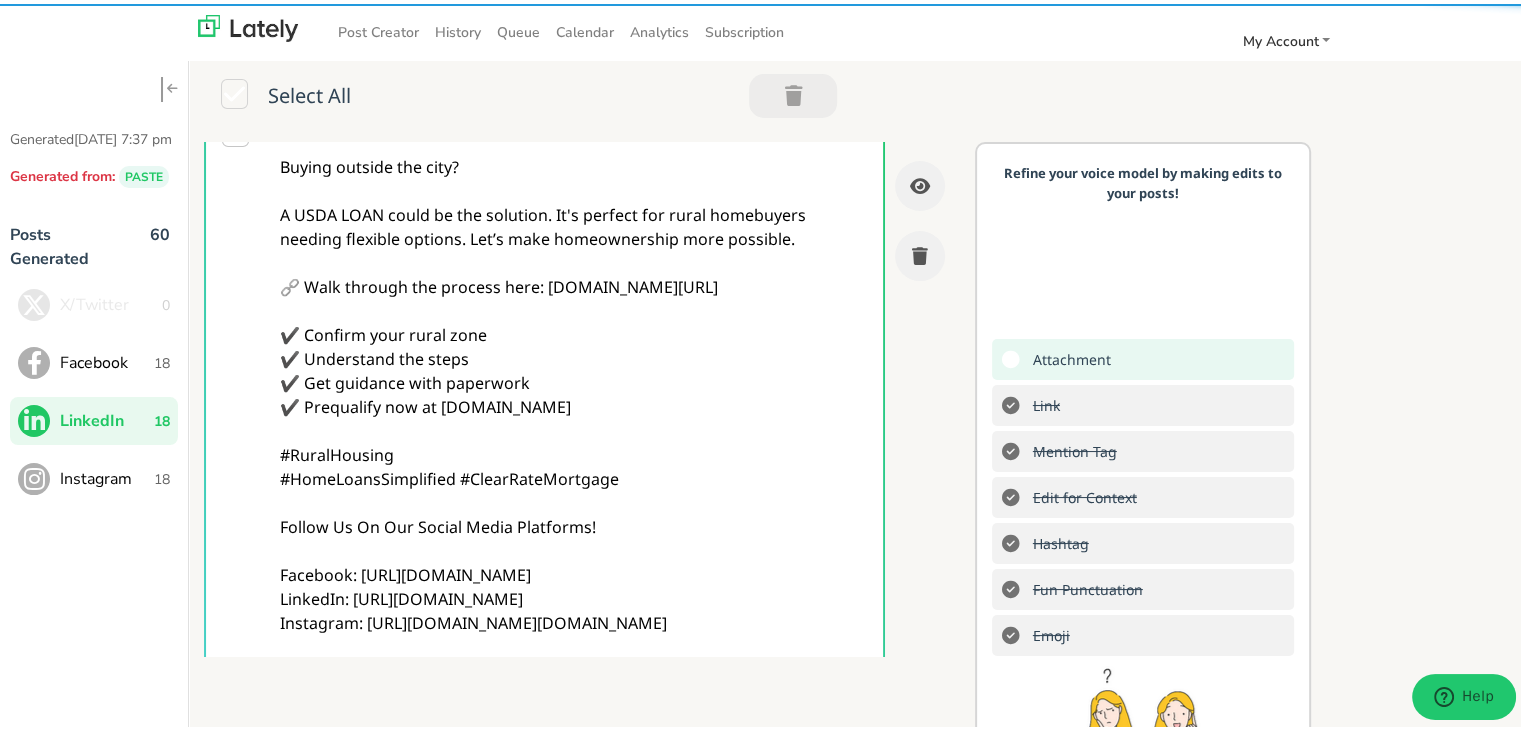 click on "@LinkedInMembers
Buying outside the city?
A USDA LOAN could be the solution. It's perfect for rural homebuyers needing flexible options. Let’s make homeownership more possible.
🔗 Walk through the process here: [DOMAIN_NAME][URL]
✔️ Confirm your rural zone
✔️ Understand the steps
✔️ Get guidance with paperwork
✔️ Prequalify now at [DOMAIN_NAME]
#RuralHousing
#HomeLoansSimplified #ClearRateMortgage
Follow Us On Our Social Media Platforms!
Facebook: [URL][DOMAIN_NAME]
LinkedIn: [URL][DOMAIN_NAME]
Instagram: [URL][DOMAIN_NAME][DOMAIN_NAME]" at bounding box center (574, 391) 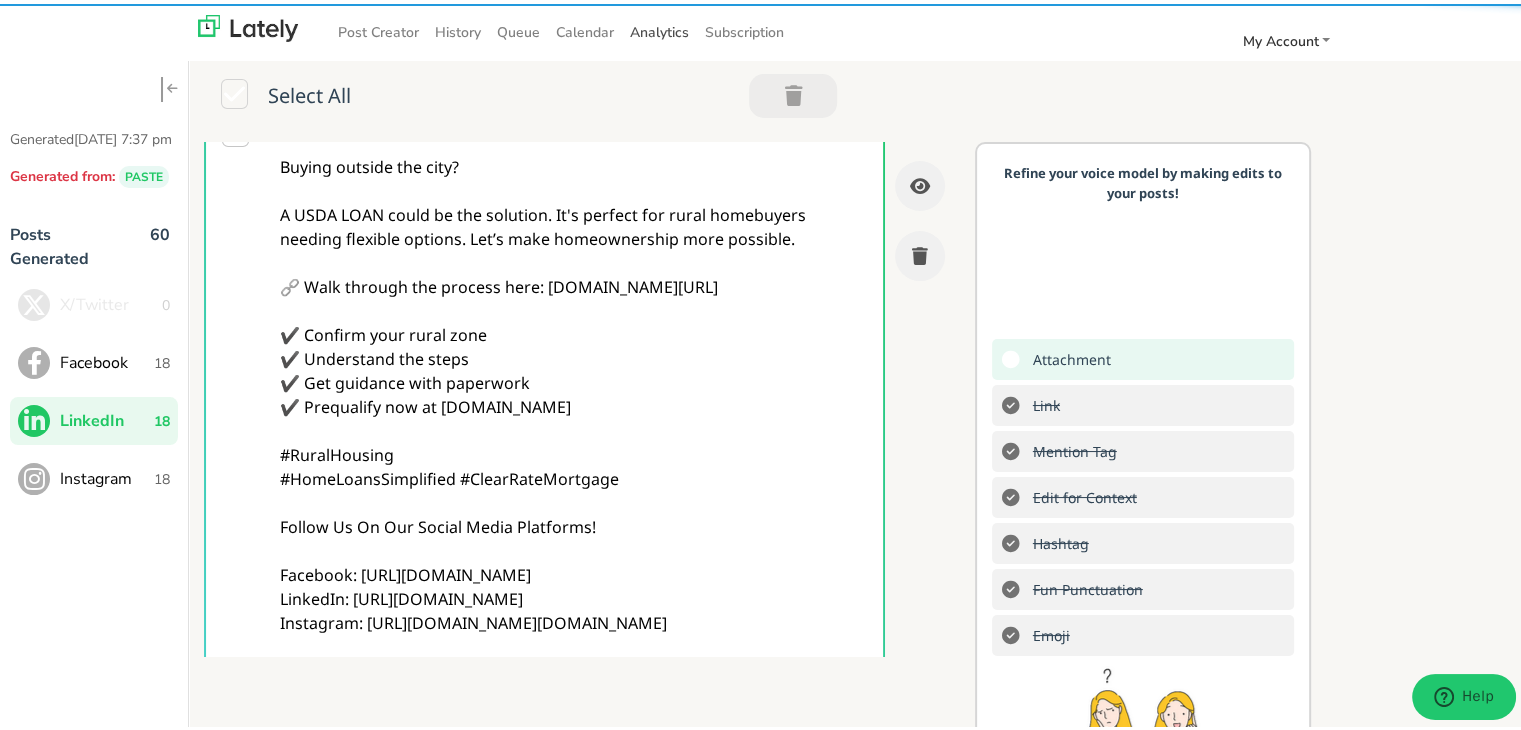 type on "@LinkedInMembers
Buying outside the city?
A USDA LOAN could be the solution. It's perfect for rural homebuyers needing flexible options. Let’s make homeownership more possible.
🔗 Walk through the process here: [DOMAIN_NAME][URL]
✔️ Confirm your rural zone
✔️ Understand the steps
✔️ Get guidance with paperwork
✔️ Prequalify now at [DOMAIN_NAME]
#RuralHousing
#HomeLoansSimplified #ClearRateMortgage
Follow Us On Our Social Media Platforms!
Facebook: [URL][DOMAIN_NAME]
LinkedIn: [URL][DOMAIN_NAME]
Instagram: [URL][DOMAIN_NAME][DOMAIN_NAME]" 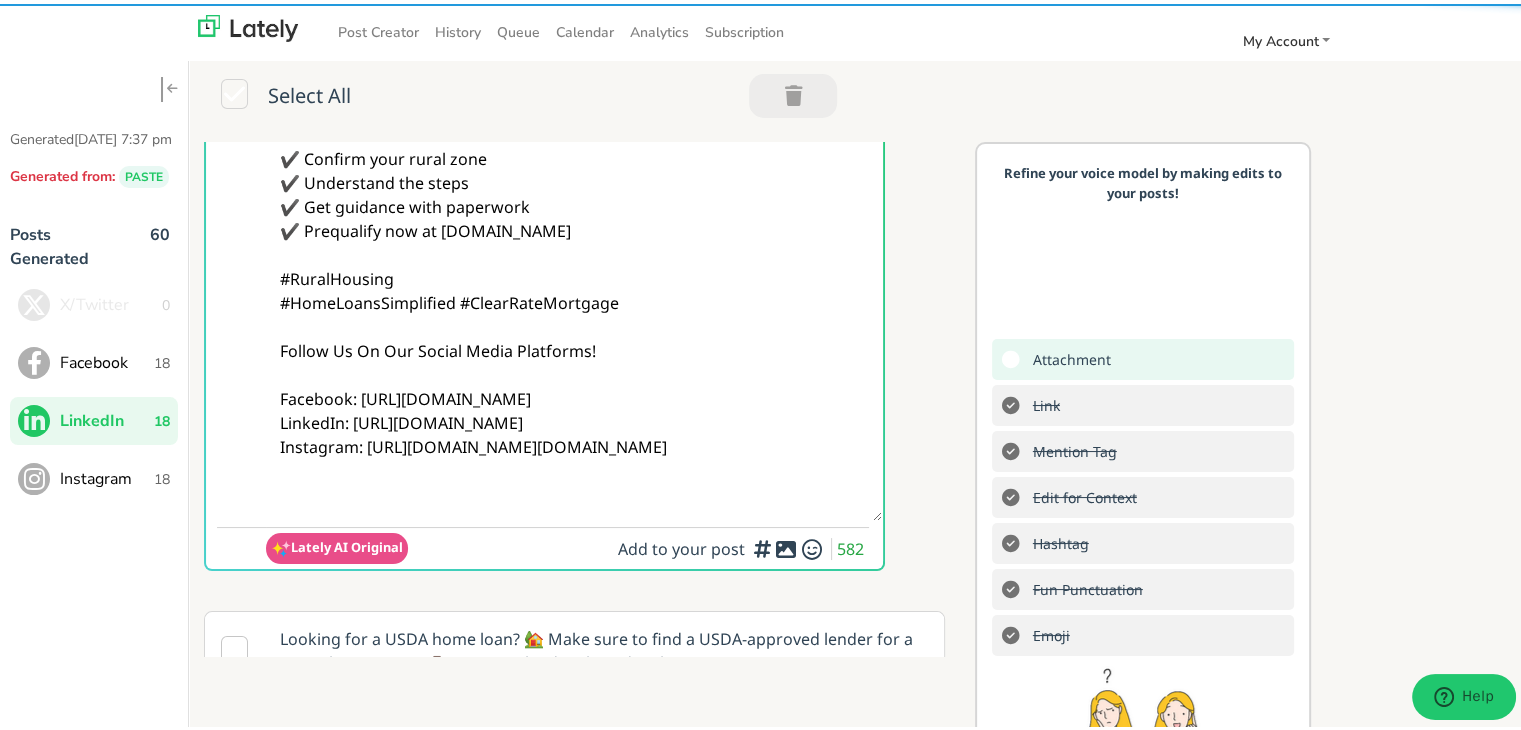 scroll, scrollTop: 351, scrollLeft: 0, axis: vertical 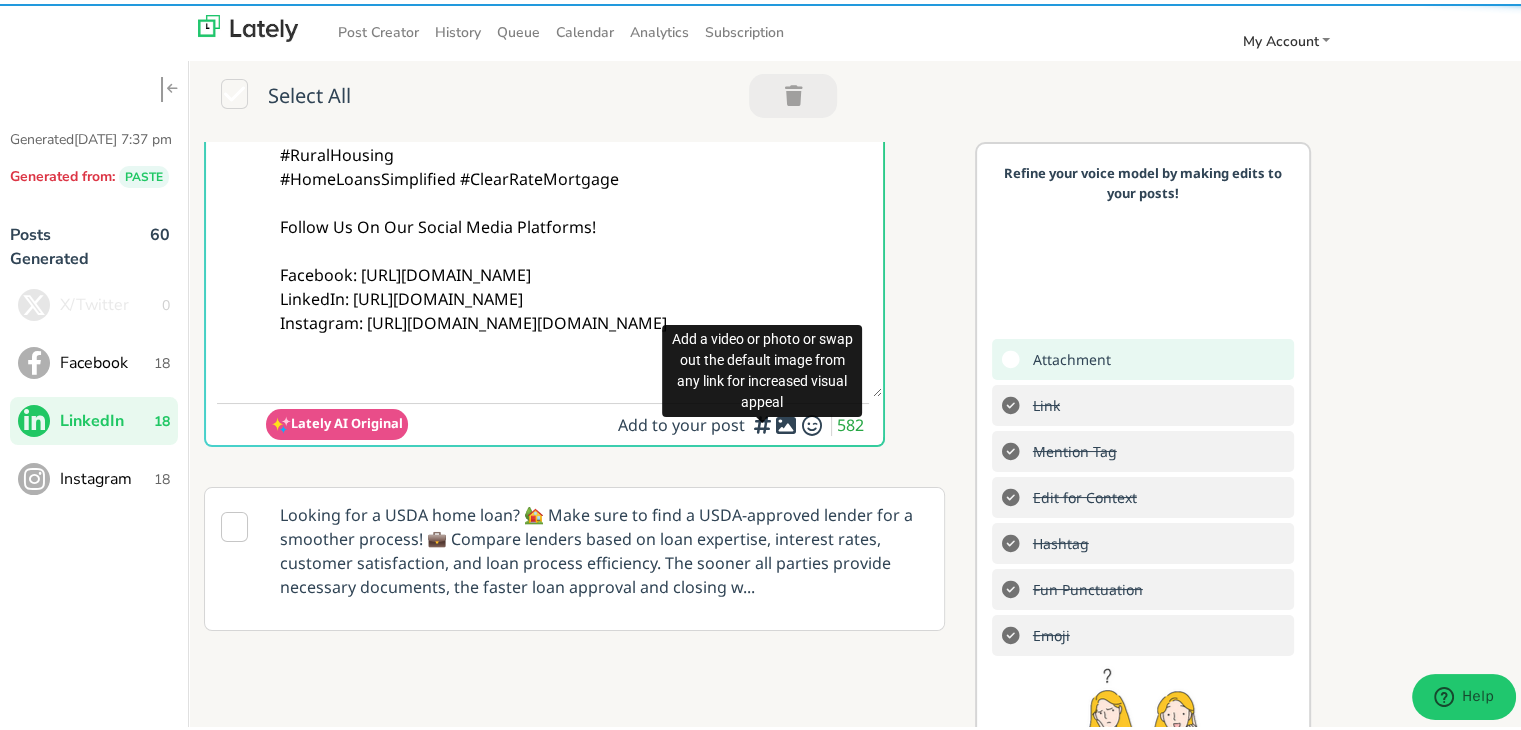 drag, startPoint x: 761, startPoint y: 426, endPoint x: 771, endPoint y: 455, distance: 30.675724 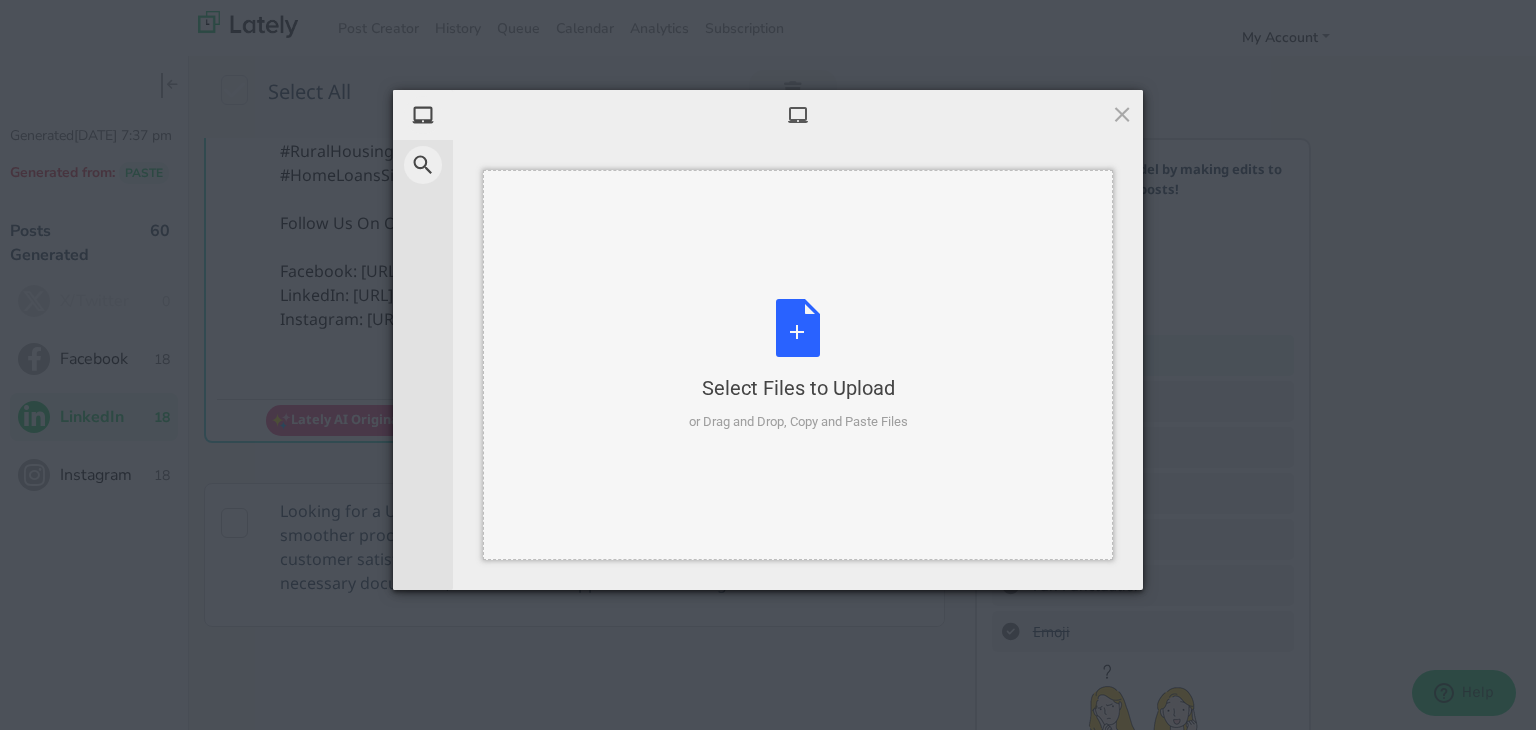click on "Select Files to Upload
or Drag and Drop, Copy and Paste Files" at bounding box center (798, 365) 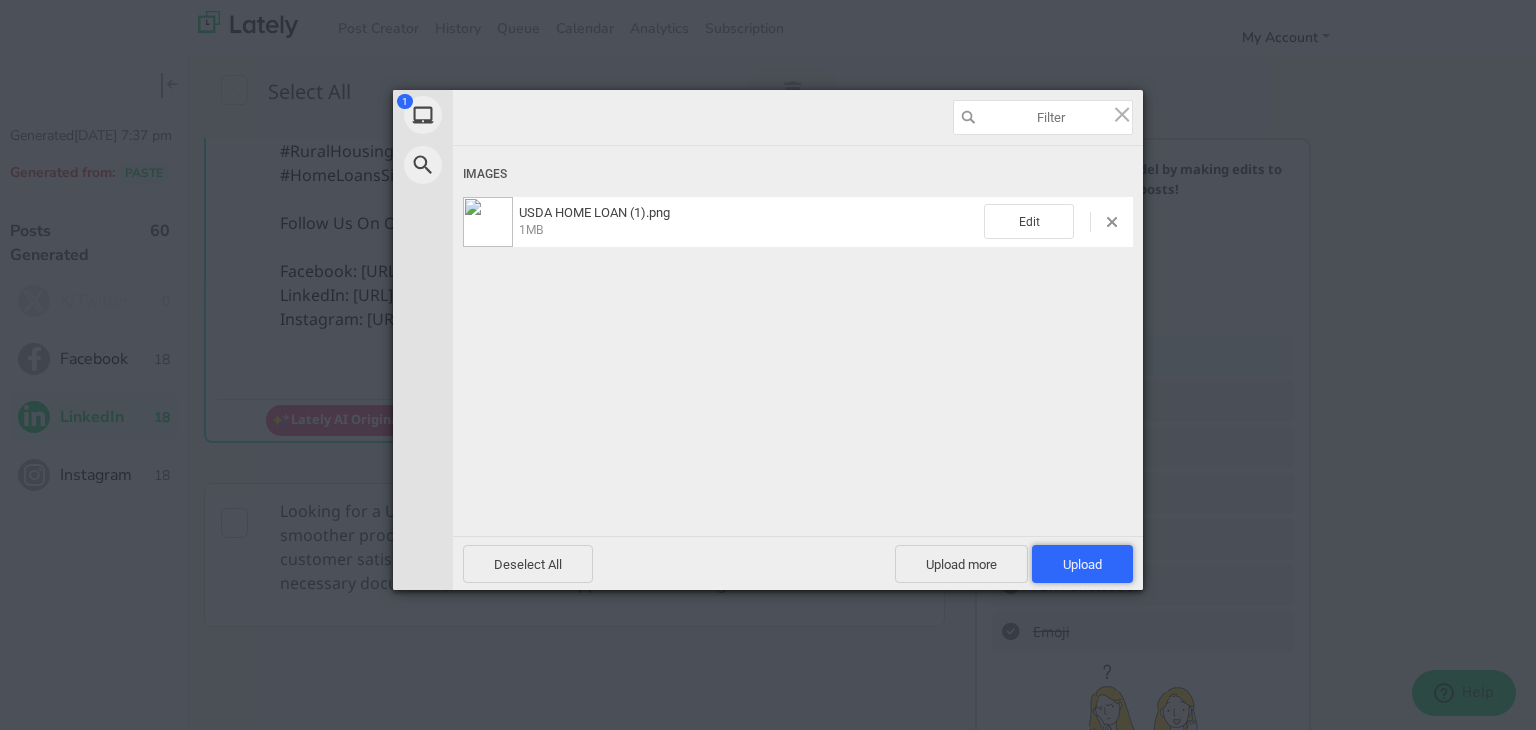 drag, startPoint x: 1065, startPoint y: 557, endPoint x: 1067, endPoint y: 516, distance: 41.04875 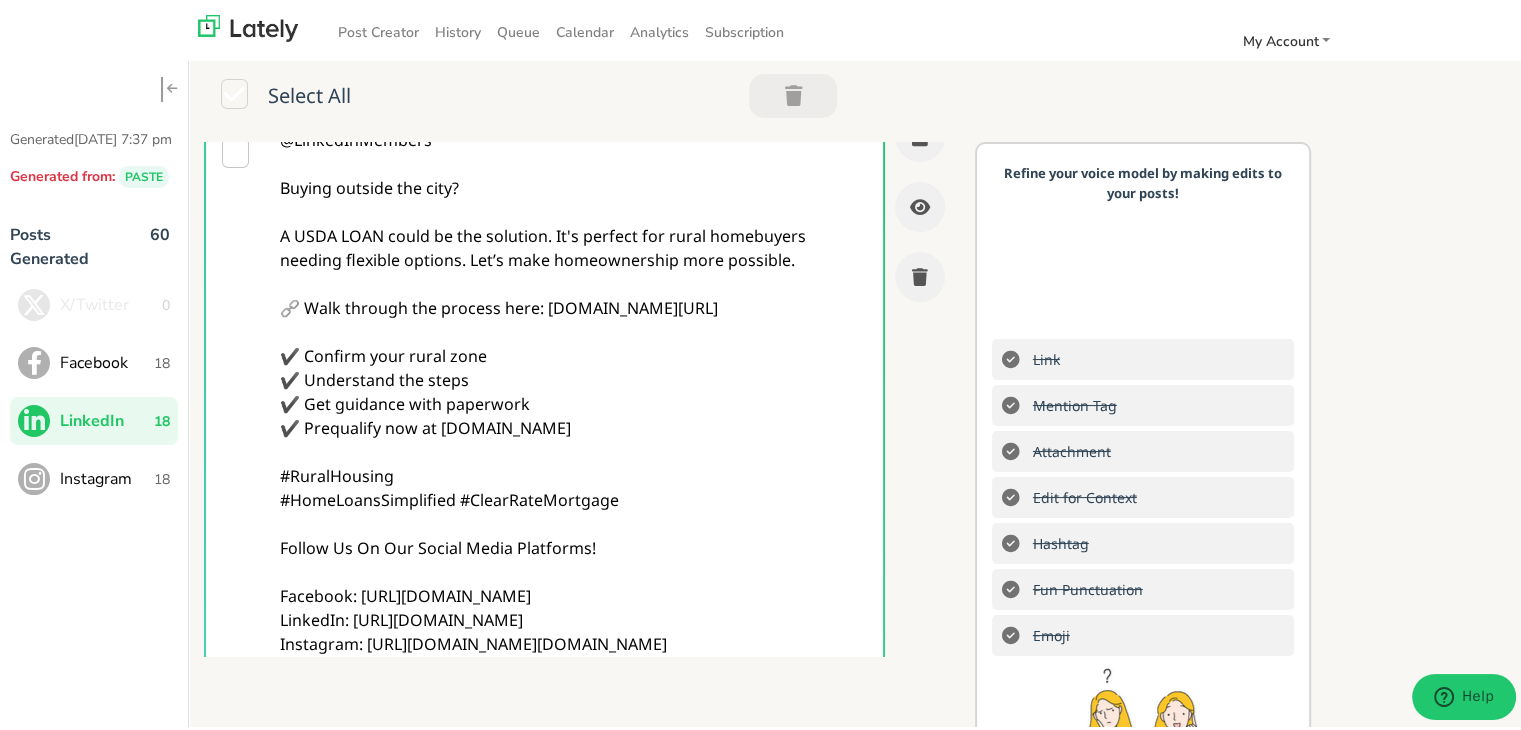 scroll, scrollTop: 0, scrollLeft: 0, axis: both 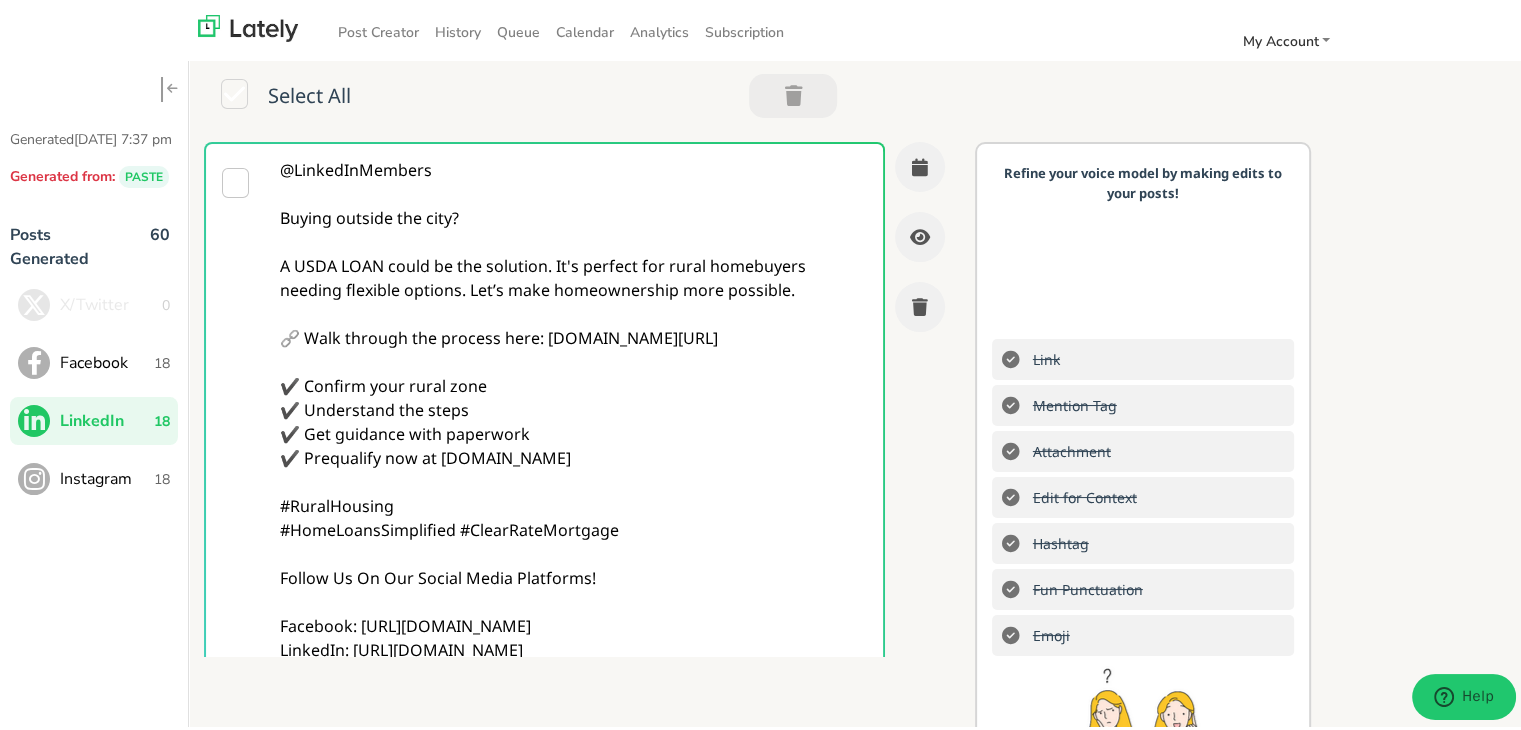click on "Facebook" at bounding box center [107, 359] 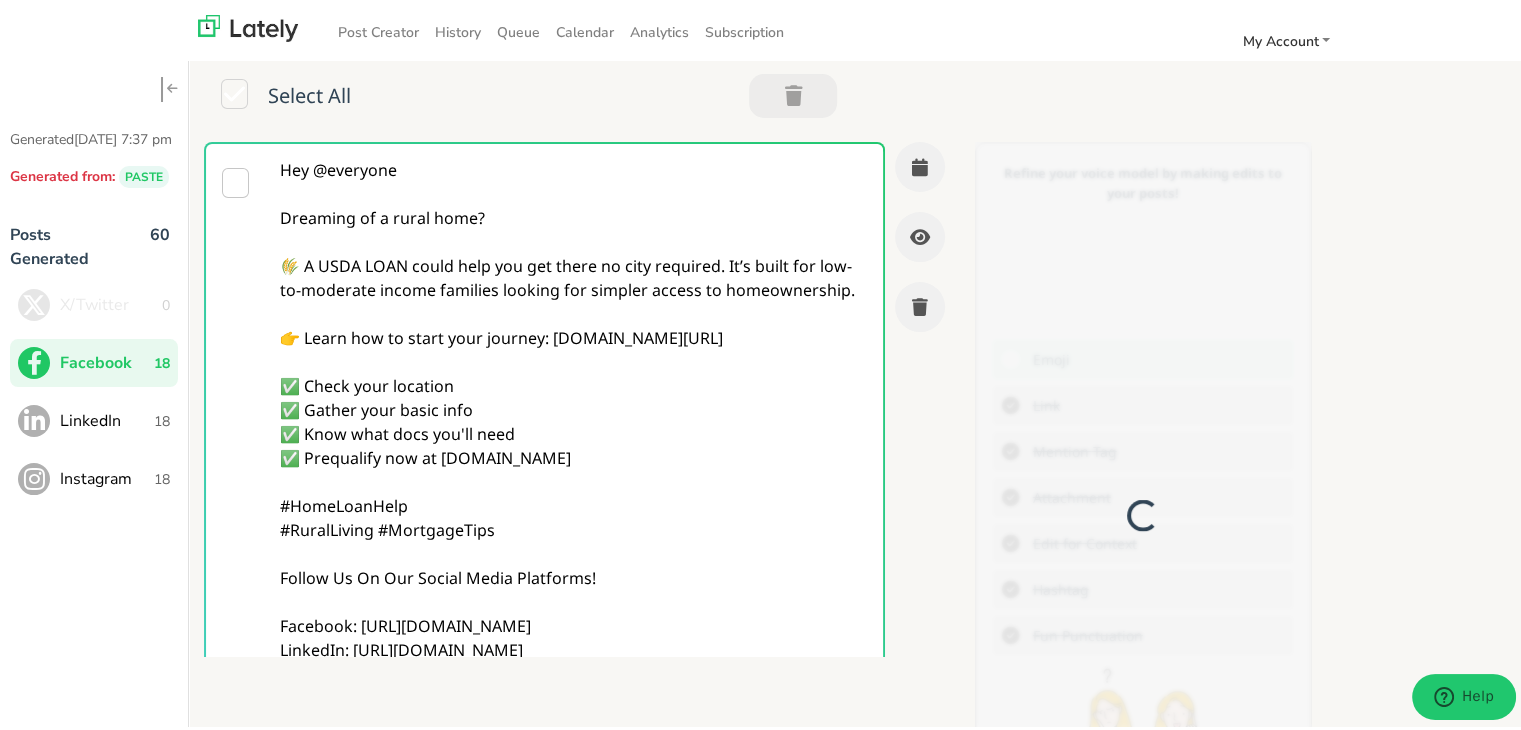 scroll, scrollTop: 0, scrollLeft: 0, axis: both 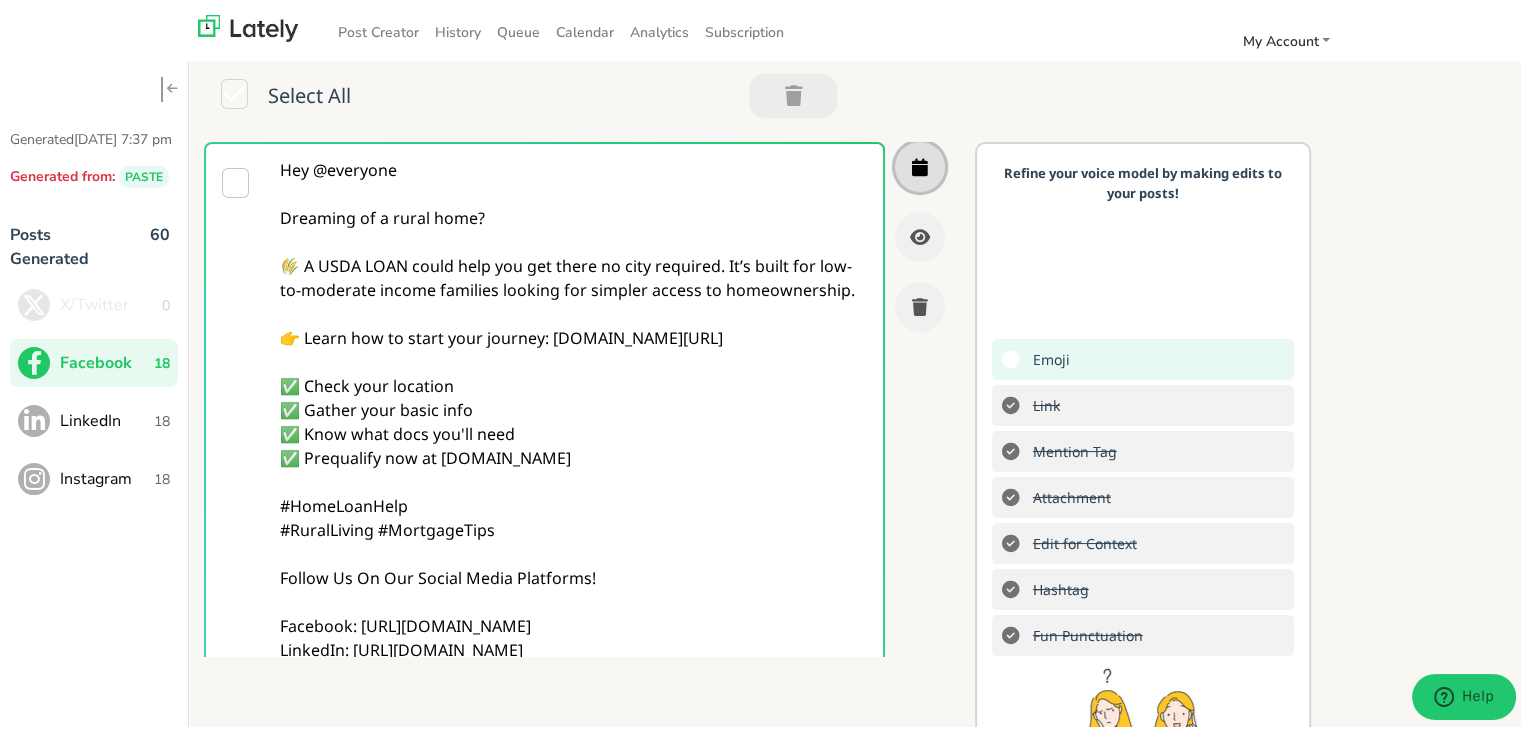 click at bounding box center (920, 163) 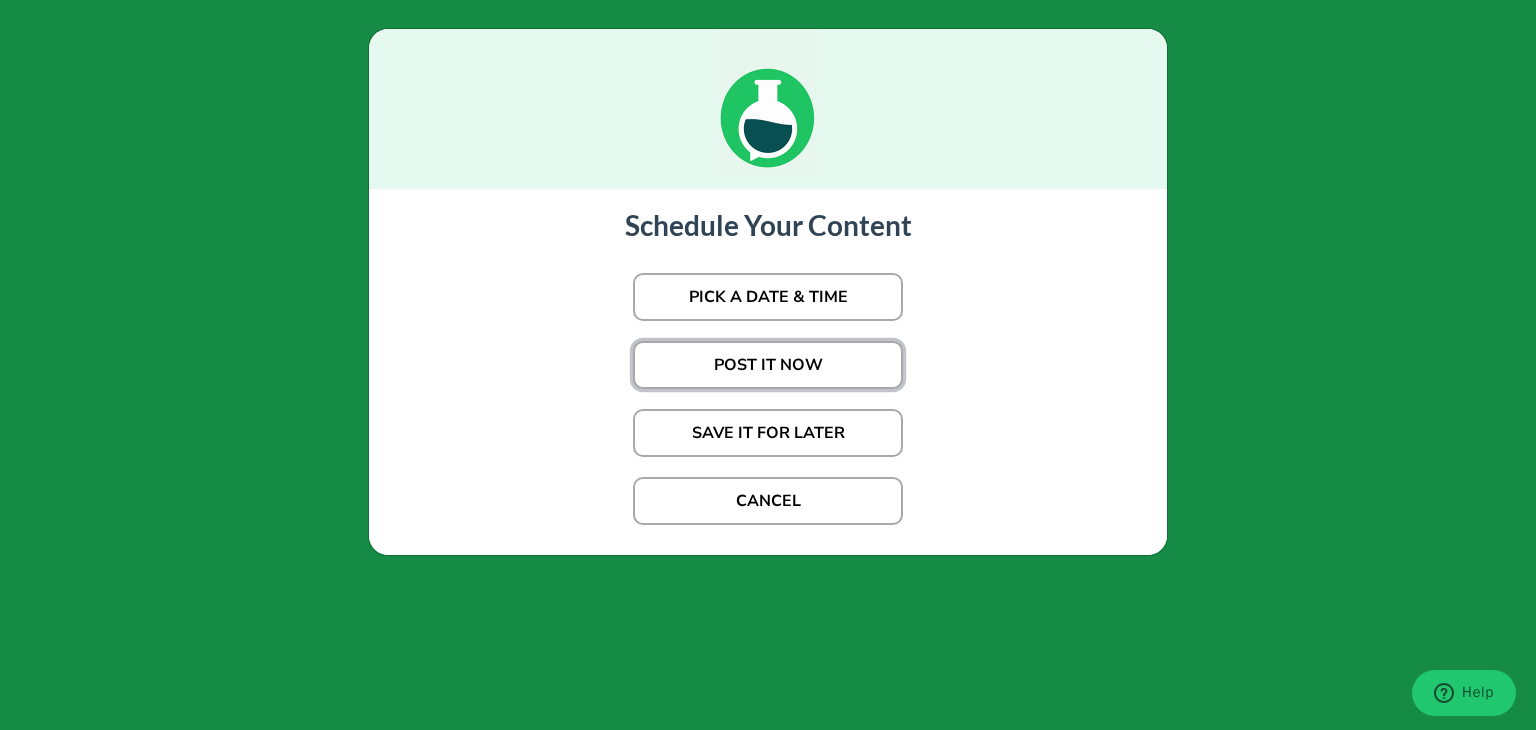 click on "POST IT NOW" at bounding box center [768, 365] 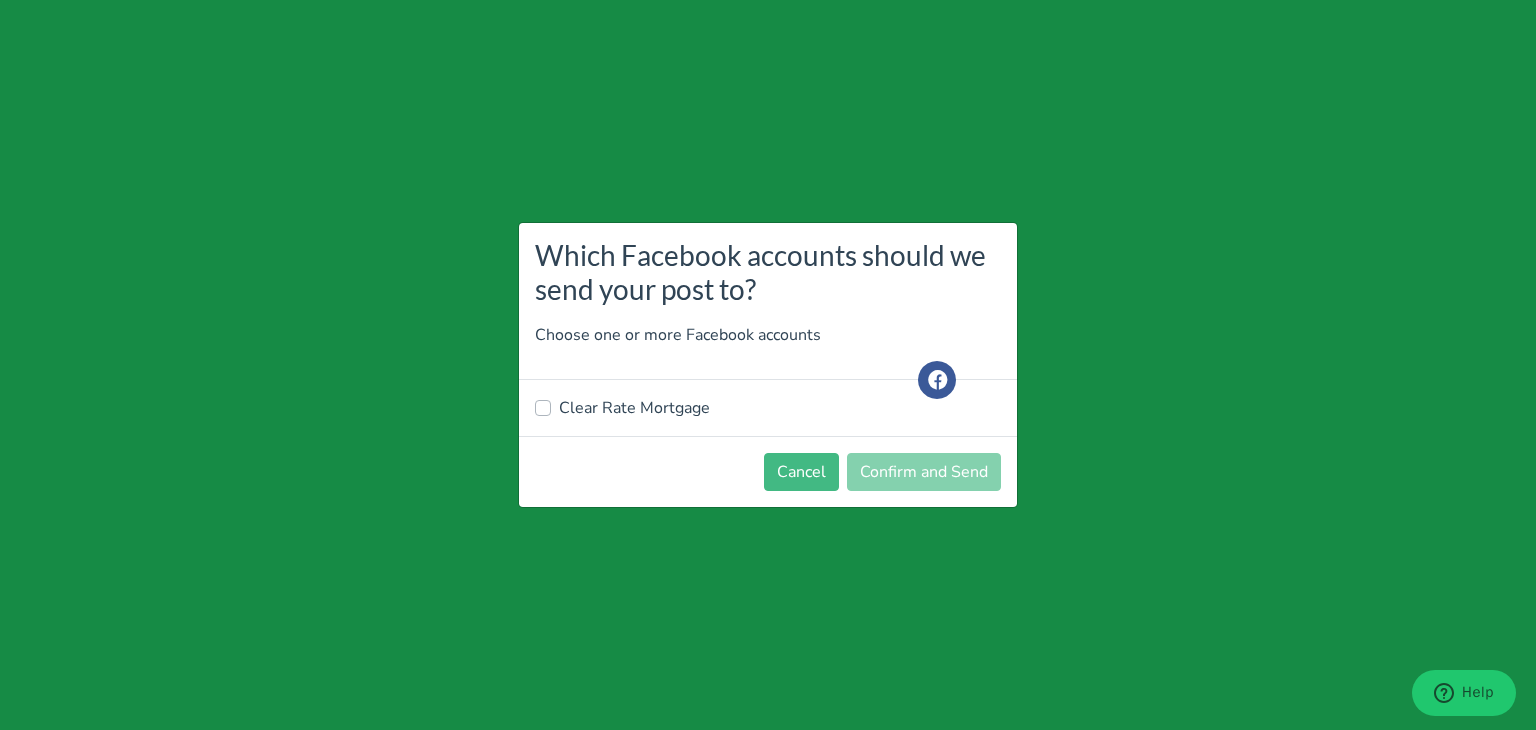 click on "Clear Rate Mortgage" at bounding box center [634, 408] 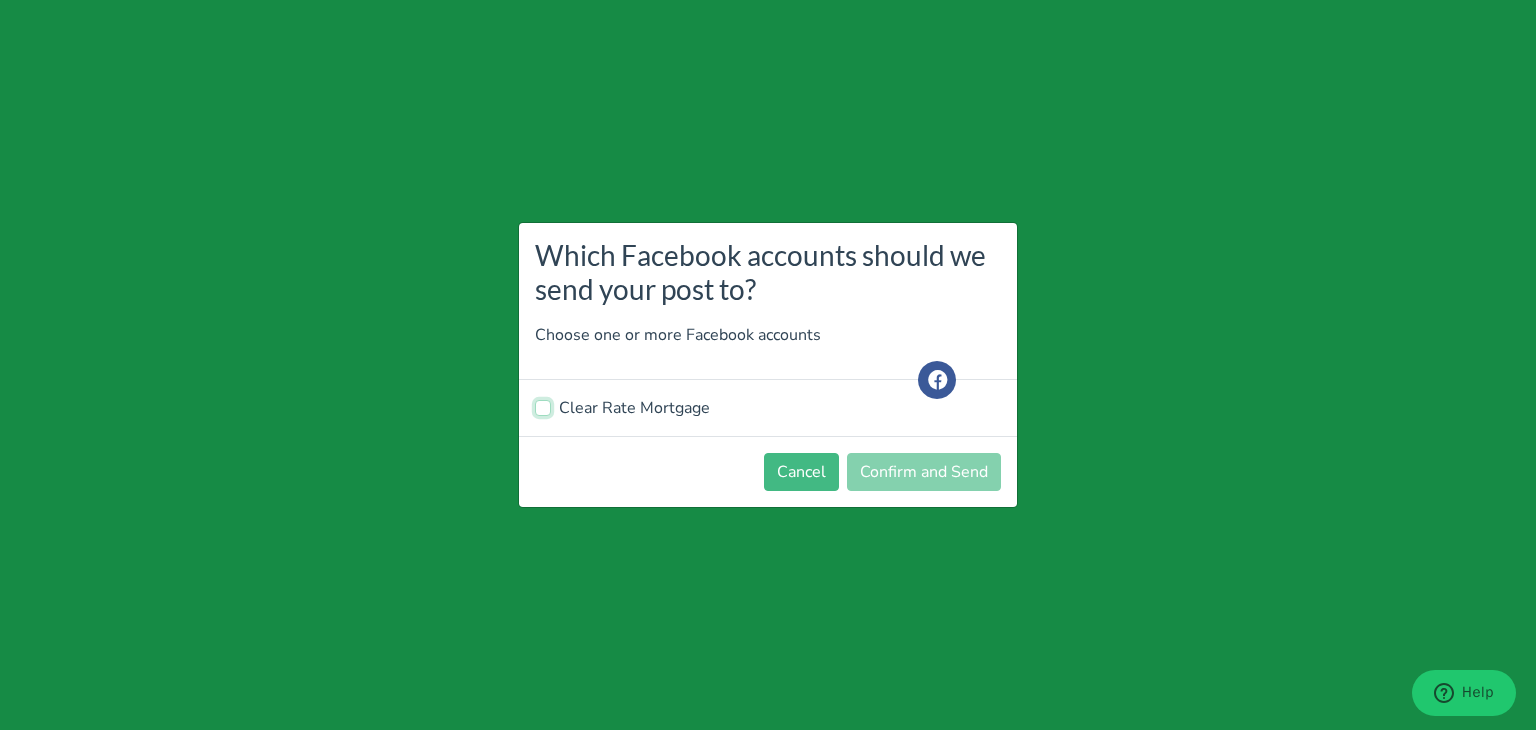 click on "Clear Rate Mortgage" at bounding box center [543, 406] 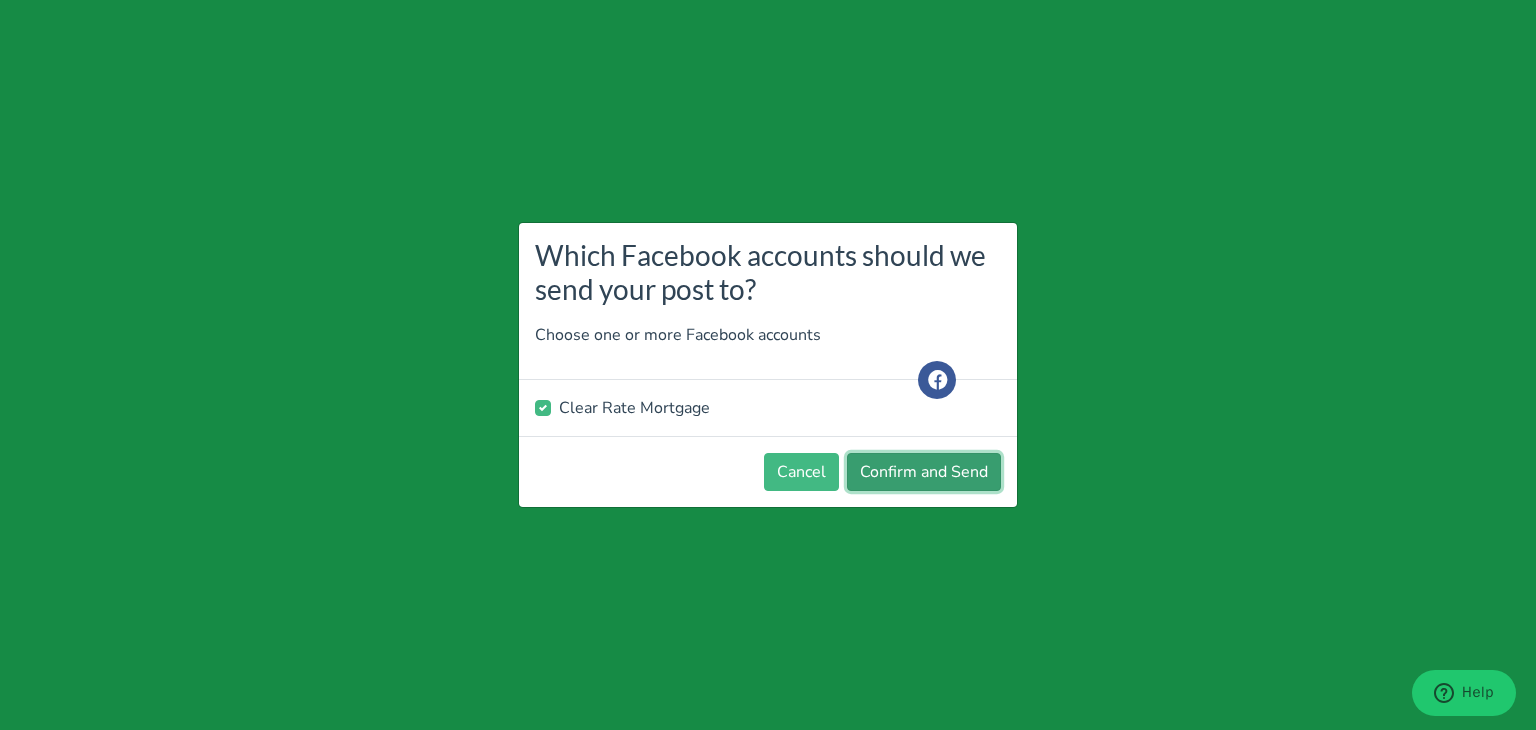 click on "Confirm and Send" at bounding box center [924, 472] 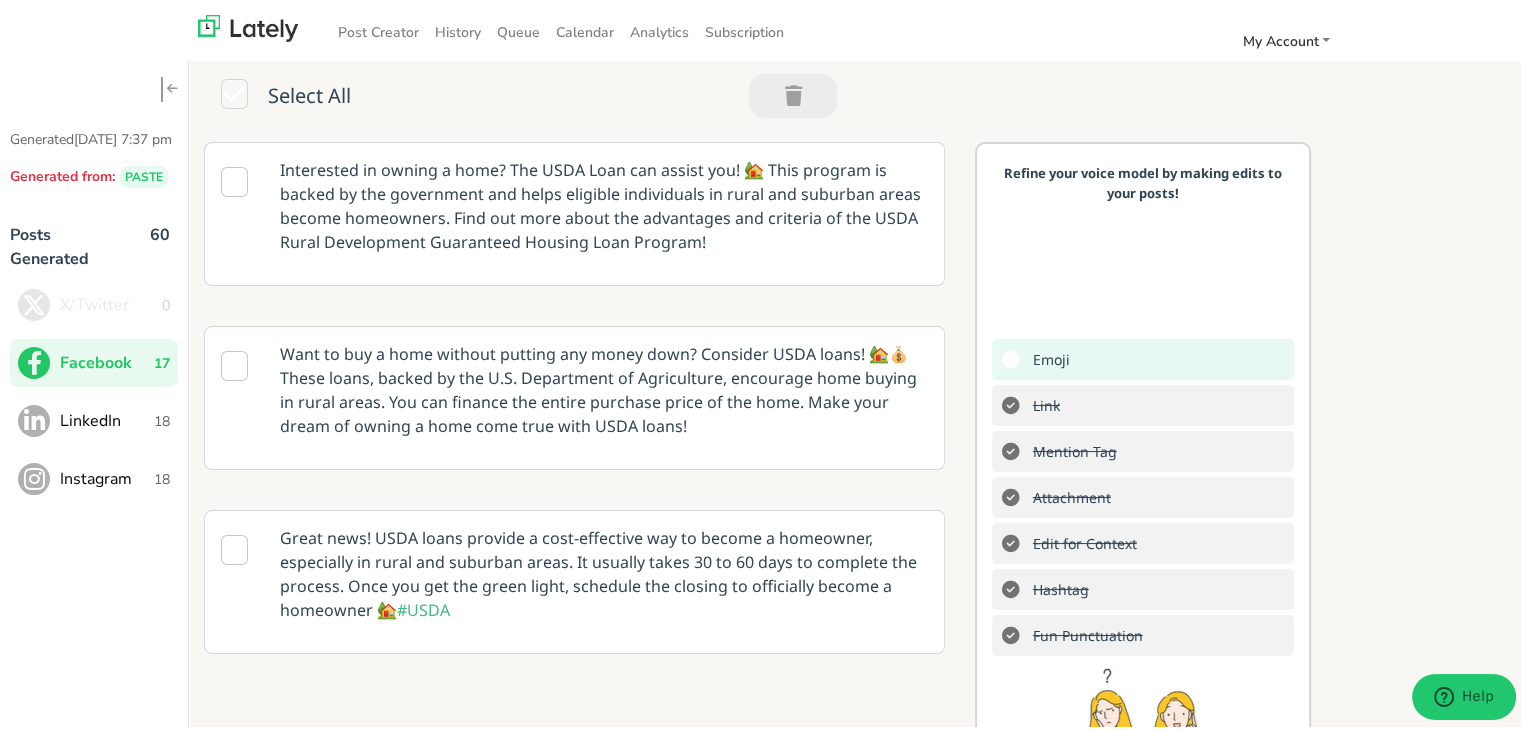 click on "LinkedIn" at bounding box center [107, 417] 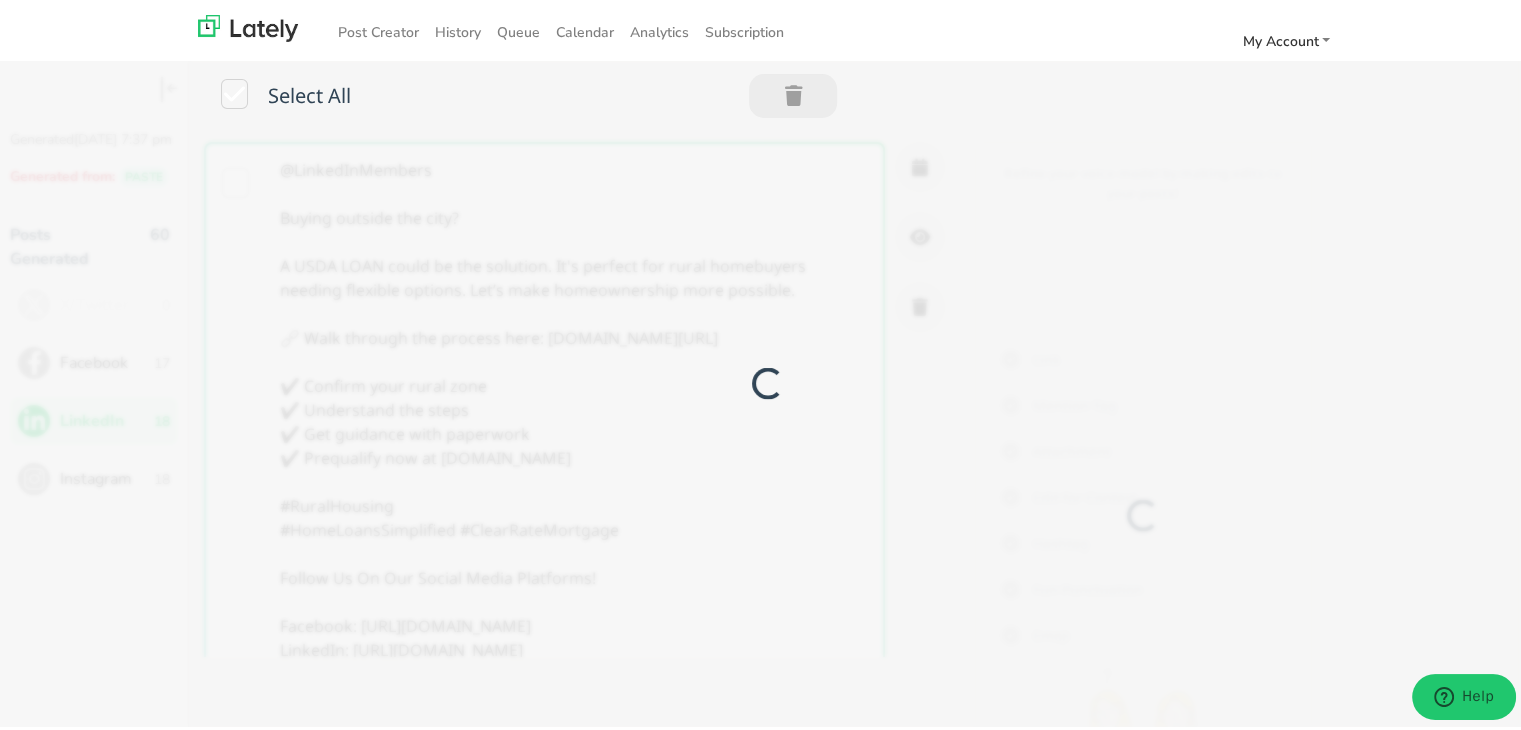 scroll, scrollTop: 0, scrollLeft: 0, axis: both 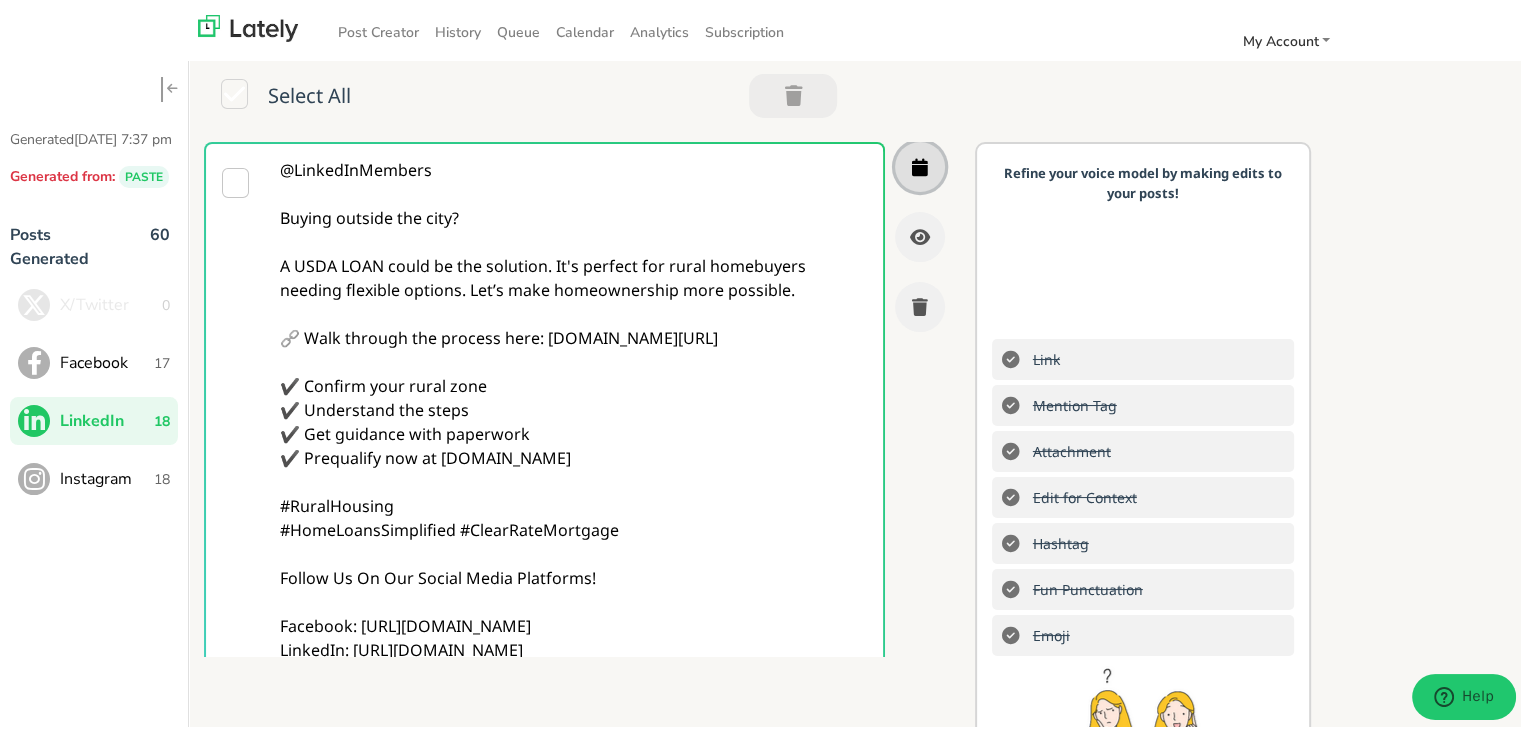 click at bounding box center (920, 163) 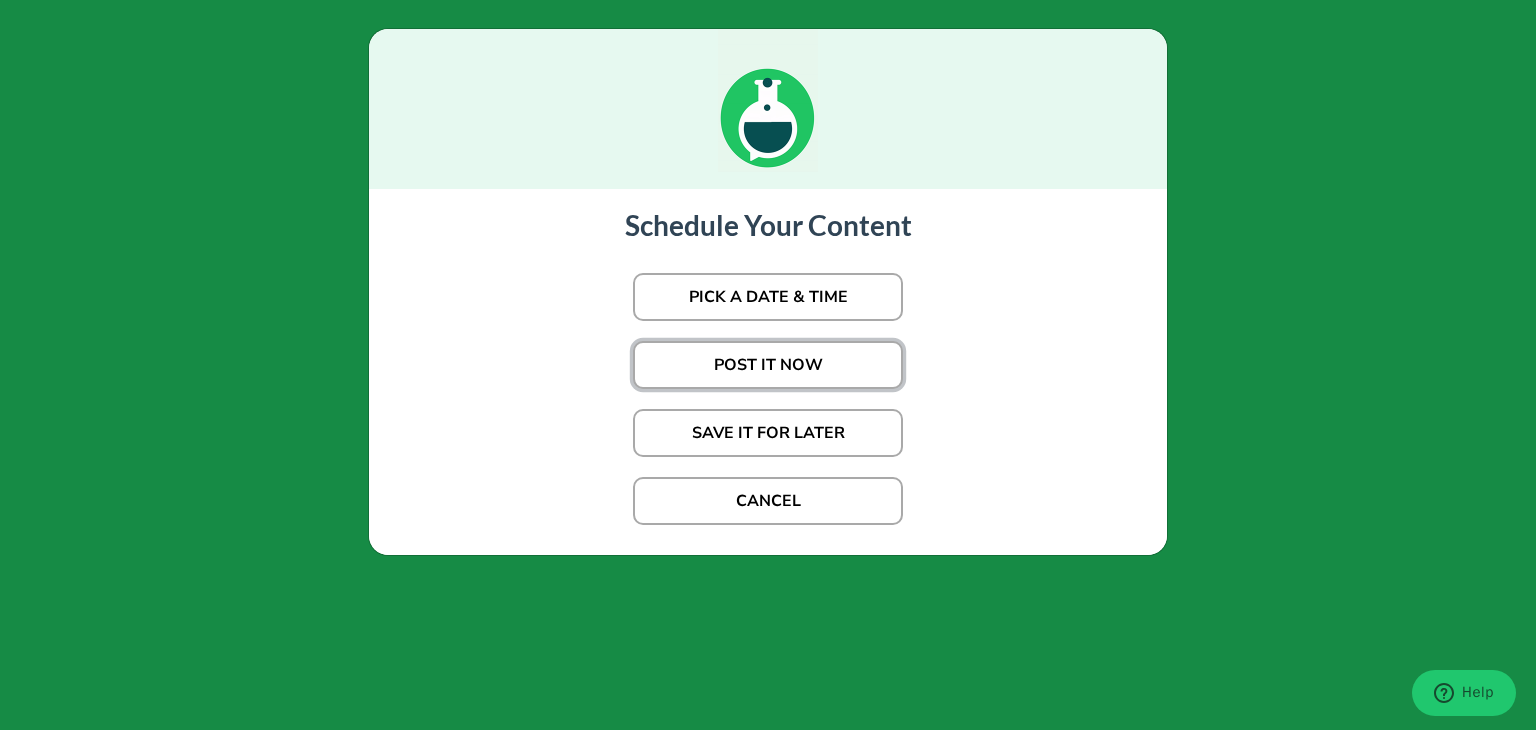 click on "POST IT NOW" at bounding box center (768, 365) 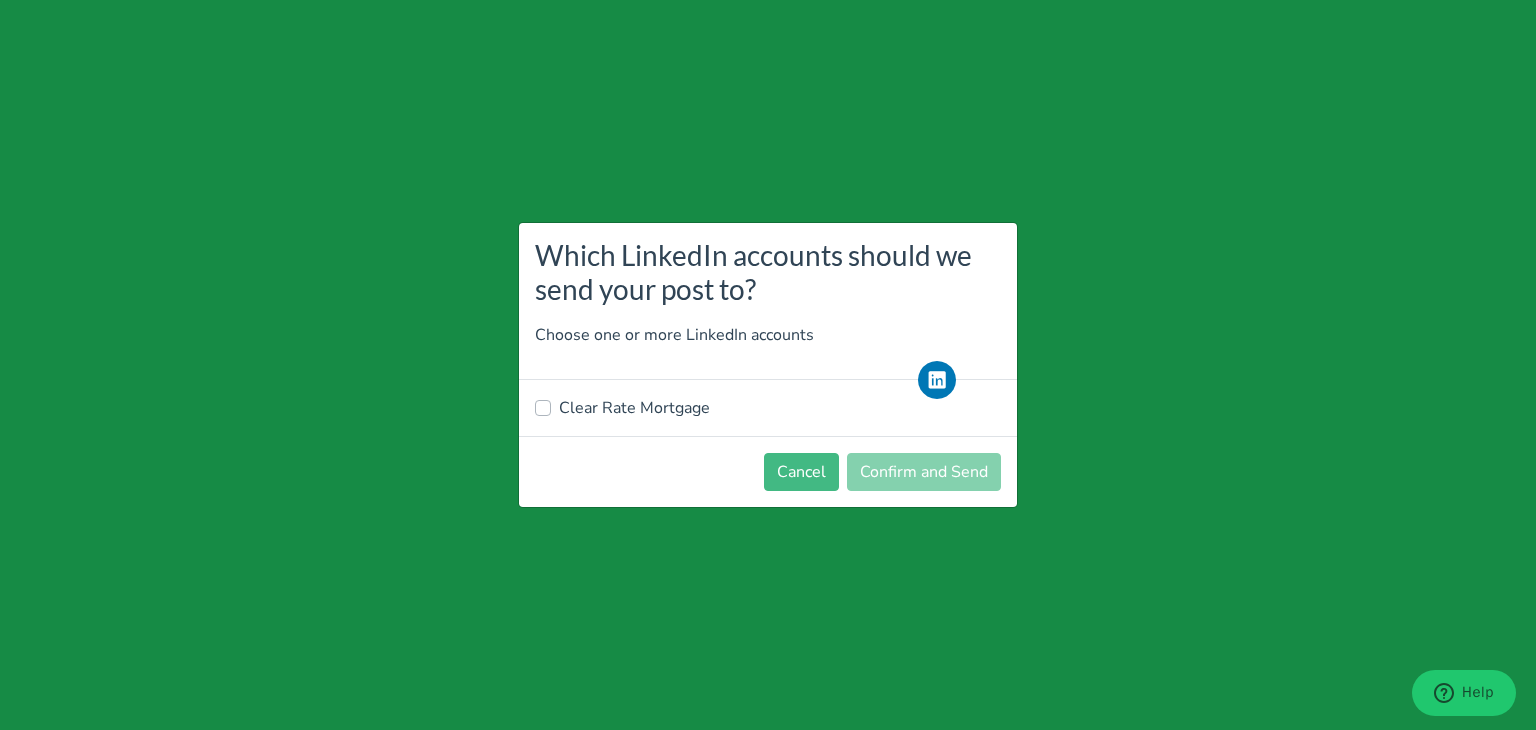 click on "Clear Rate Mortgage" at bounding box center [634, 408] 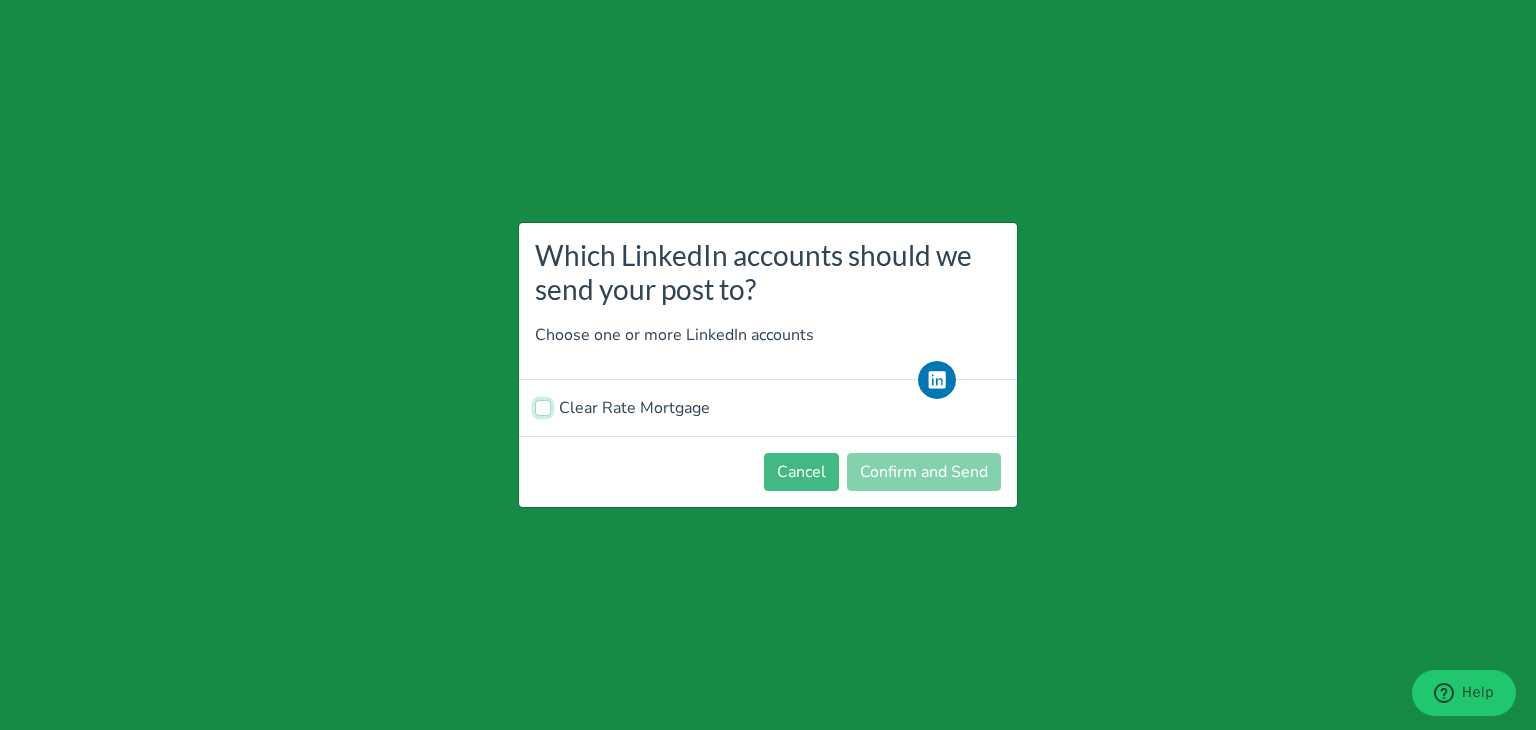 click on "Clear Rate Mortgage" at bounding box center [543, 406] 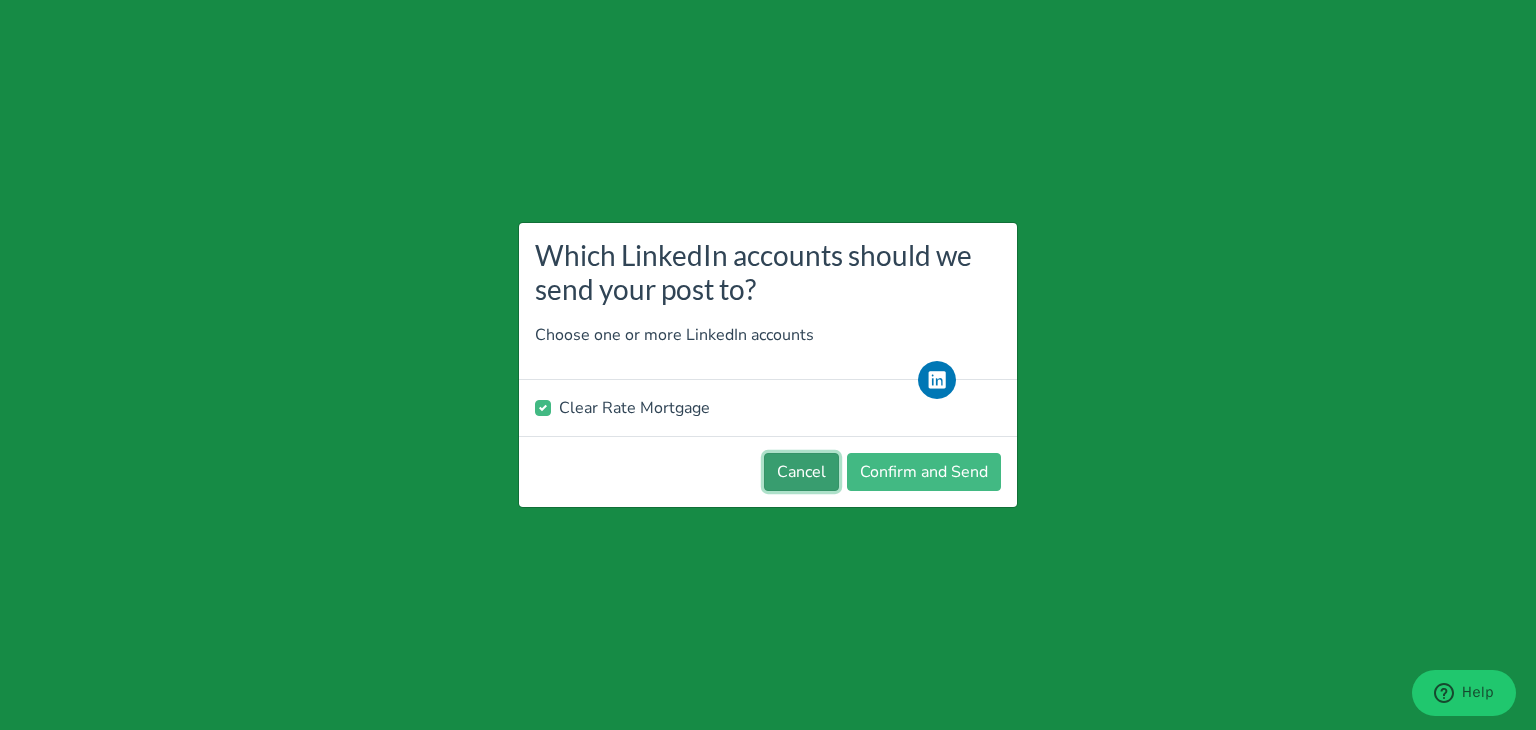 drag, startPoint x: 778, startPoint y: 468, endPoint x: 656, endPoint y: 438, distance: 125.63439 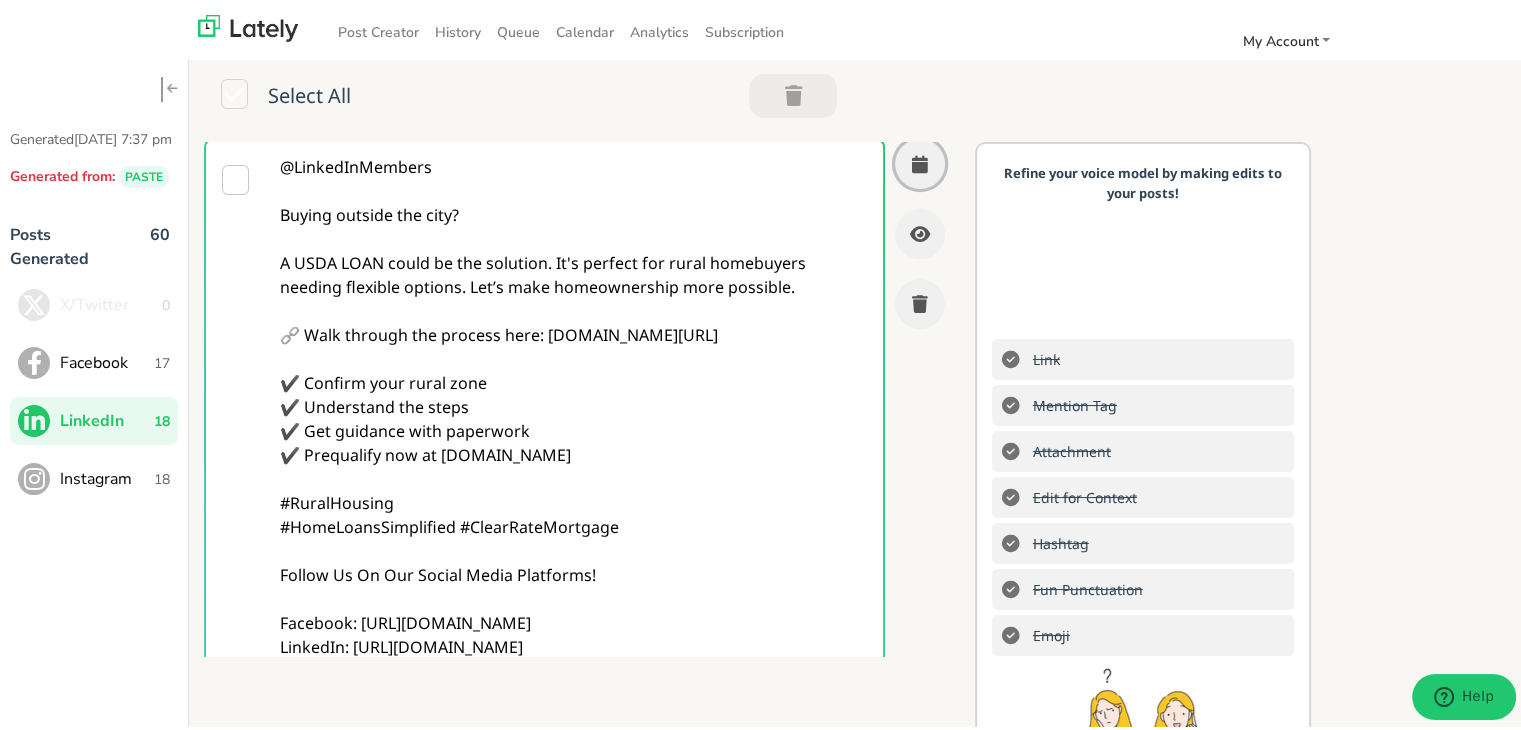 scroll, scrollTop: 0, scrollLeft: 0, axis: both 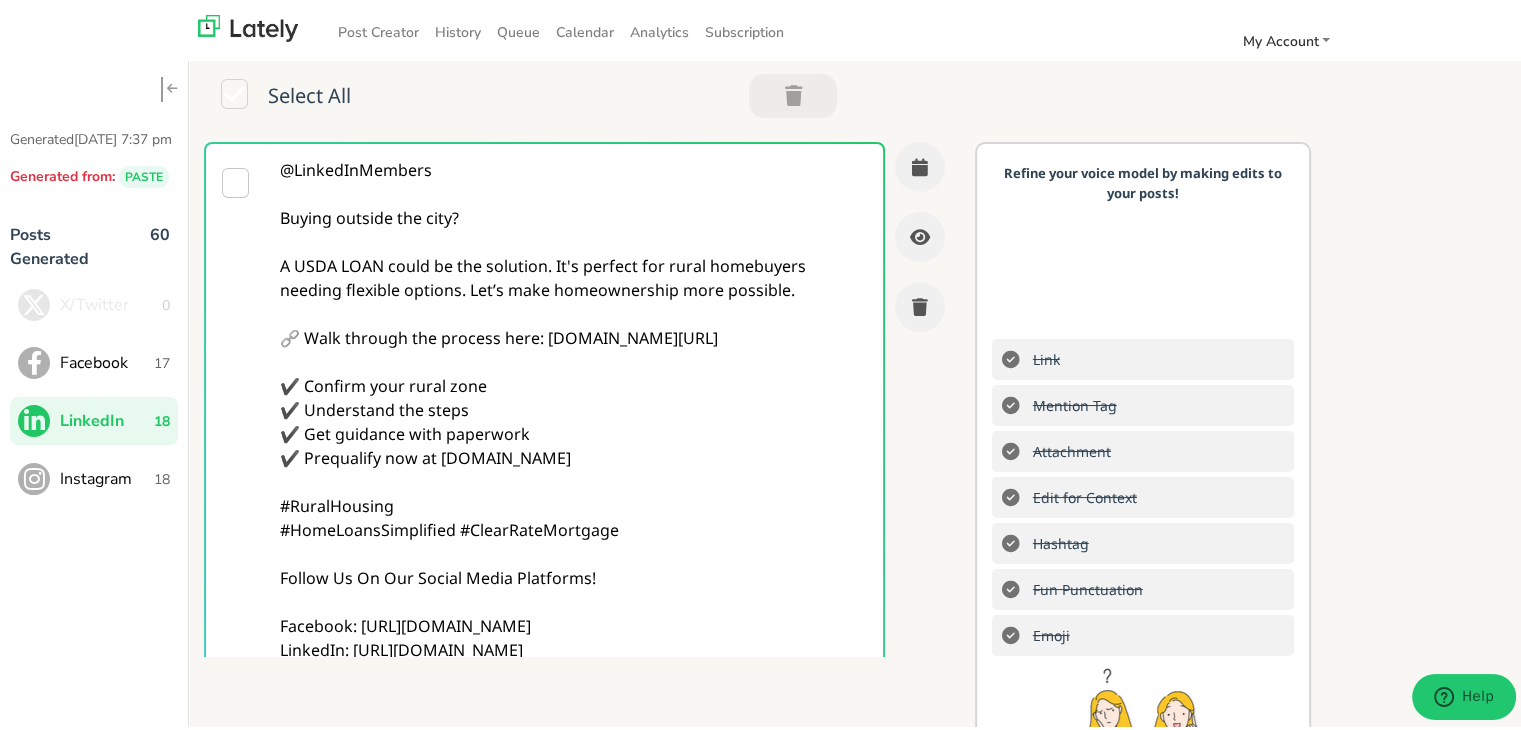 click on "Instagram" at bounding box center (107, 475) 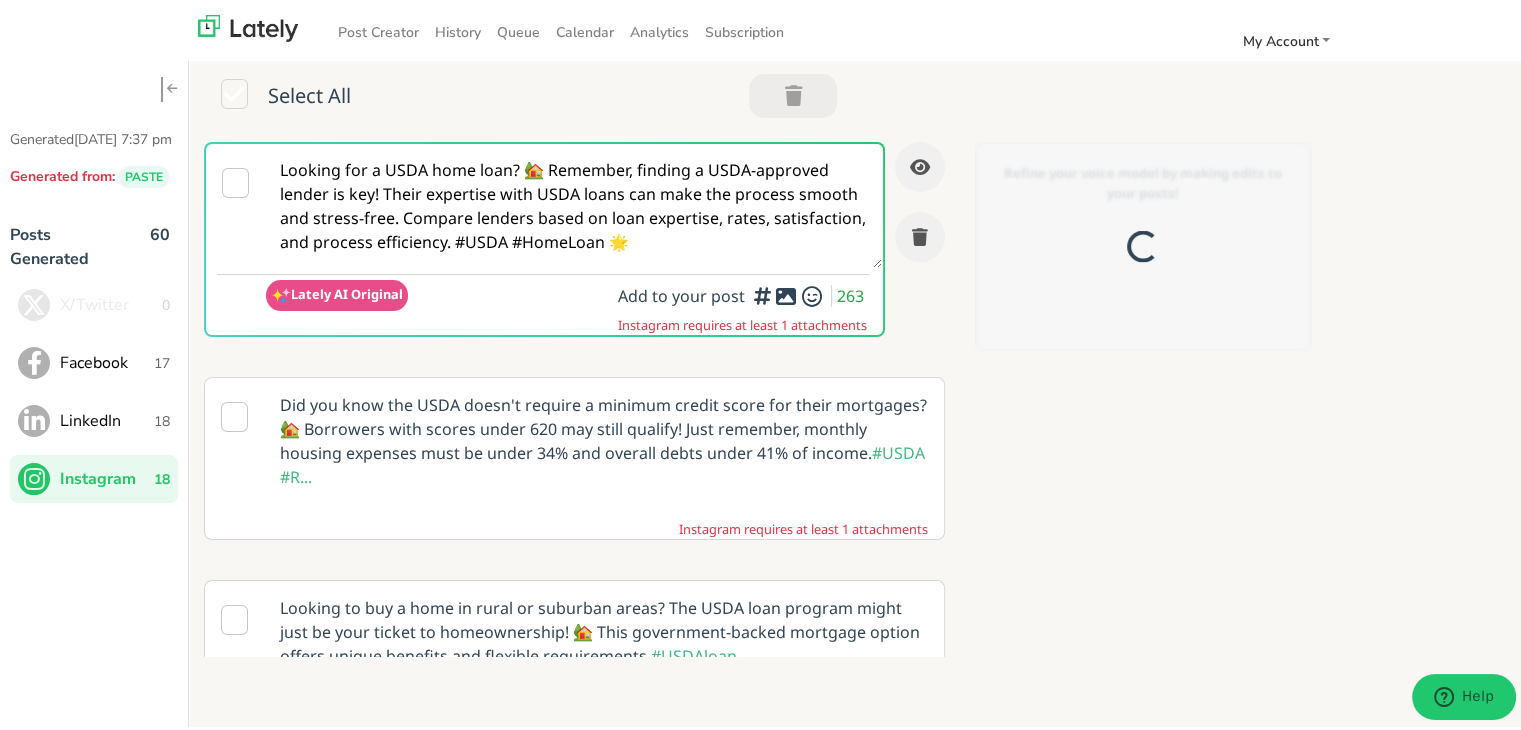 scroll, scrollTop: 0, scrollLeft: 0, axis: both 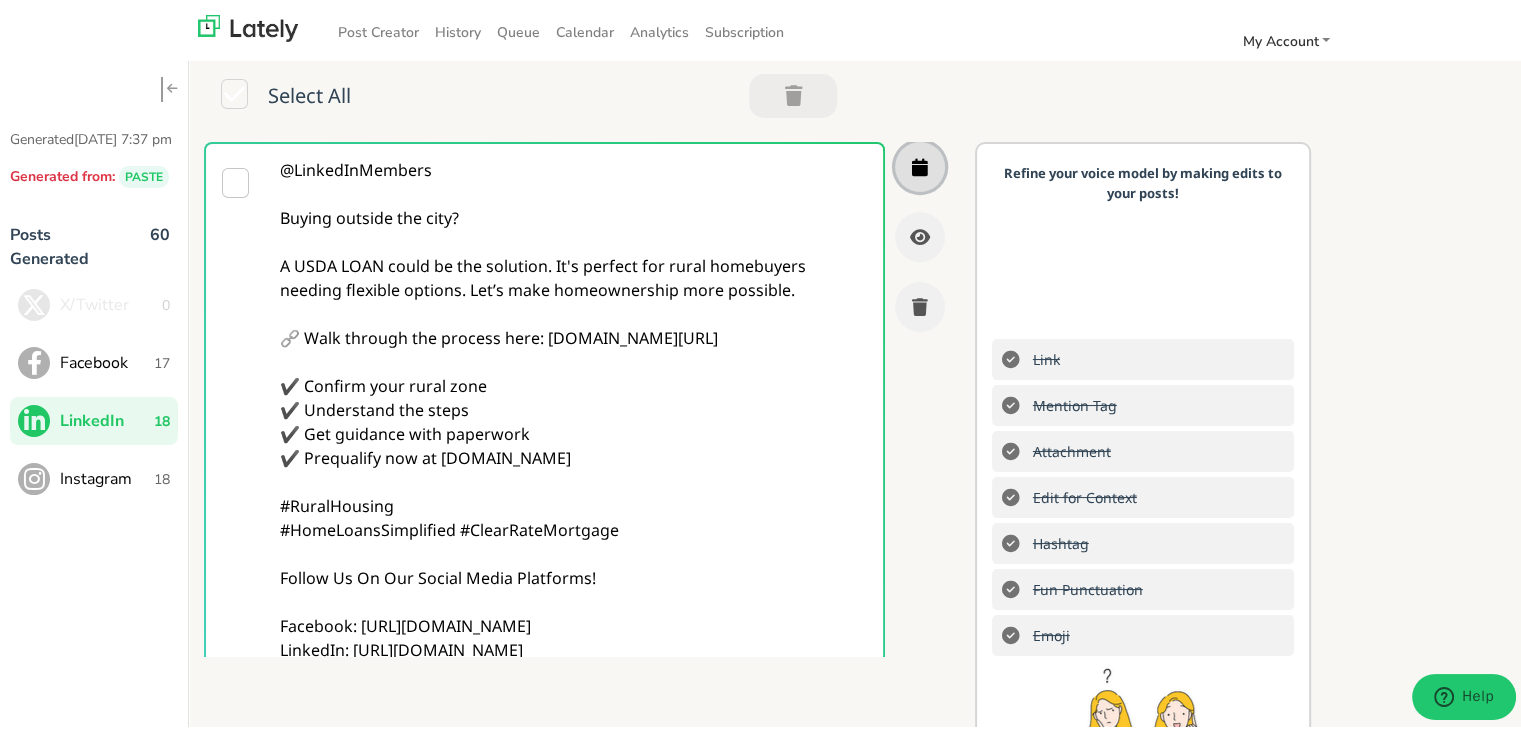 click at bounding box center (920, 163) 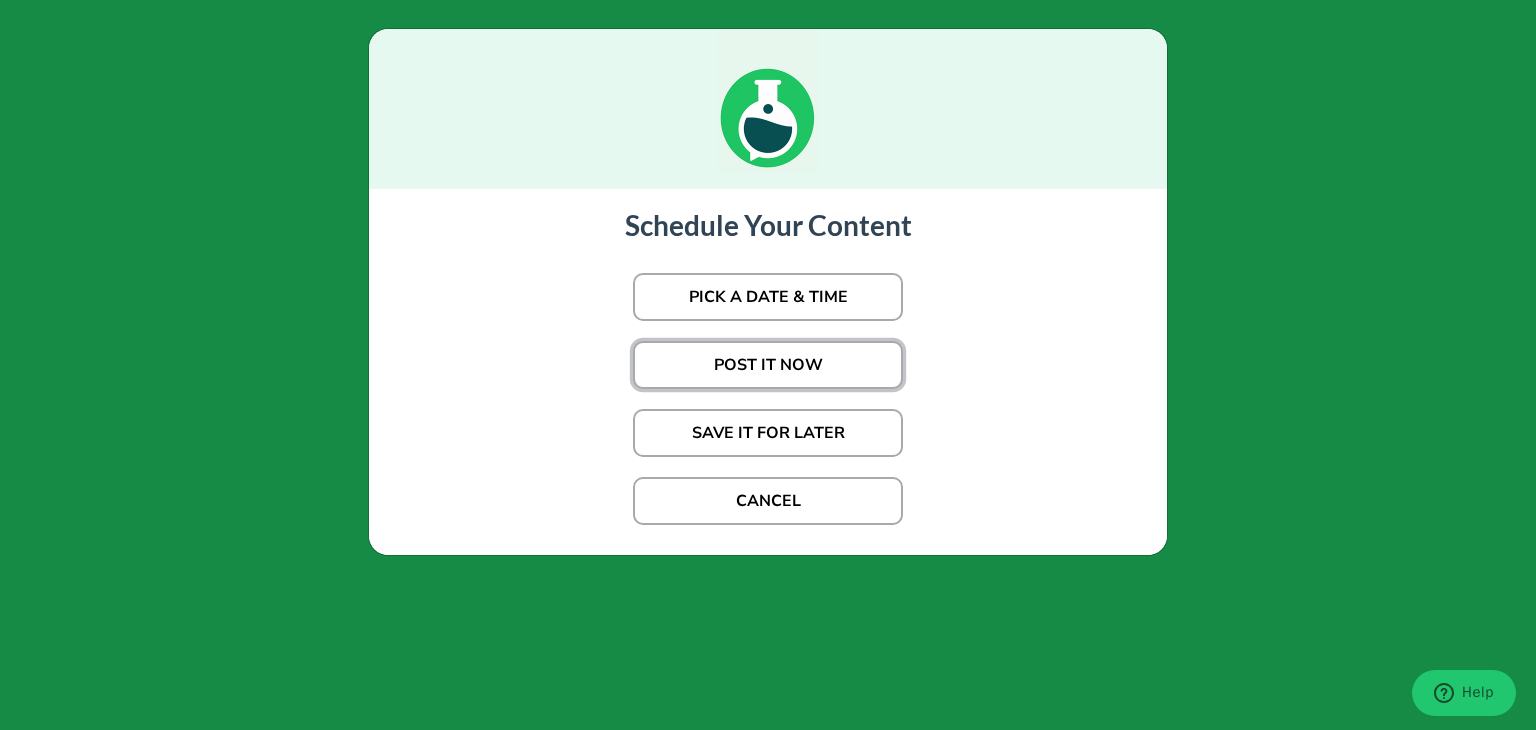 click on "POST IT NOW" at bounding box center [768, 365] 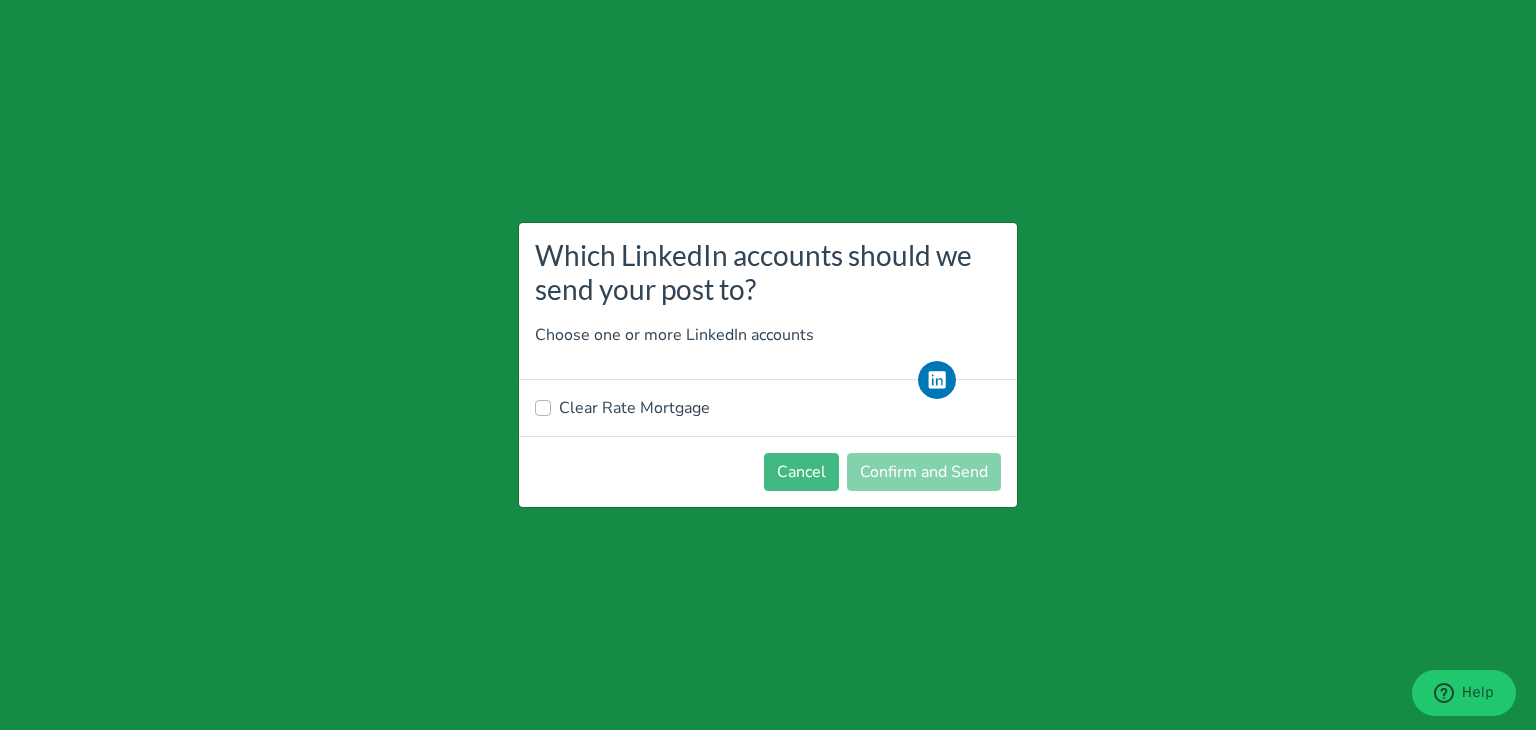 click on "Clear Rate Mortgage" at bounding box center (634, 408) 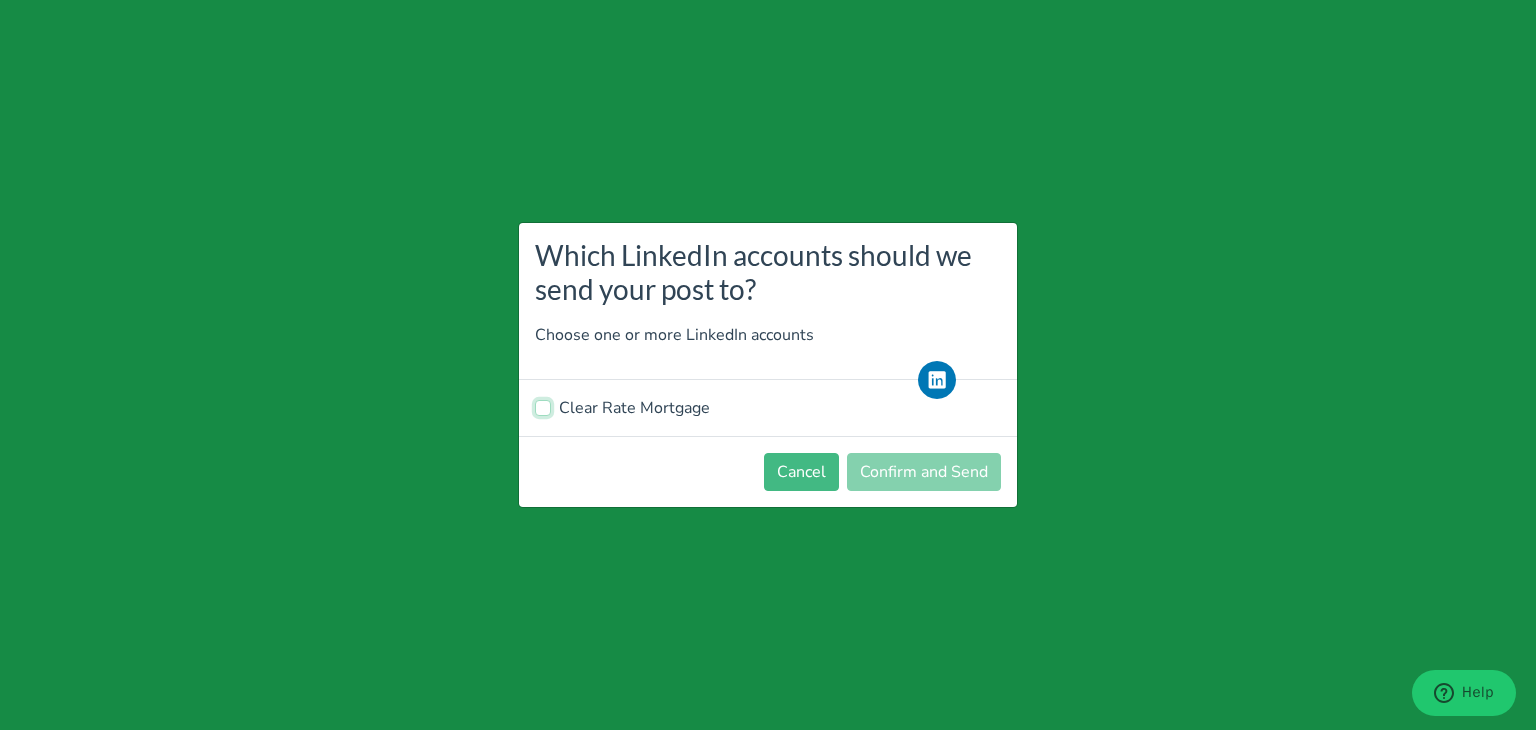 click on "Clear Rate Mortgage" at bounding box center (543, 406) 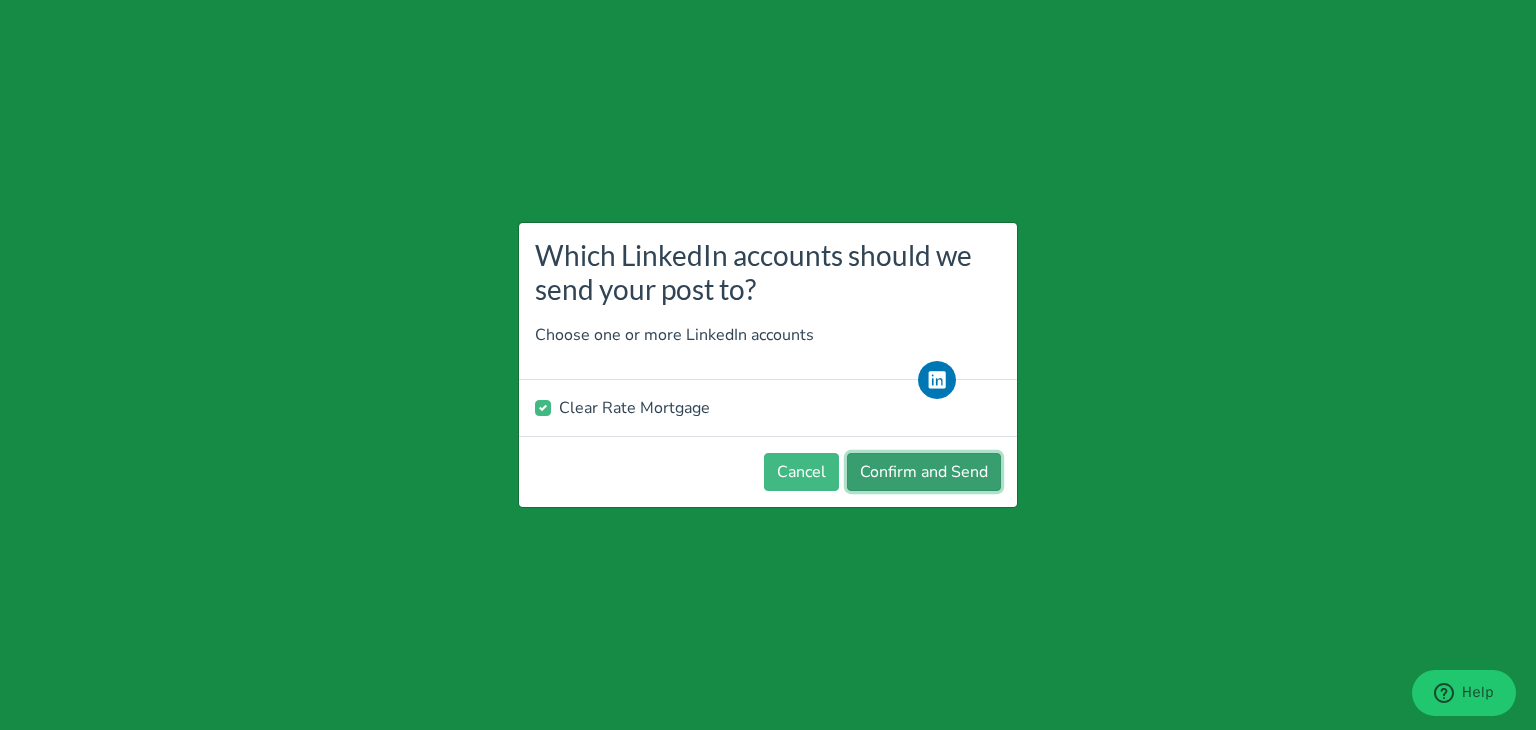 click on "Confirm and Send" at bounding box center (924, 472) 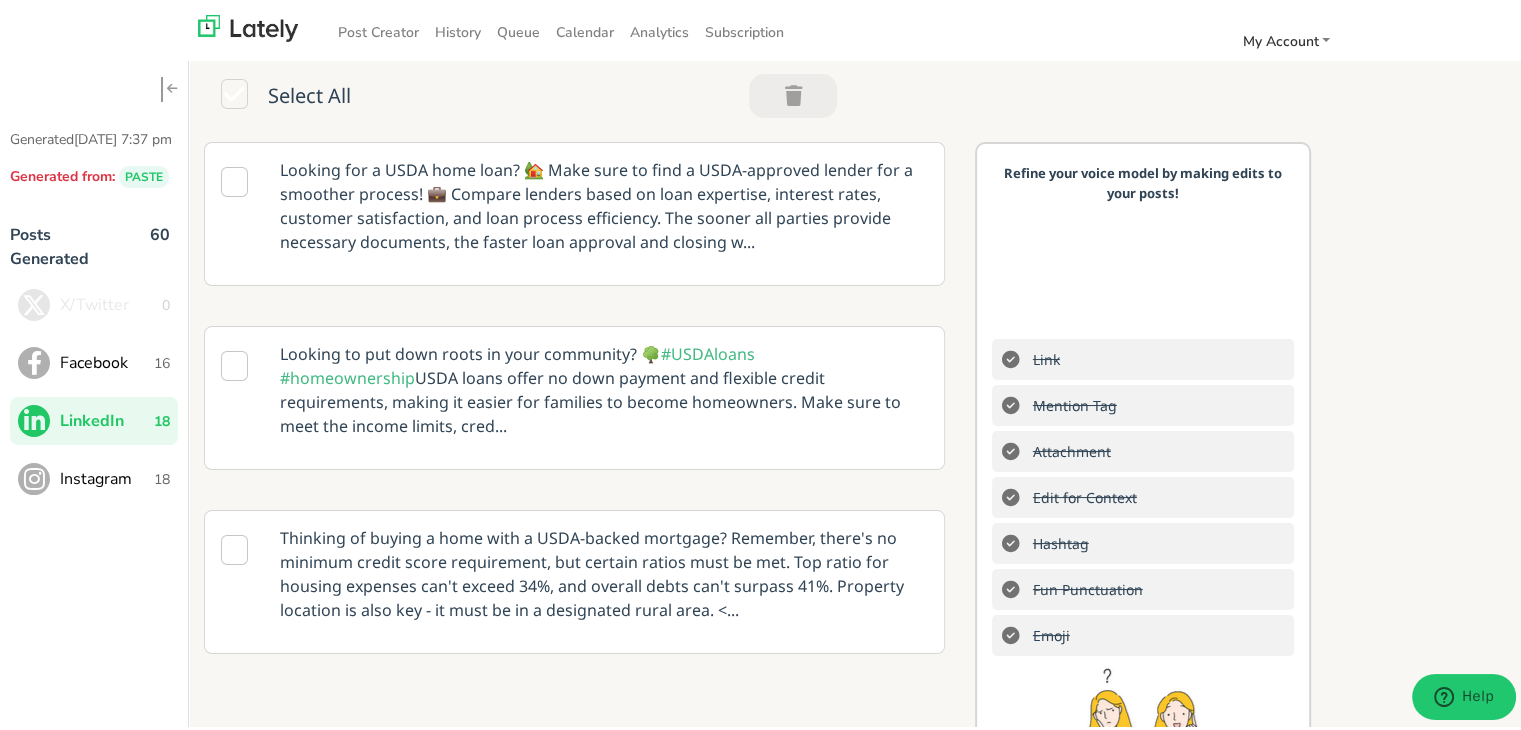 click on "18" at bounding box center [162, 475] 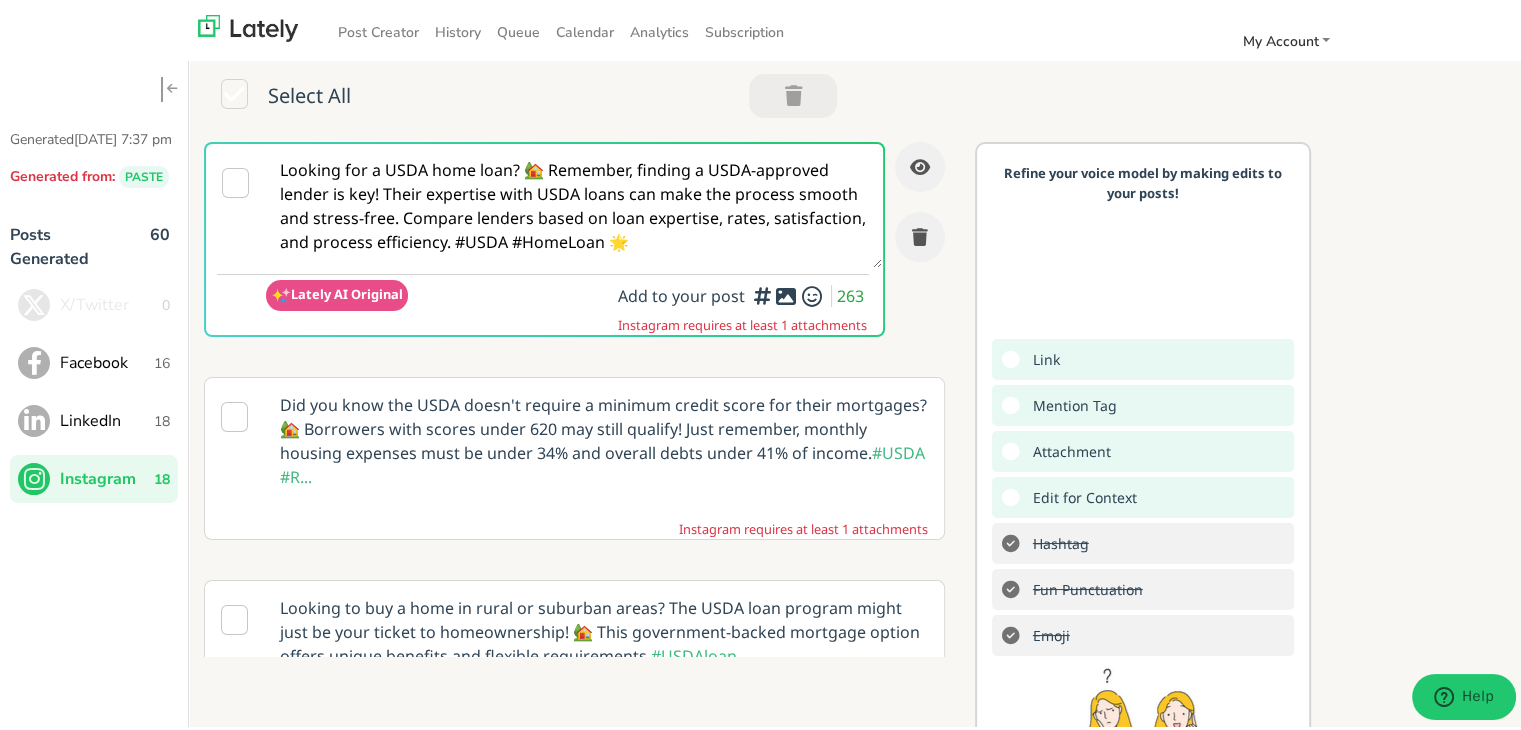 scroll, scrollTop: 0, scrollLeft: 0, axis: both 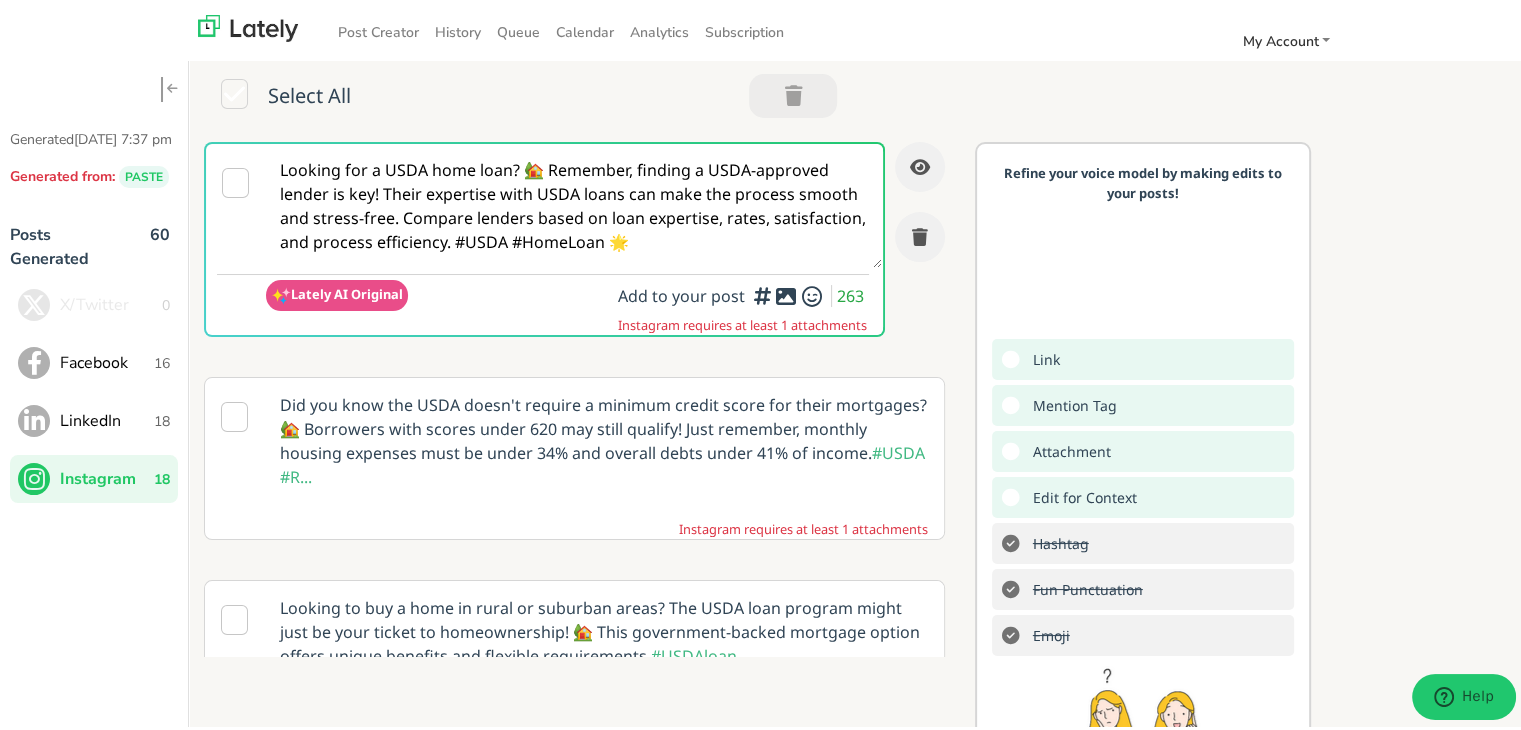 click on "Looking for a USDA home loan? 🏡 Remember, finding a USDA-approved lender is key! Their expertise with USDA loans can make the process smooth and stress-free. Compare lenders based on loan expertise, rates, satisfaction, and process efficiency. #USDA #HomeLoan 🌟" at bounding box center (574, 202) 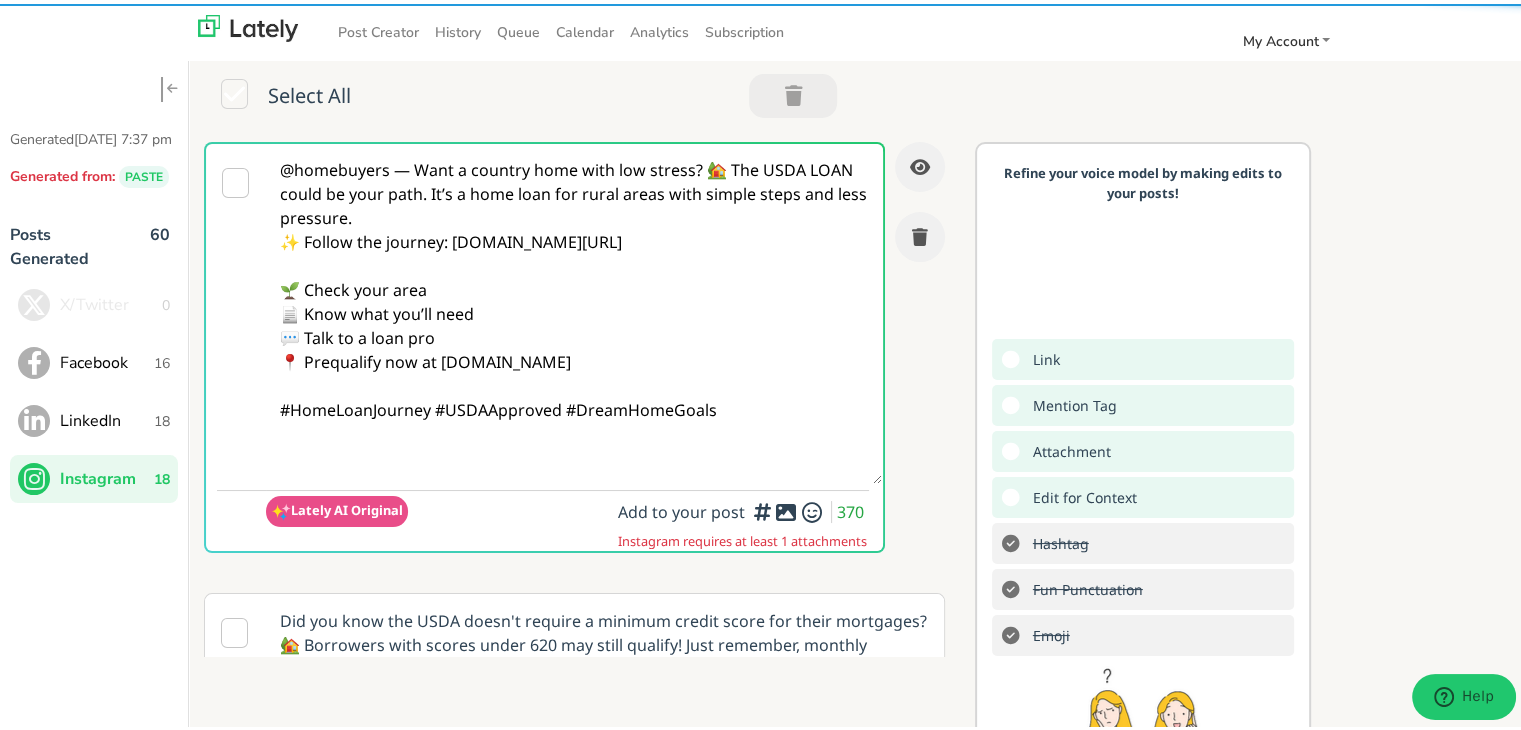 click on "@homebuyers — Want a country home with low stress? 🏡 The USDA LOAN could be your path. It’s a home loan for rural areas with simple steps and less pressure.
✨ Follow the journey: [DOMAIN_NAME][URL]
🌱 Check your area
📄 Know what you’ll need
💬 Talk to a loan pro
📍 Prequalify now at [DOMAIN_NAME]
#HomeLoanJourney #USDAApproved #DreamHomeGoals" at bounding box center [574, 310] 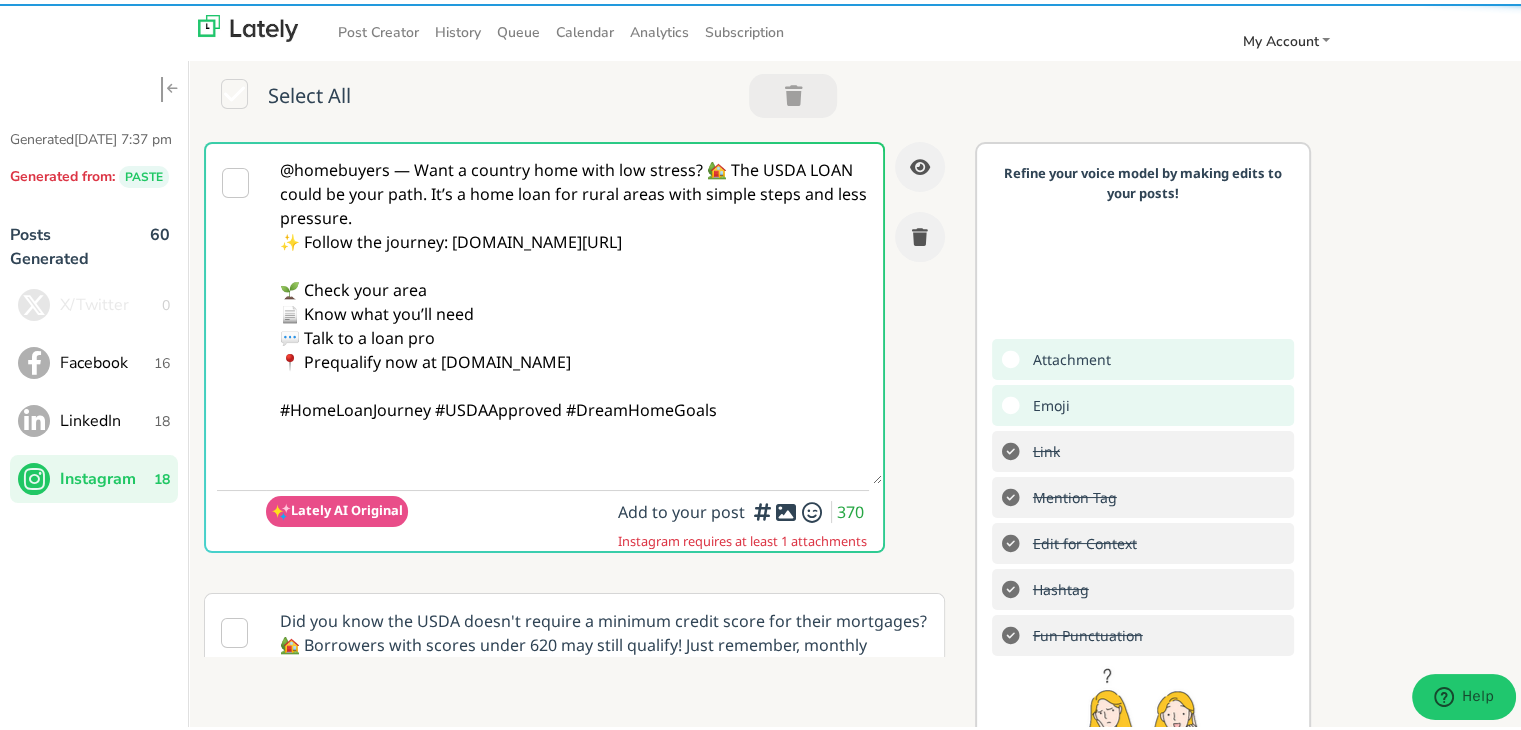 click on "@homebuyers — Want a country home with low stress? 🏡 The USDA LOAN could be your path. It’s a home loan for rural areas with simple steps and less pressure.
✨ Follow the journey: [DOMAIN_NAME][URL]
🌱 Check your area
📄 Know what you’ll need
💬 Talk to a loan pro
📍 Prequalify now at [DOMAIN_NAME]
#HomeLoanJourney #USDAApproved #DreamHomeGoals" at bounding box center (574, 310) 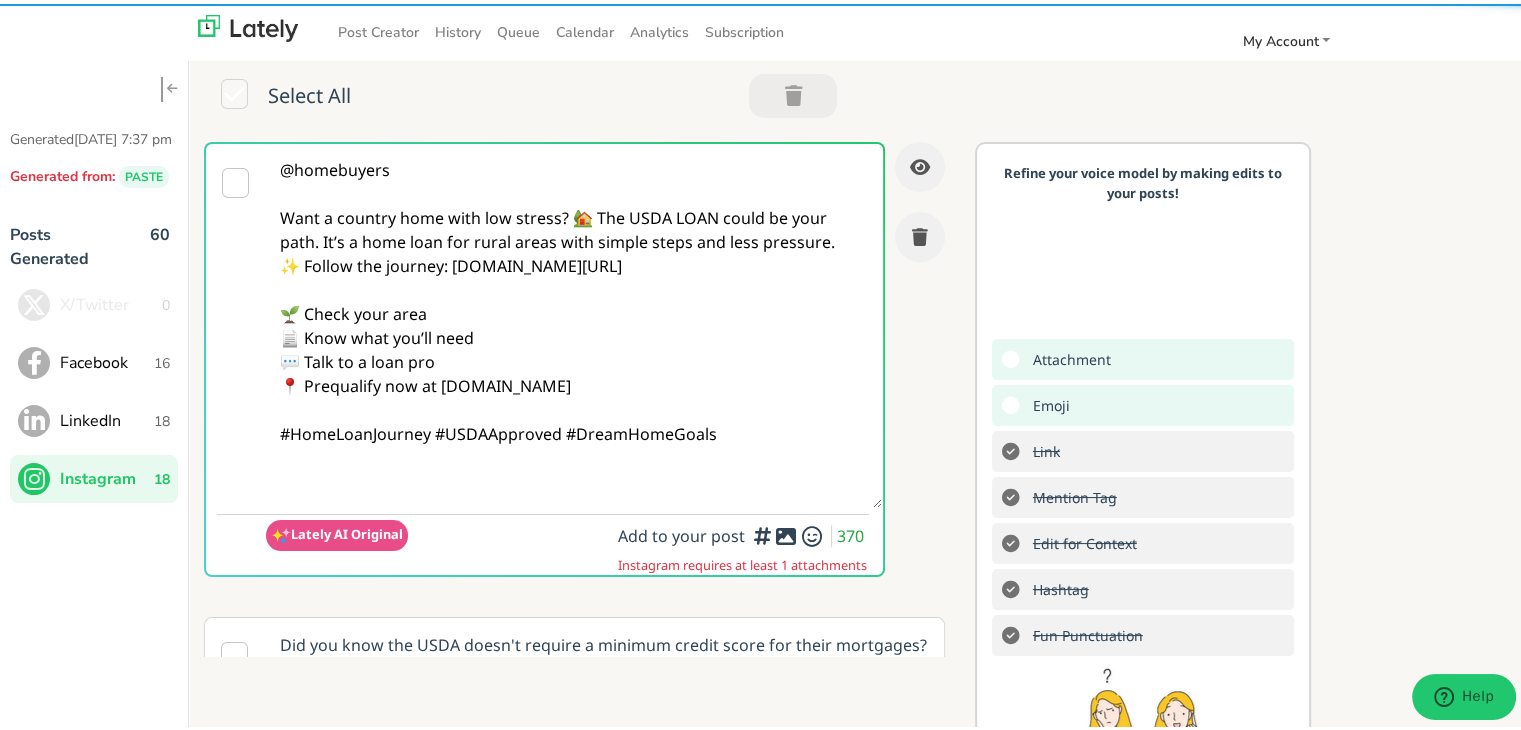 click on "@homebuyers
Want a country home with low stress? 🏡 The USDA LOAN could be your path. It’s a home loan for rural areas with simple steps and less pressure.
✨ Follow the journey: [DOMAIN_NAME][URL]
🌱 Check your area
📄 Know what you’ll need
💬 Talk to a loan pro
📍 Prequalify now at [DOMAIN_NAME]
#HomeLoanJourney #USDAApproved #DreamHomeGoals" at bounding box center [574, 322] 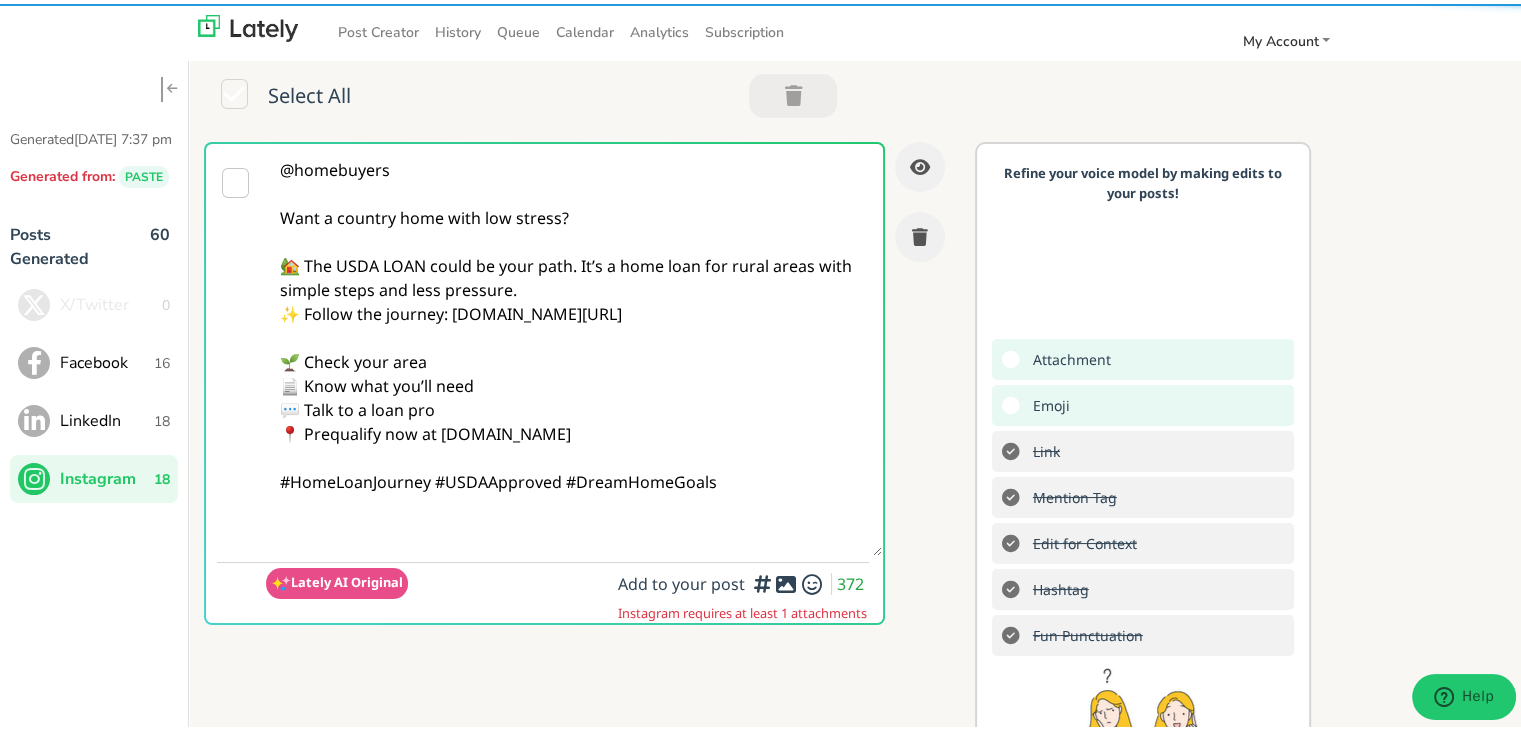 click on "@homebuyers
Want a country home with low stress?
🏡 The USDA LOAN could be your path. It’s a home loan for rural areas with simple steps and less pressure.
✨ Follow the journey: [DOMAIN_NAME][URL]
🌱 Check your area
📄 Know what you’ll need
💬 Talk to a loan pro
📍 Prequalify now at [DOMAIN_NAME]
#HomeLoanJourney #USDAApproved #DreamHomeGoals" at bounding box center [574, 346] 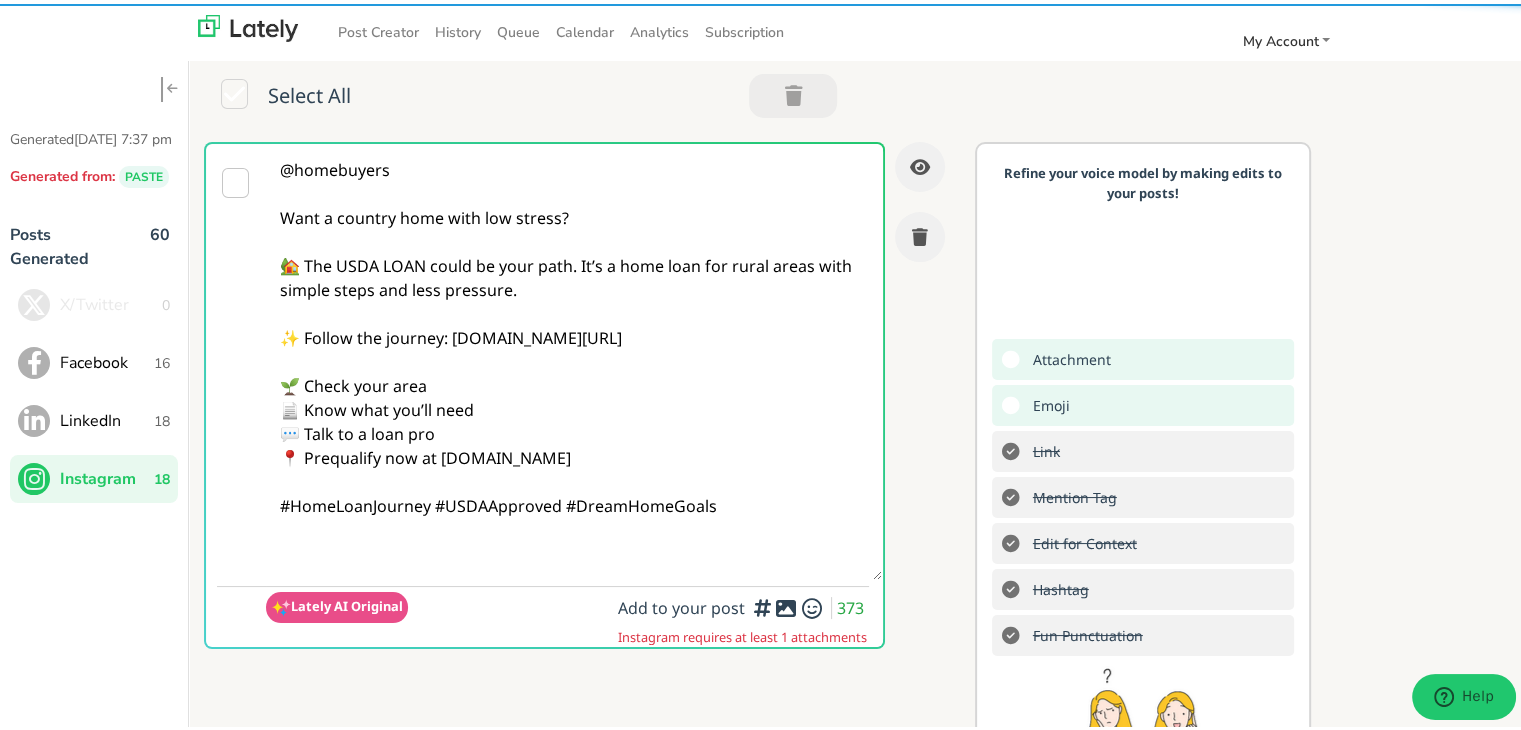 click on "@homebuyers
Want a country home with low stress?
🏡 The USDA LOAN could be your path. It’s a home loan for rural areas with simple steps and less pressure.
✨ Follow the journey: [DOMAIN_NAME][URL]
🌱 Check your area
📄 Know what you’ll need
💬 Talk to a loan pro
📍 Prequalify now at [DOMAIN_NAME]
#HomeLoanJourney #USDAApproved #DreamHomeGoals" at bounding box center [574, 358] 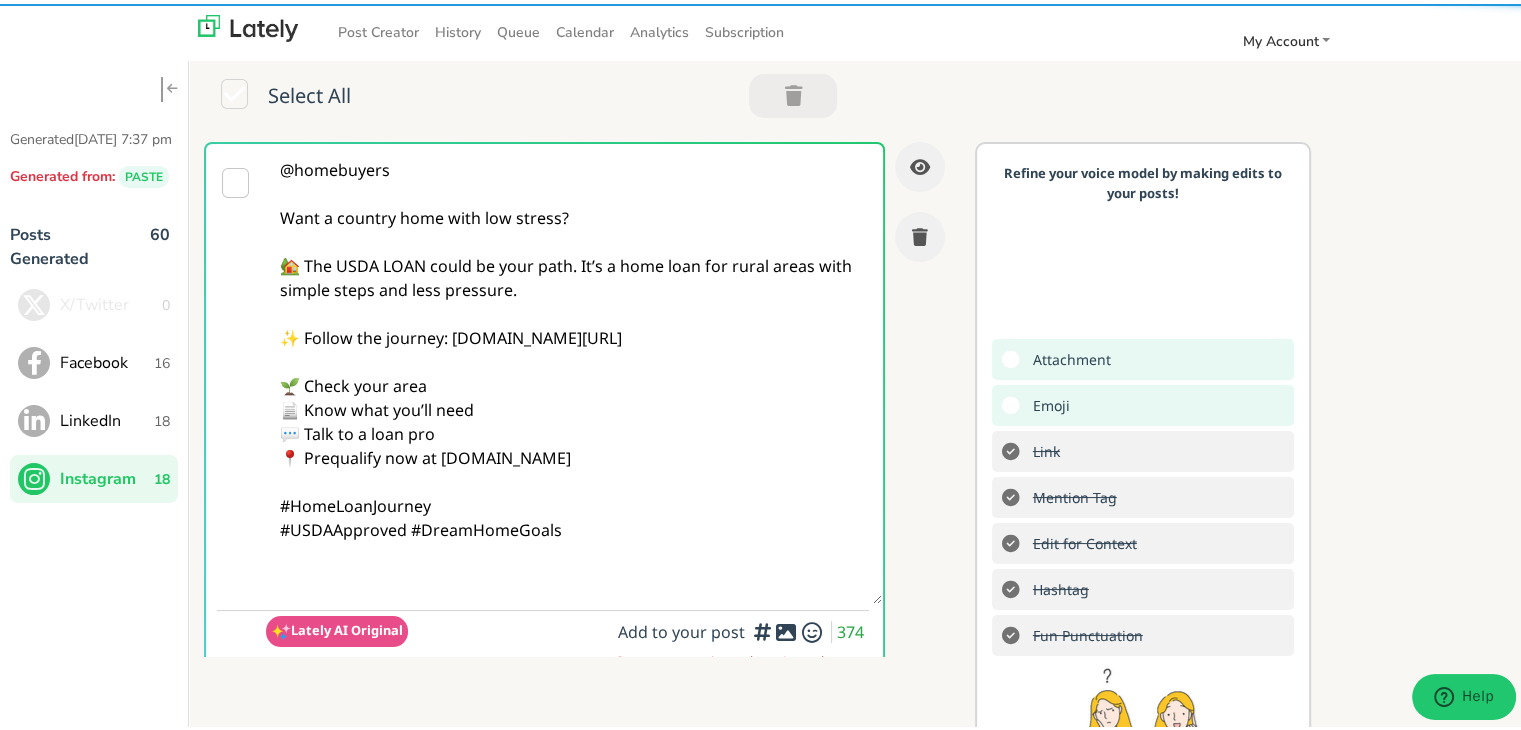 click on "@homebuyers
Want a country home with low stress?
🏡 The USDA LOAN could be your path. It’s a home loan for rural areas with simple steps and less pressure.
✨ Follow the journey: [DOMAIN_NAME][URL]
🌱 Check your area
📄 Know what you’ll need
💬 Talk to a loan pro
📍 Prequalify now at [DOMAIN_NAME]
#HomeLoanJourney
#USDAApproved #DreamHomeGoals" at bounding box center (574, 370) 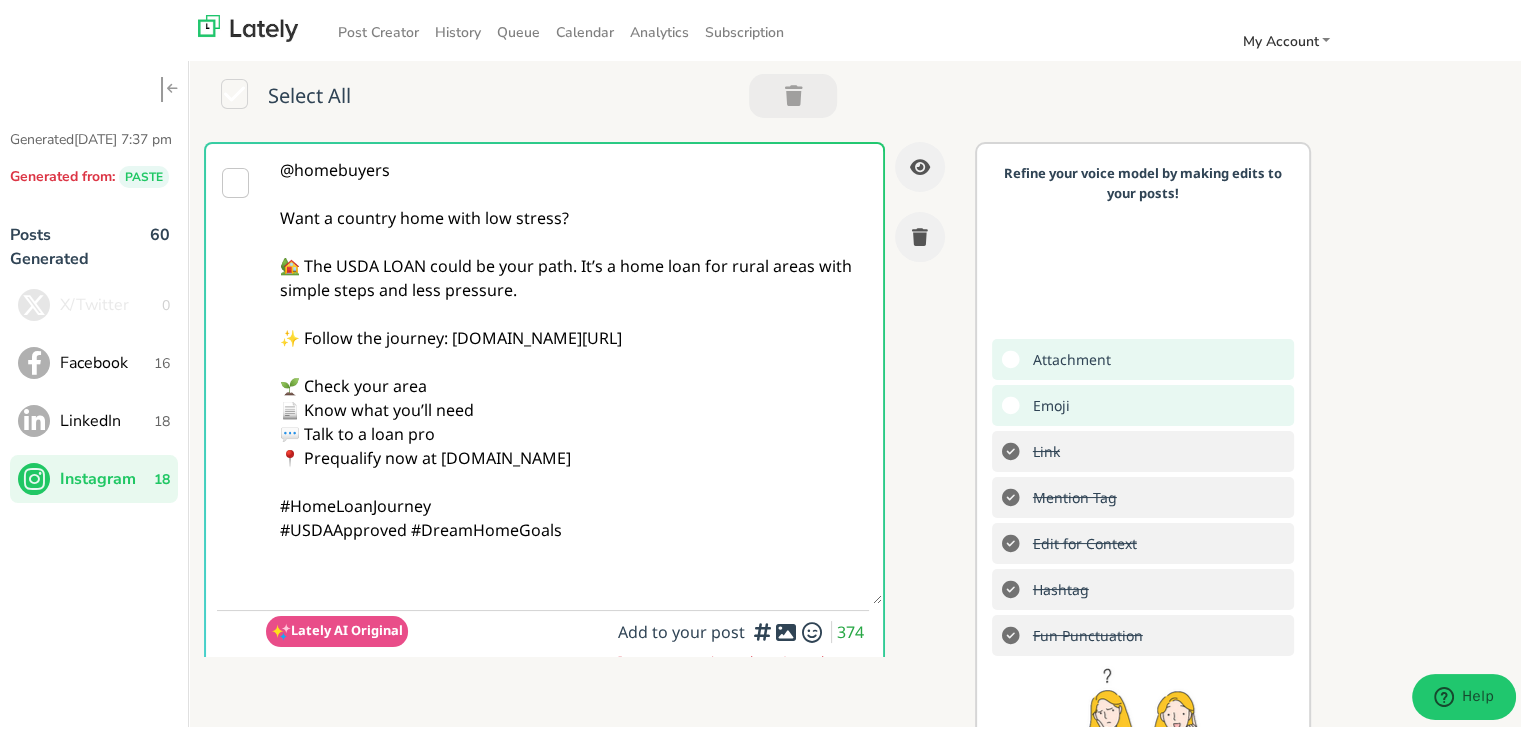 paste on "Follow Us On Our Social Media Platforms!
Facebook: [URL][DOMAIN_NAME]
LinkedIn: [URL][DOMAIN_NAME]
Instagram: [URL][DOMAIN_NAME][DOMAIN_NAME]" 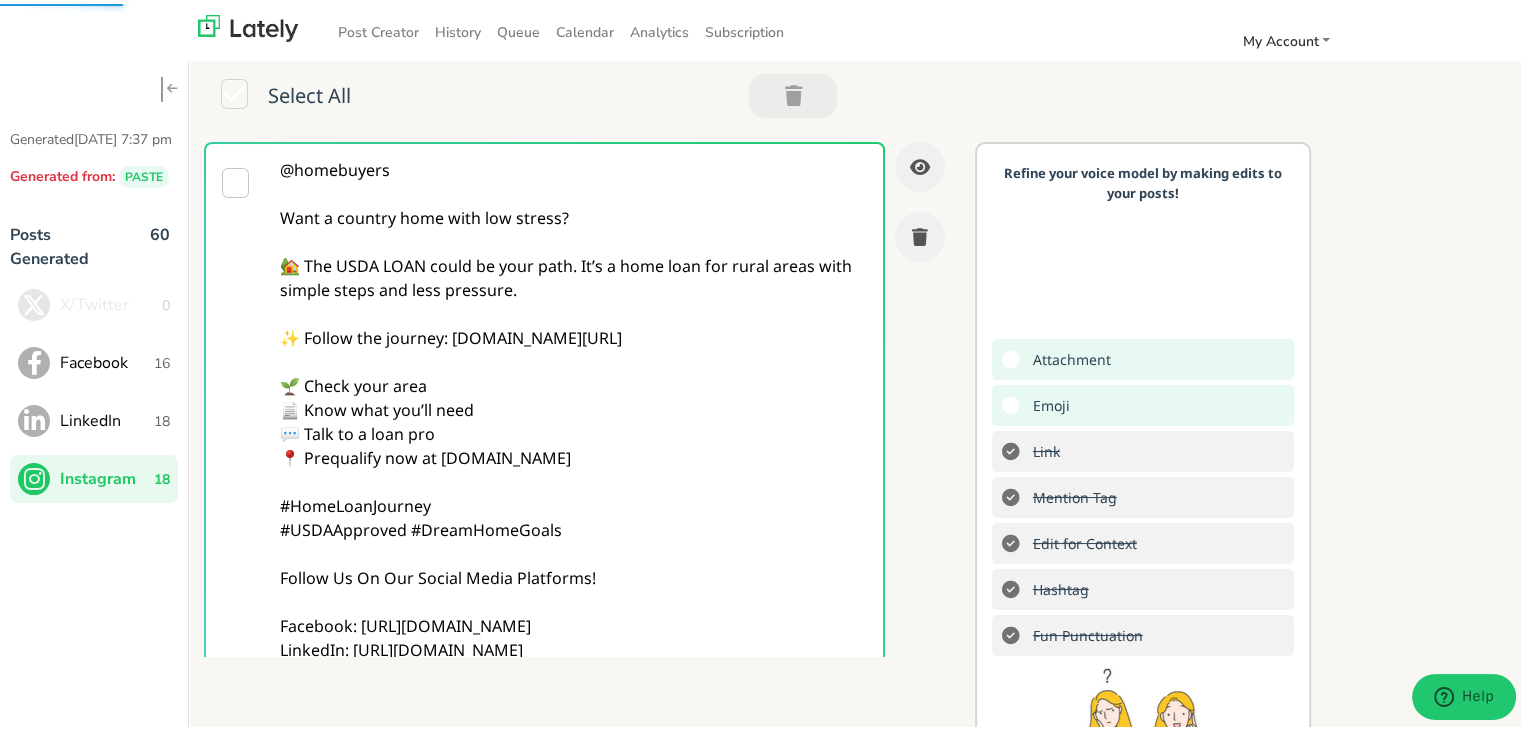 scroll, scrollTop: 51, scrollLeft: 0, axis: vertical 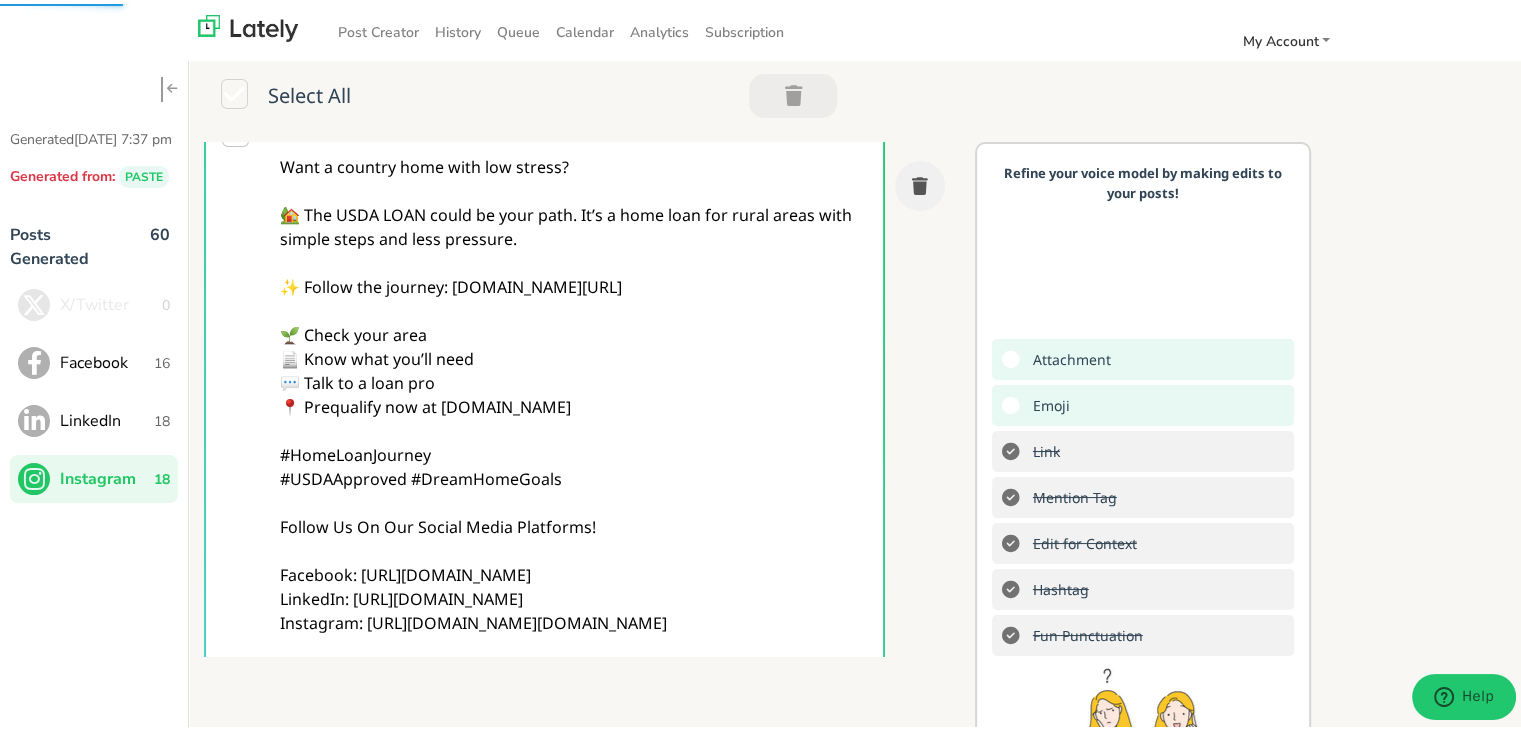 click on "@homebuyers
Want a country home with low stress?
🏡 The USDA LOAN could be your path. It’s a home loan for rural areas with simple steps and less pressure.
✨ Follow the journey: [DOMAIN_NAME][URL]
🌱 Check your area
📄 Know what you’ll need
💬 Talk to a loan pro
📍 Prequalify now at [DOMAIN_NAME]
#HomeLoanJourney
#USDAApproved #DreamHomeGoals
Follow Us On Our Social Media Platforms!
Facebook: [URL][DOMAIN_NAME]
LinkedIn: [URL][DOMAIN_NAME]
Instagram: [URL][DOMAIN_NAME][DOMAIN_NAME]" at bounding box center (574, 379) 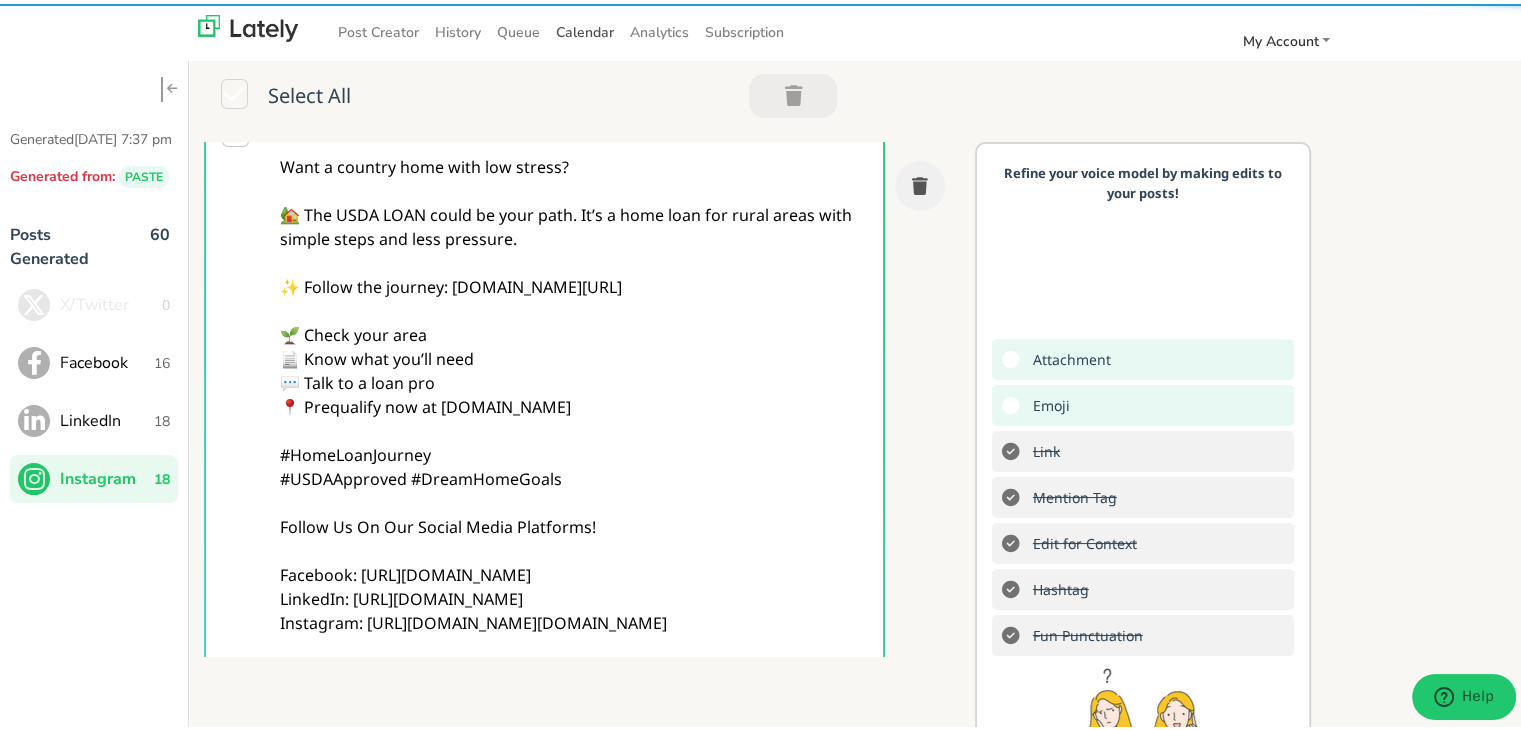 type on "@homebuyers
Want a country home with low stress?
🏡 The USDA LOAN could be your path. It’s a home loan for rural areas with simple steps and less pressure.
✨ Follow the journey: [DOMAIN_NAME][URL]
🌱 Check your area
📄 Know what you’ll need
💬 Talk to a loan pro
📍 Prequalify now at [DOMAIN_NAME]
#HomeLoanJourney
#USDAApproved #DreamHomeGoals
Follow Us On Our Social Media Platforms!
Facebook: [URL][DOMAIN_NAME]
LinkedIn: [URL][DOMAIN_NAME]
Instagram: [URL][DOMAIN_NAME][DOMAIN_NAME]" 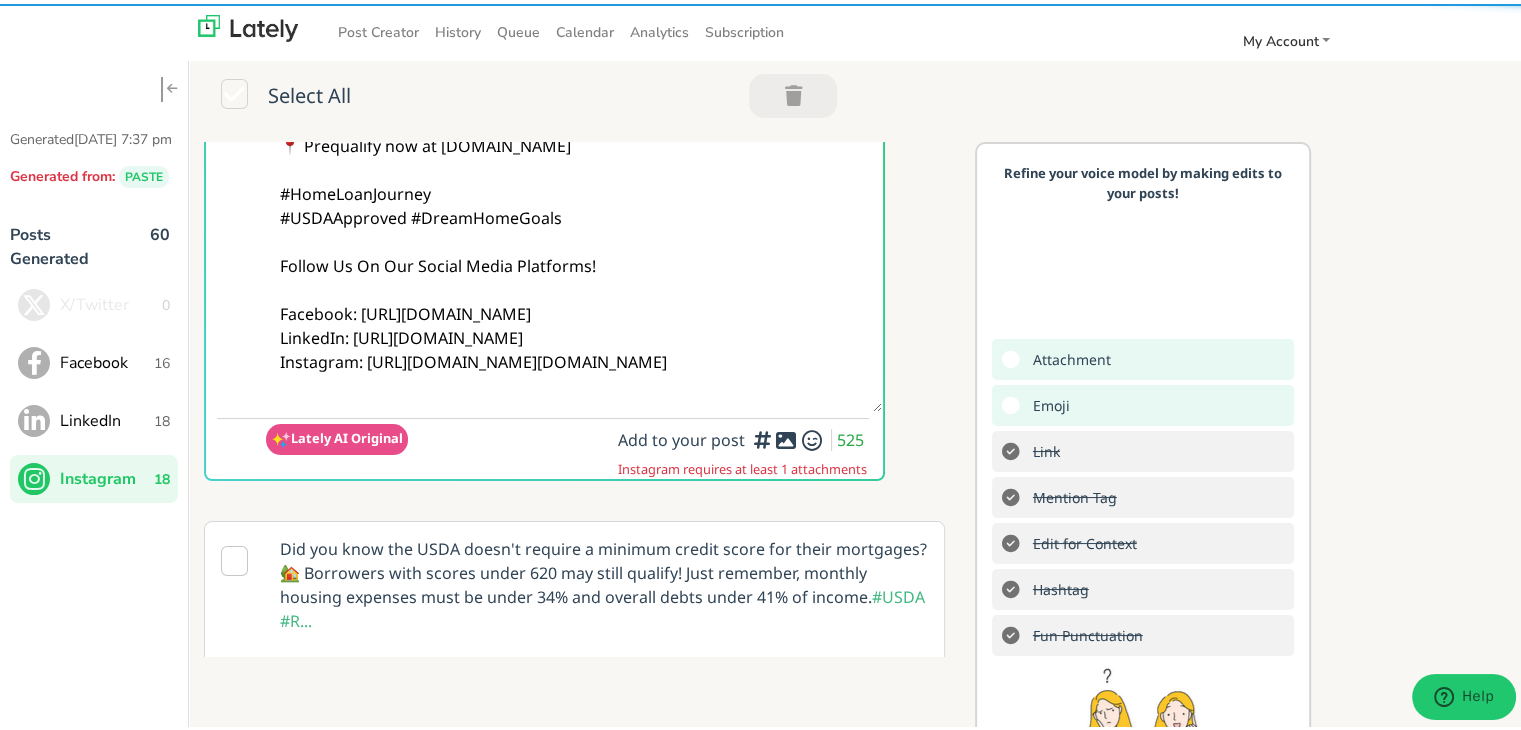 scroll, scrollTop: 451, scrollLeft: 0, axis: vertical 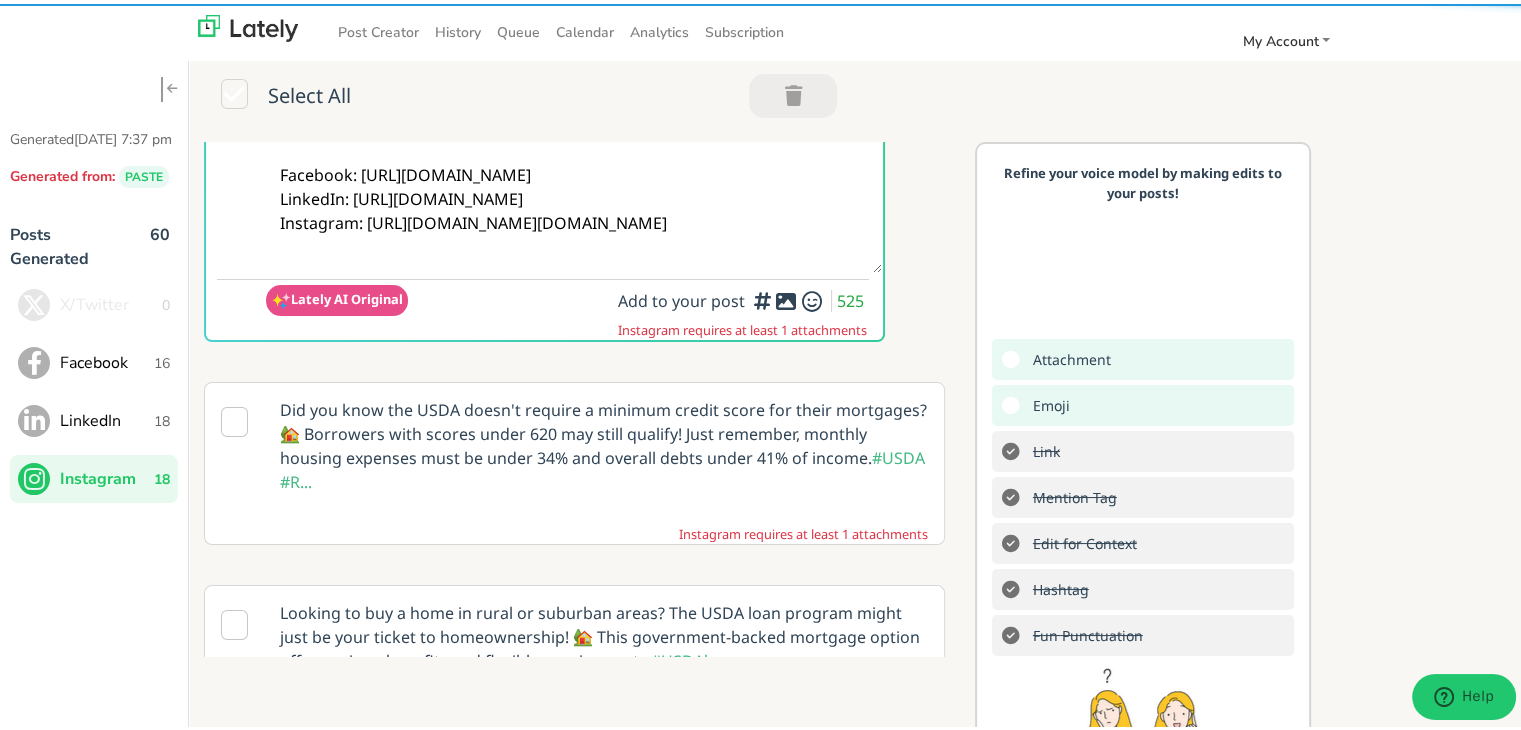click at bounding box center [786, 297] 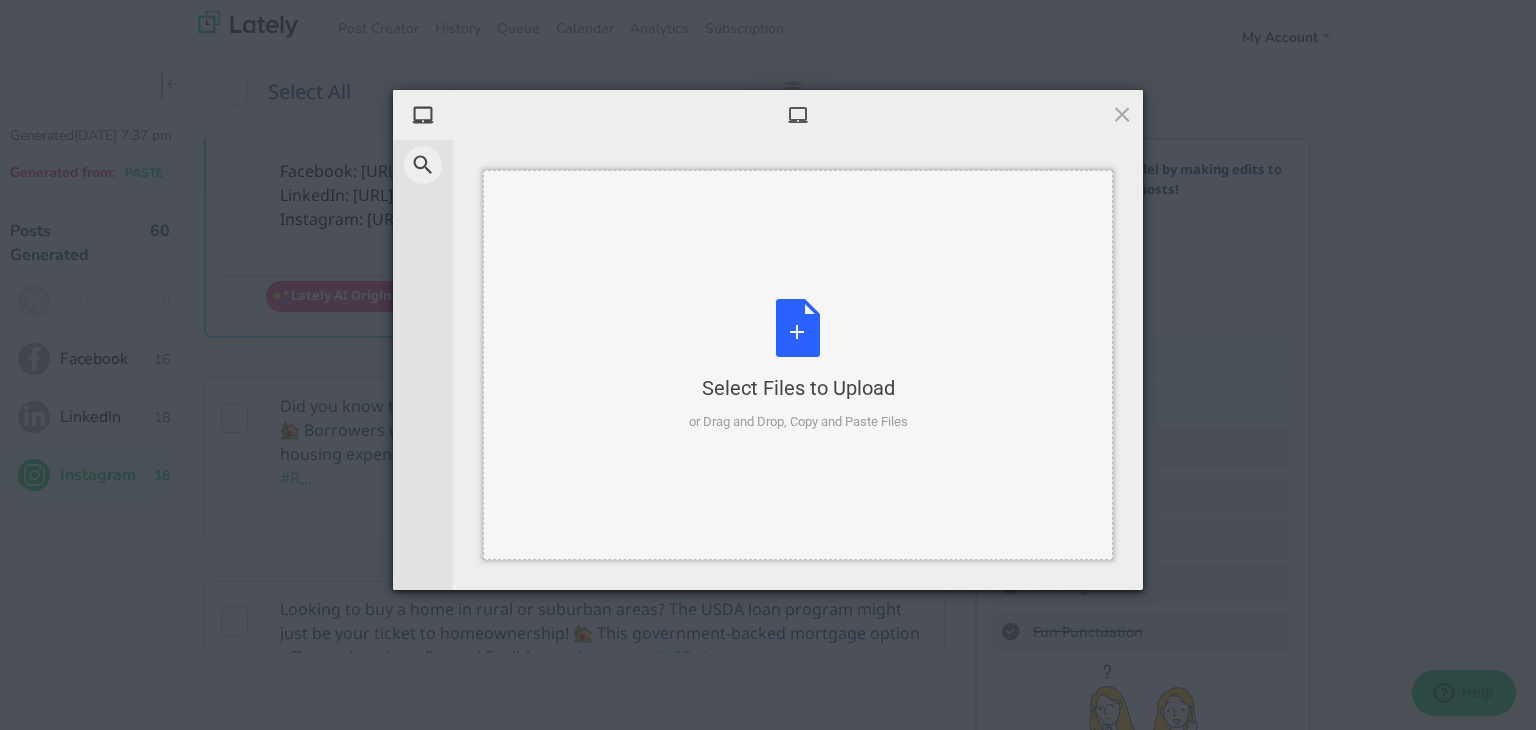 click on "Select Files to Upload
or Drag and Drop, Copy and Paste Files" at bounding box center (798, 365) 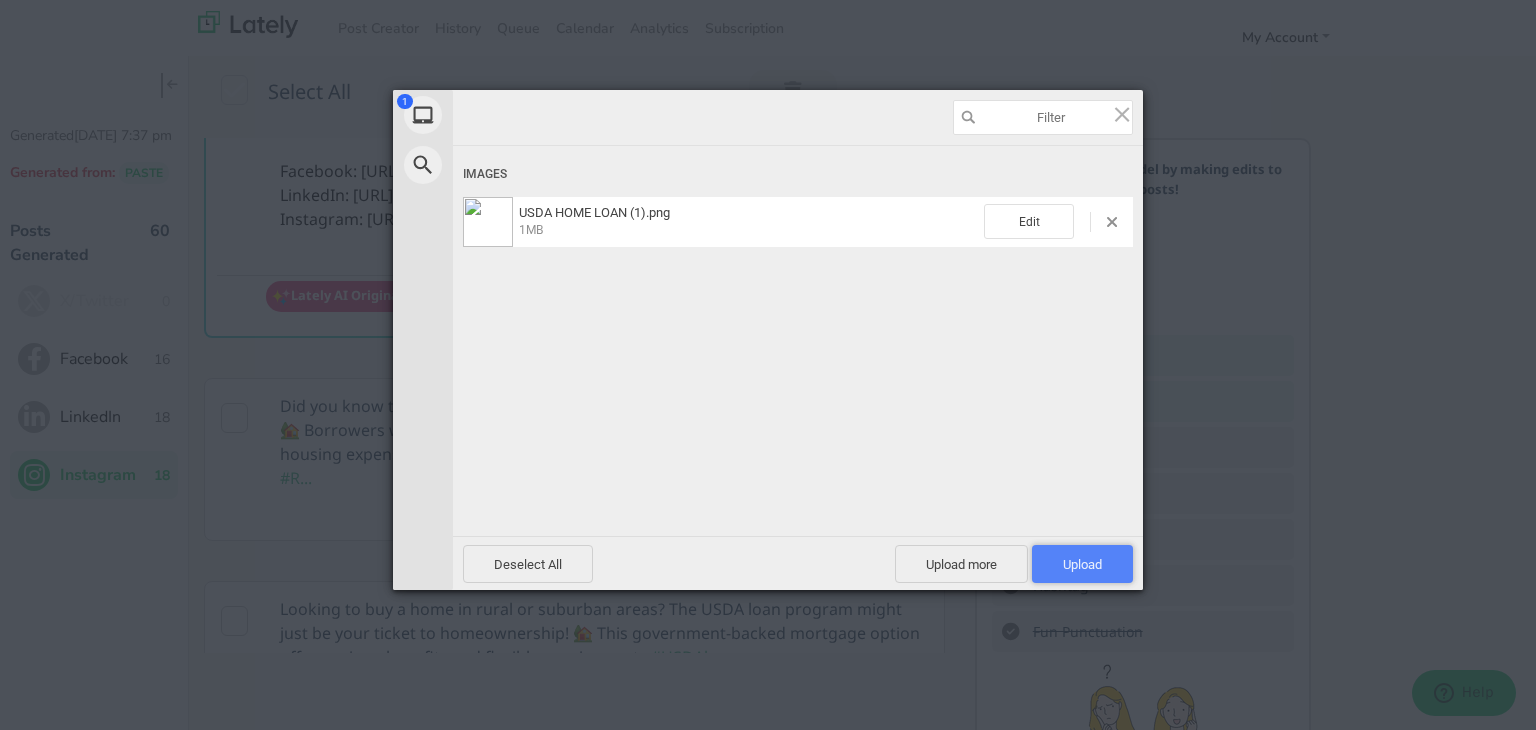 click on "Upload
1" at bounding box center (1082, 564) 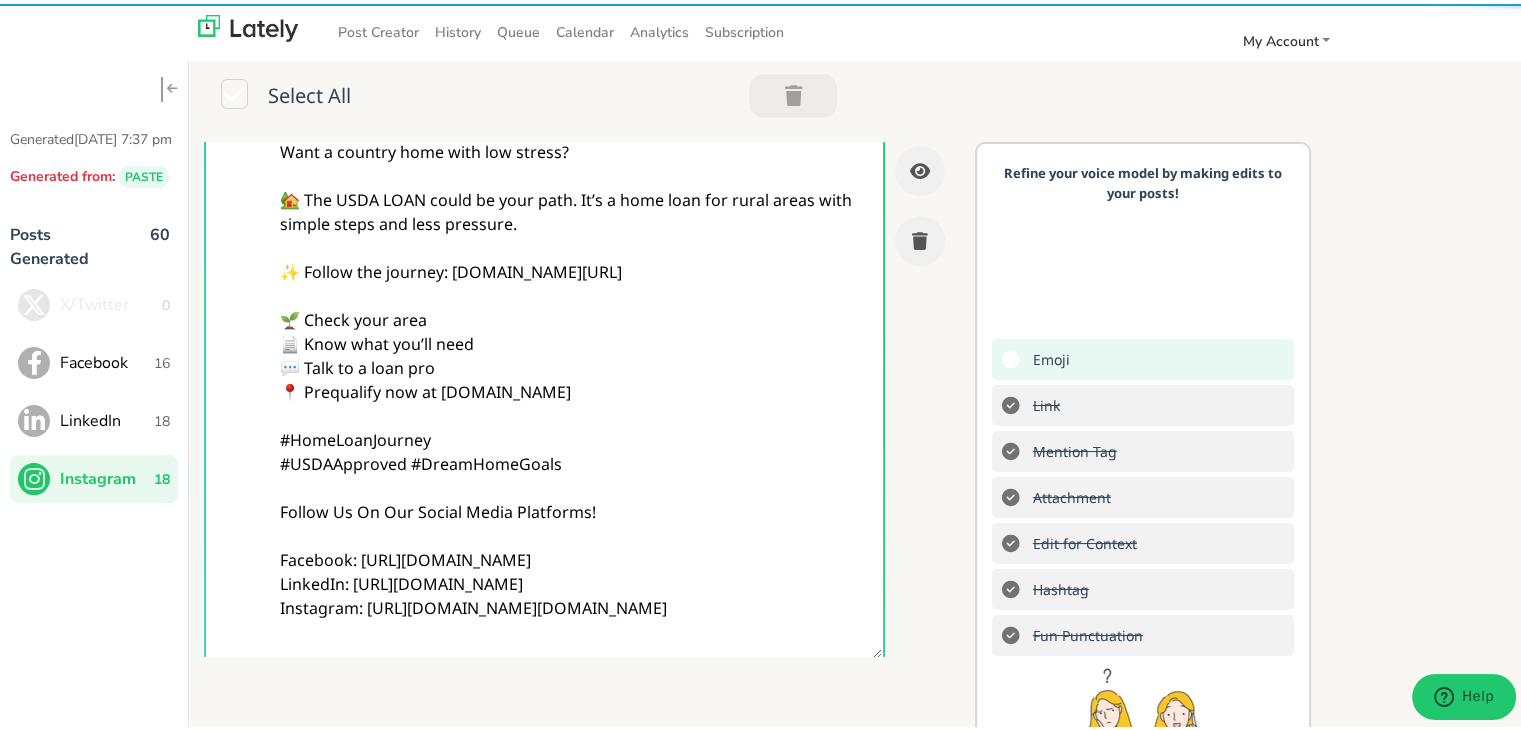 scroll, scrollTop: 0, scrollLeft: 0, axis: both 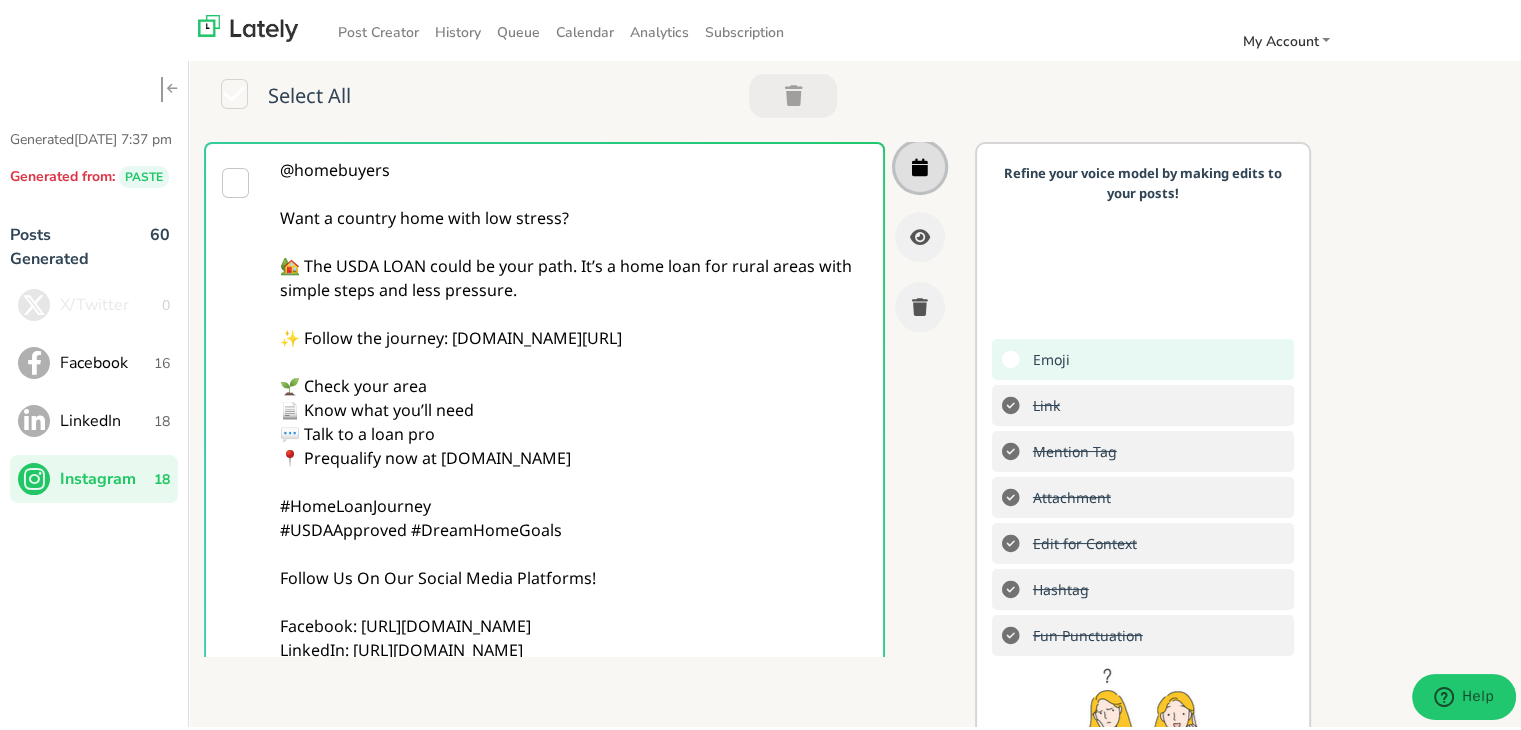 click at bounding box center (920, 163) 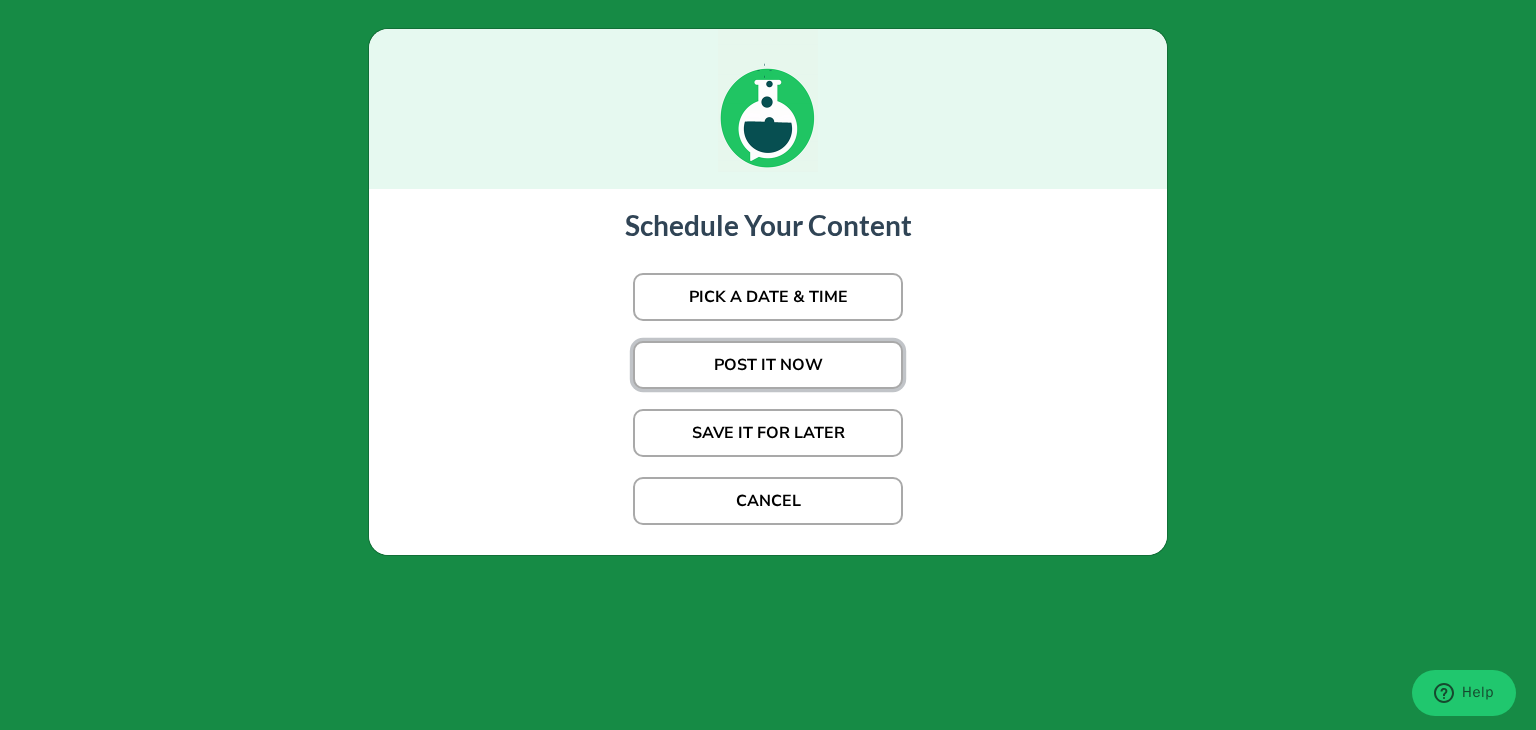 click on "POST IT NOW" at bounding box center (768, 365) 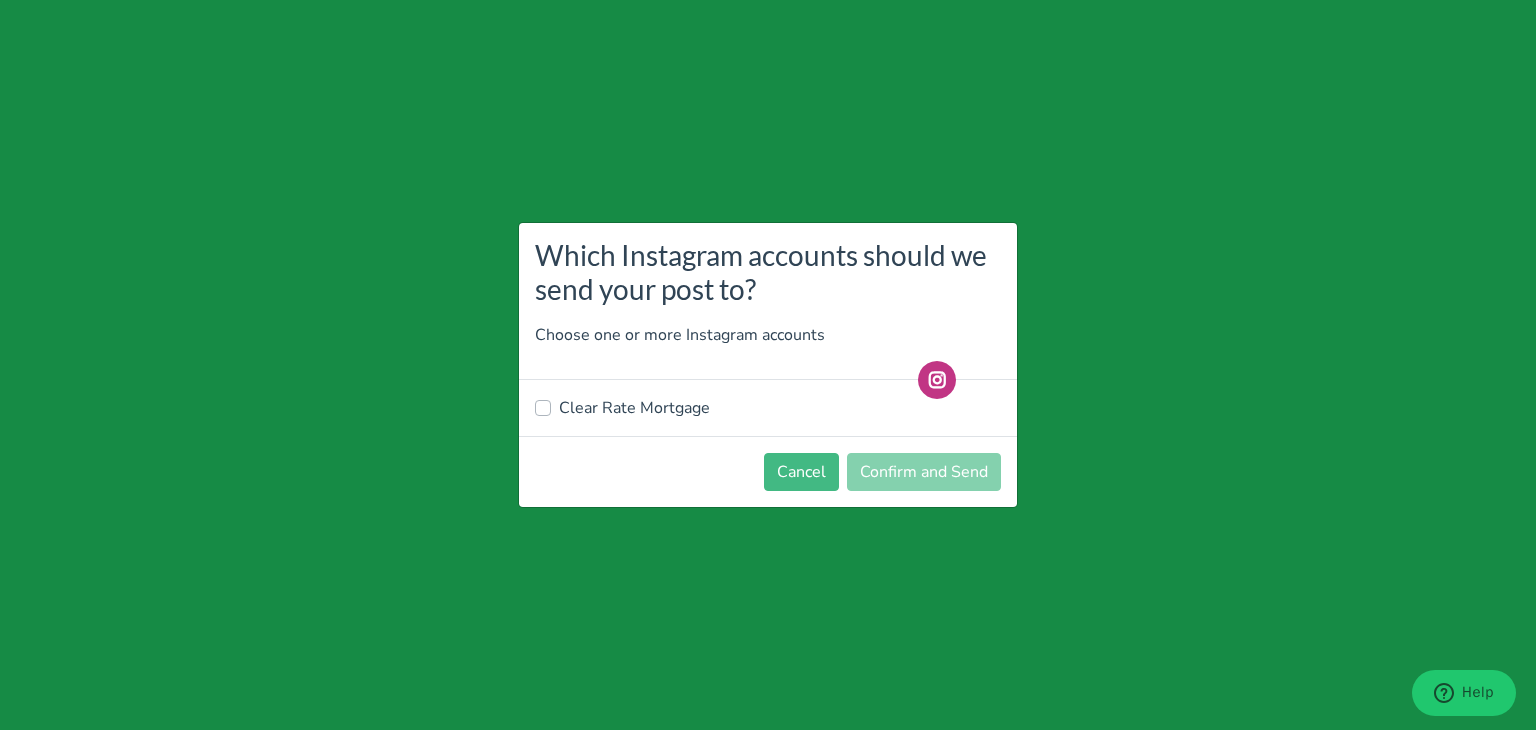 click on "Clear Rate Mortgage" at bounding box center [634, 408] 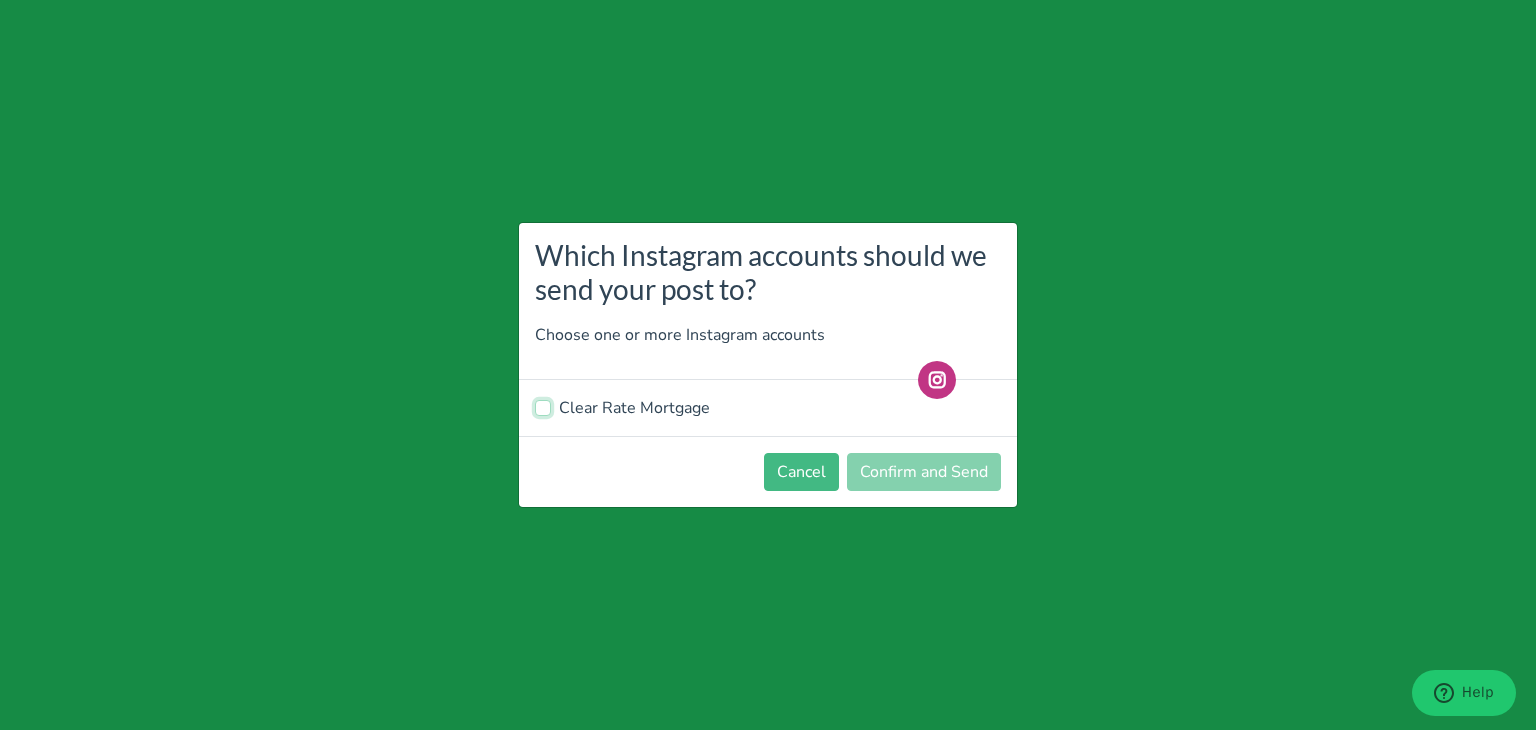 click on "Clear Rate Mortgage" at bounding box center (543, 406) 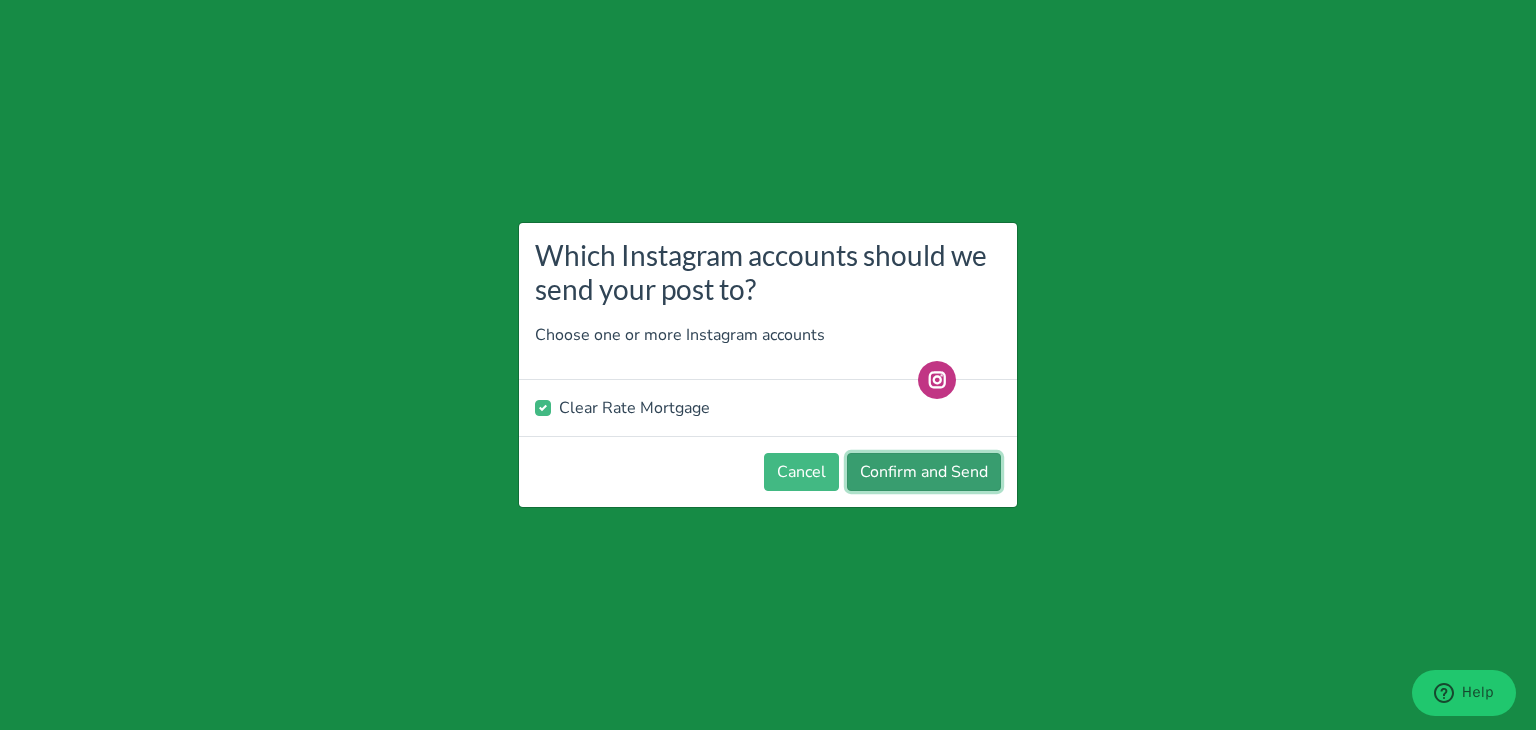 click on "Confirm and Send" at bounding box center [924, 472] 